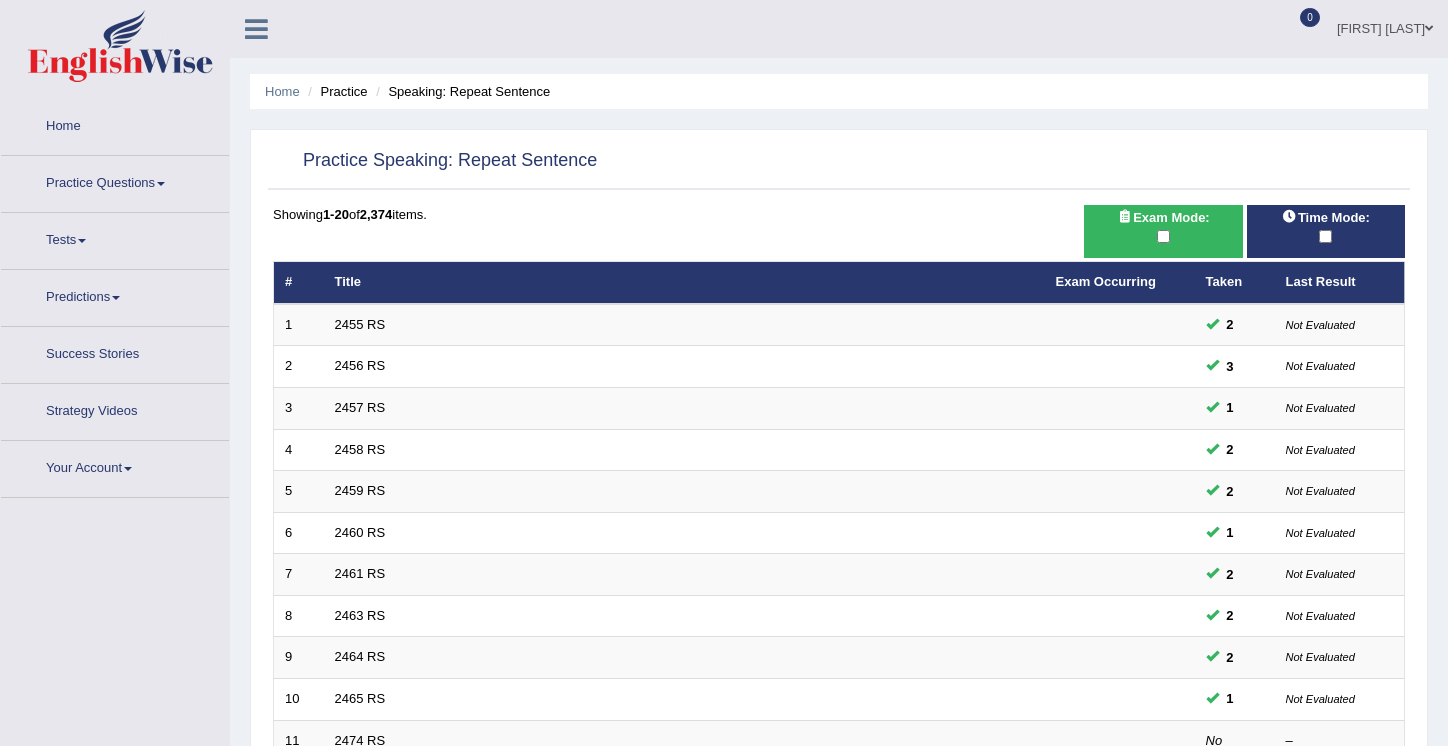 scroll, scrollTop: 0, scrollLeft: 0, axis: both 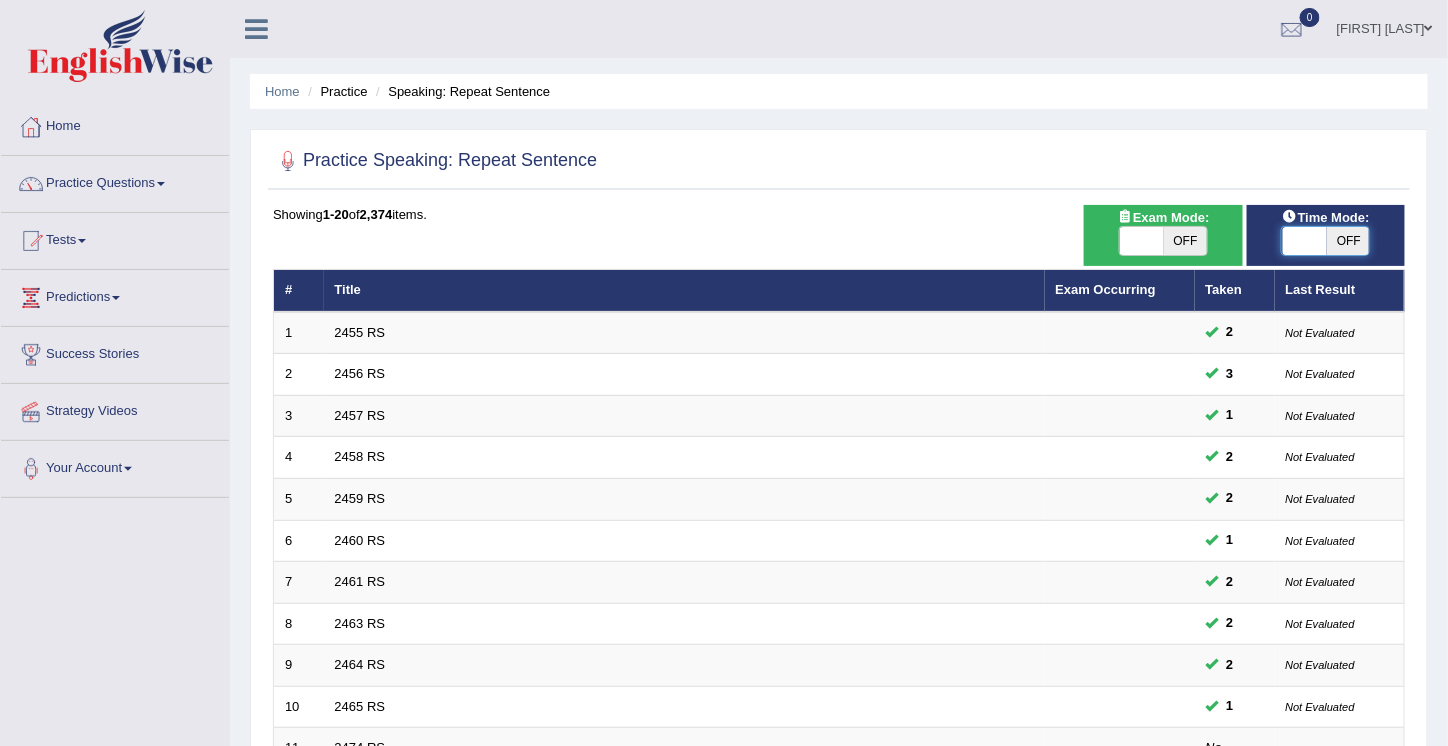 click at bounding box center [1305, 241] 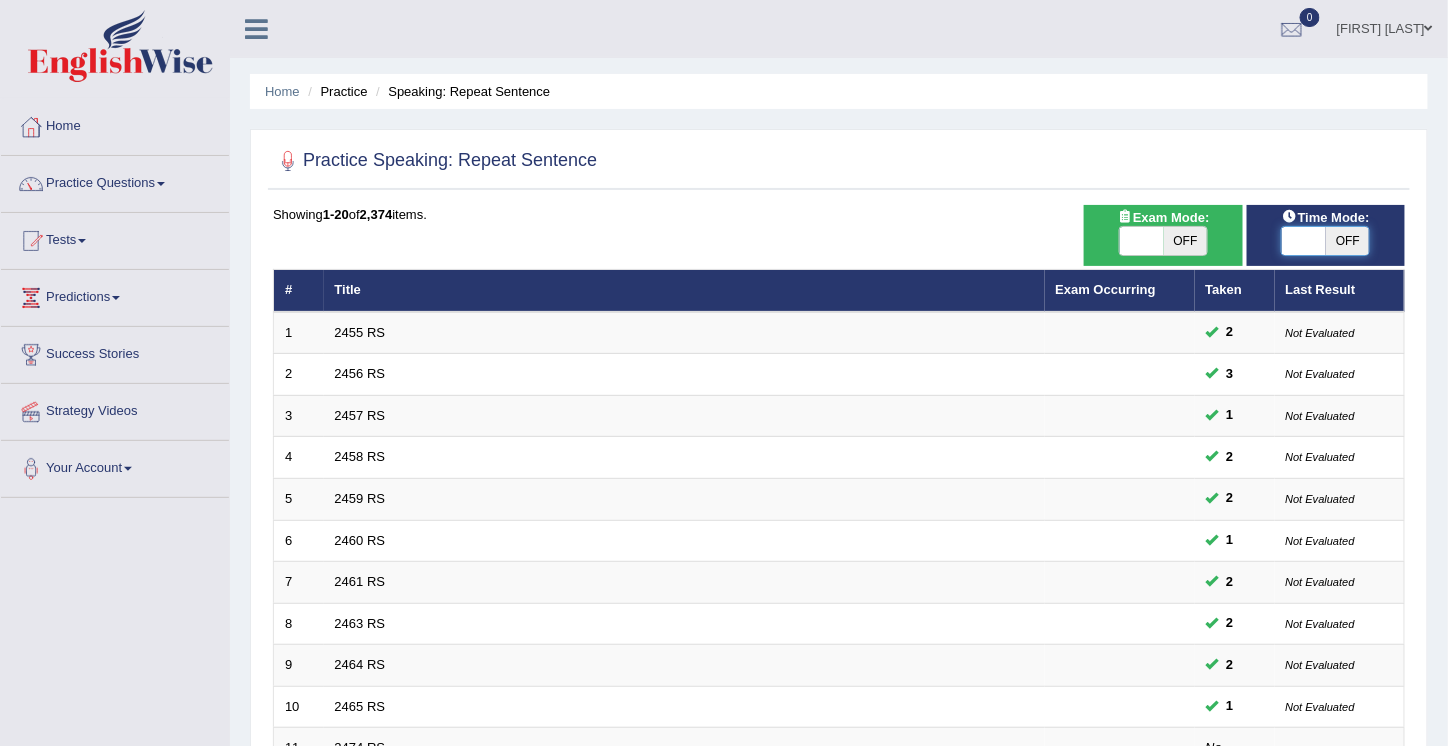 drag, startPoint x: 1297, startPoint y: 240, endPoint x: 1327, endPoint y: 248, distance: 31.04835 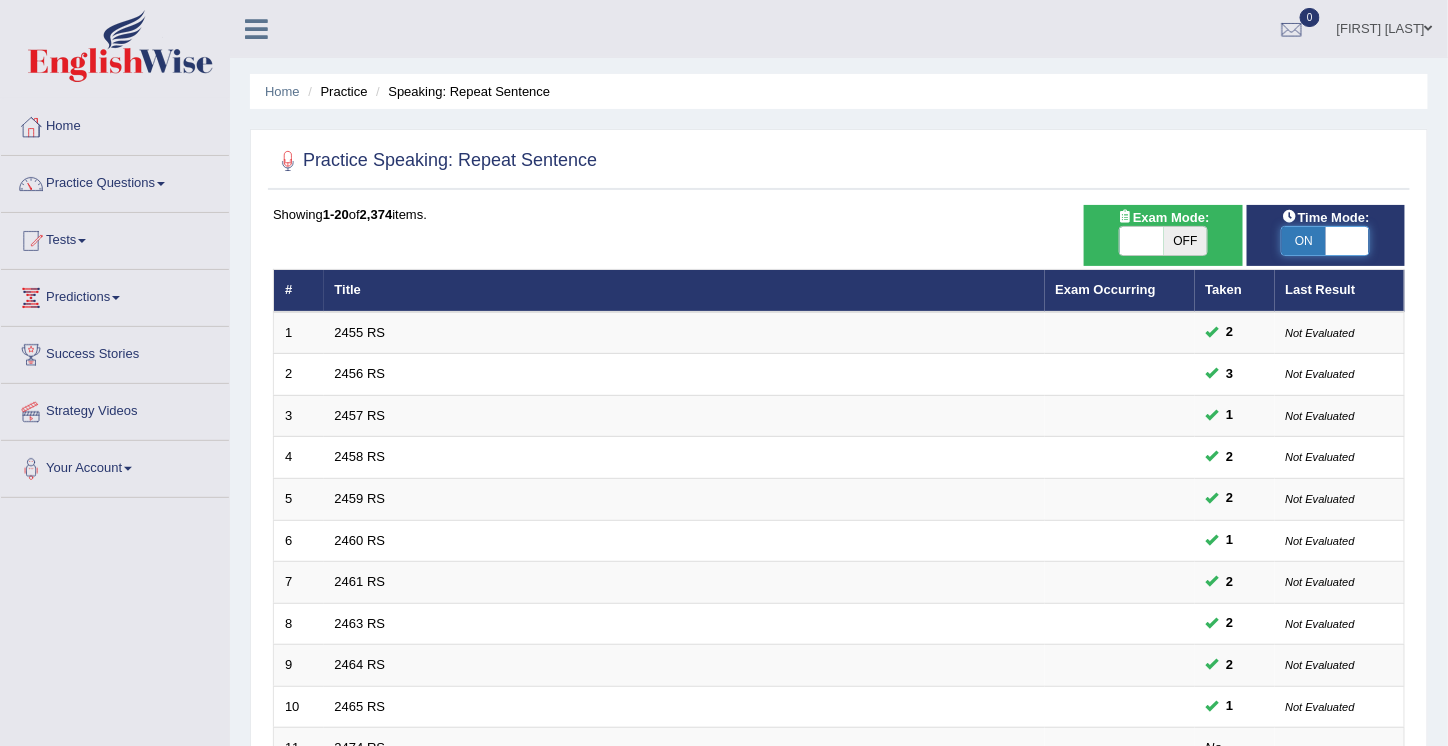 drag, startPoint x: 1327, startPoint y: 248, endPoint x: 1360, endPoint y: 246, distance: 33.06055 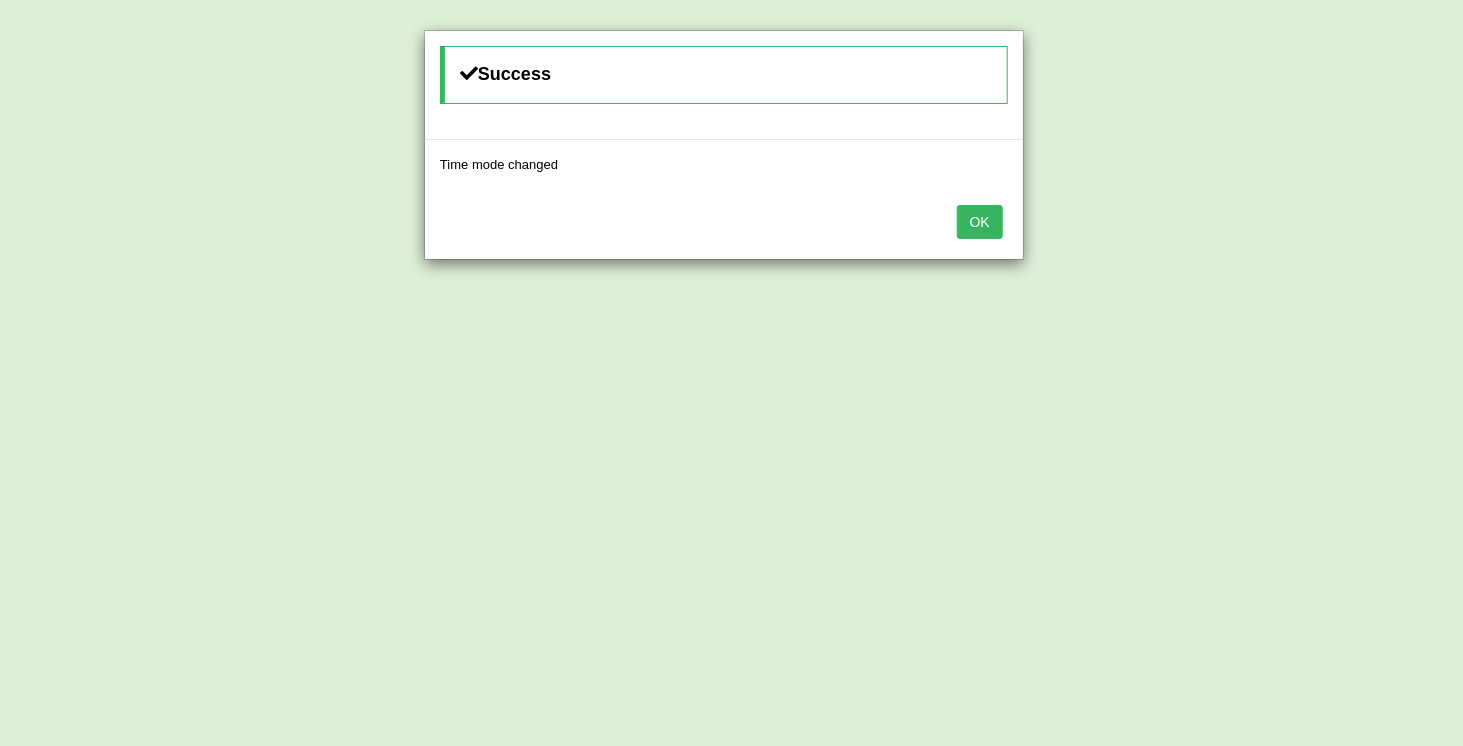 click on "OK" at bounding box center [980, 222] 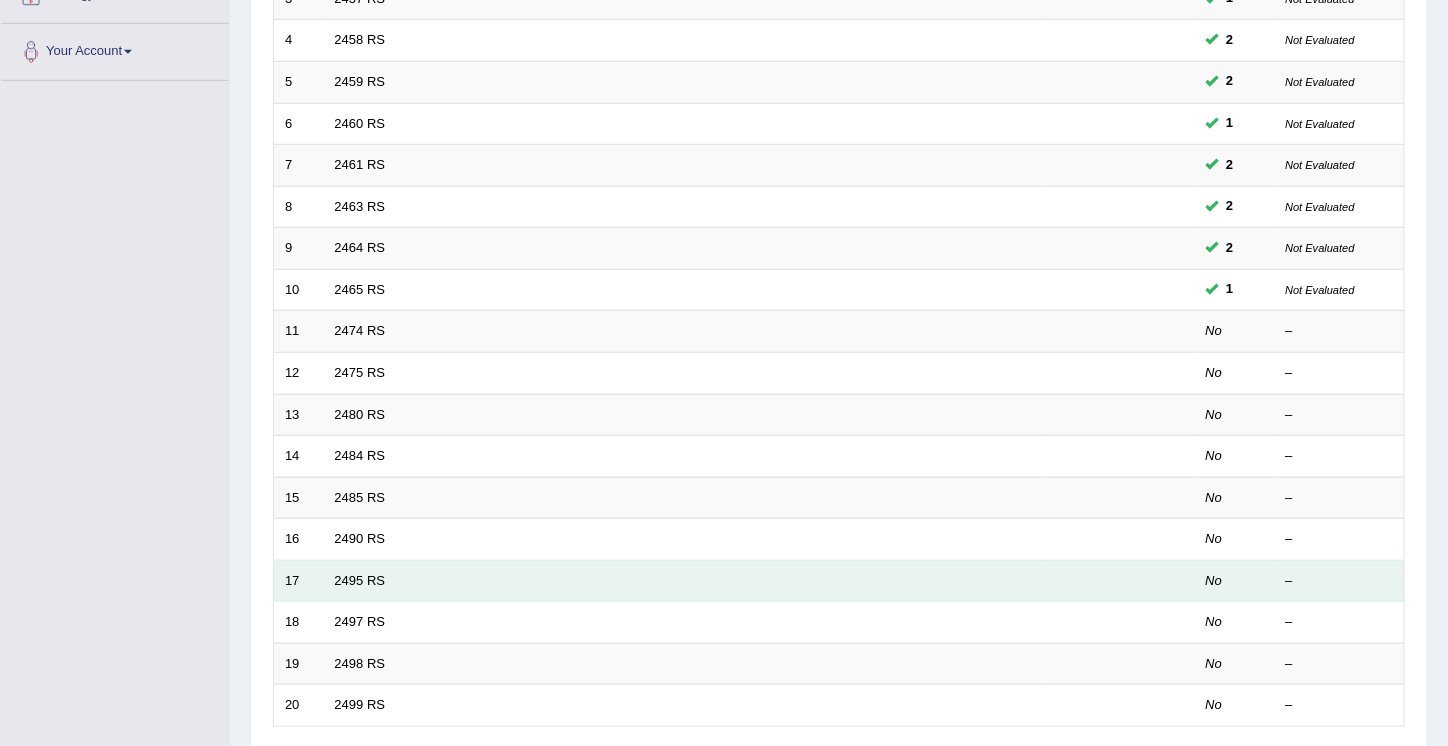 scroll, scrollTop: 566, scrollLeft: 0, axis: vertical 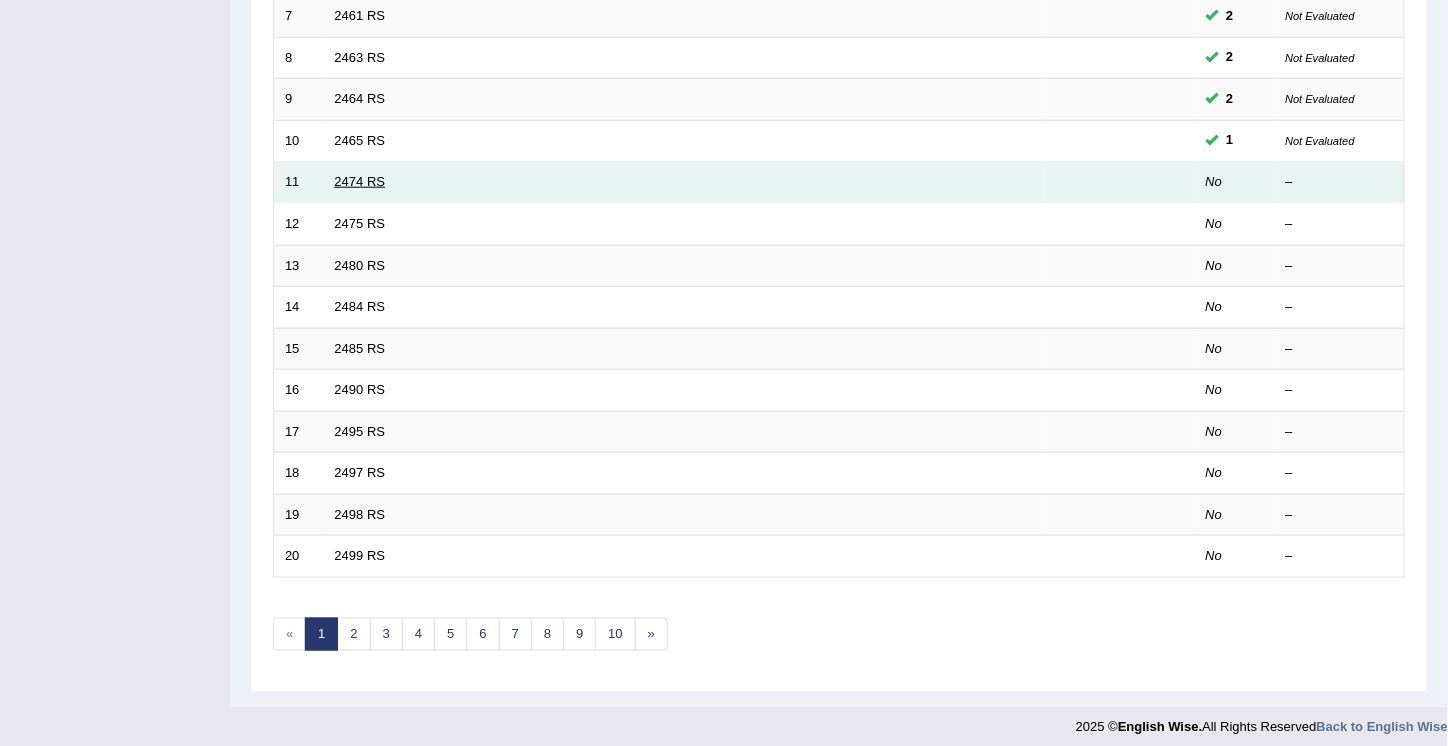 click on "2474 RS" at bounding box center (360, 181) 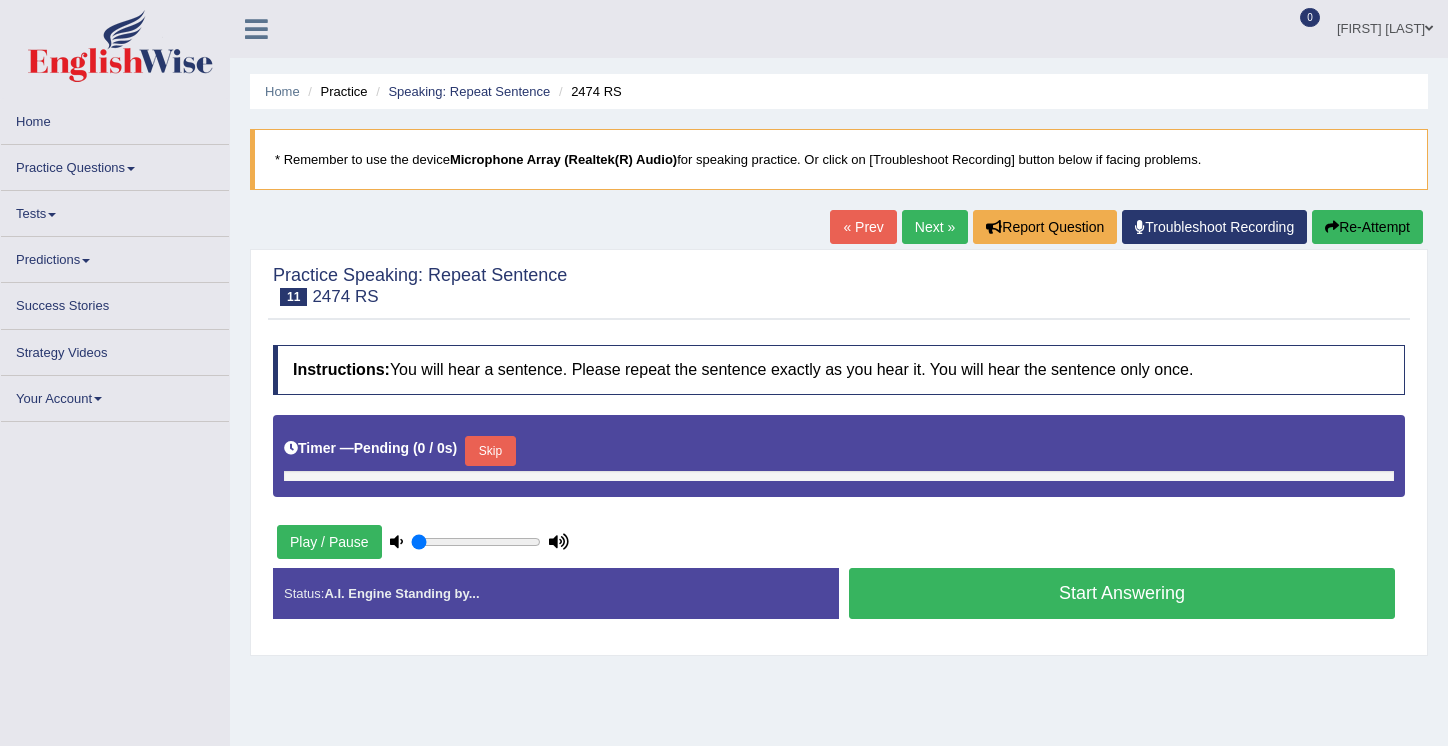 scroll, scrollTop: 0, scrollLeft: 0, axis: both 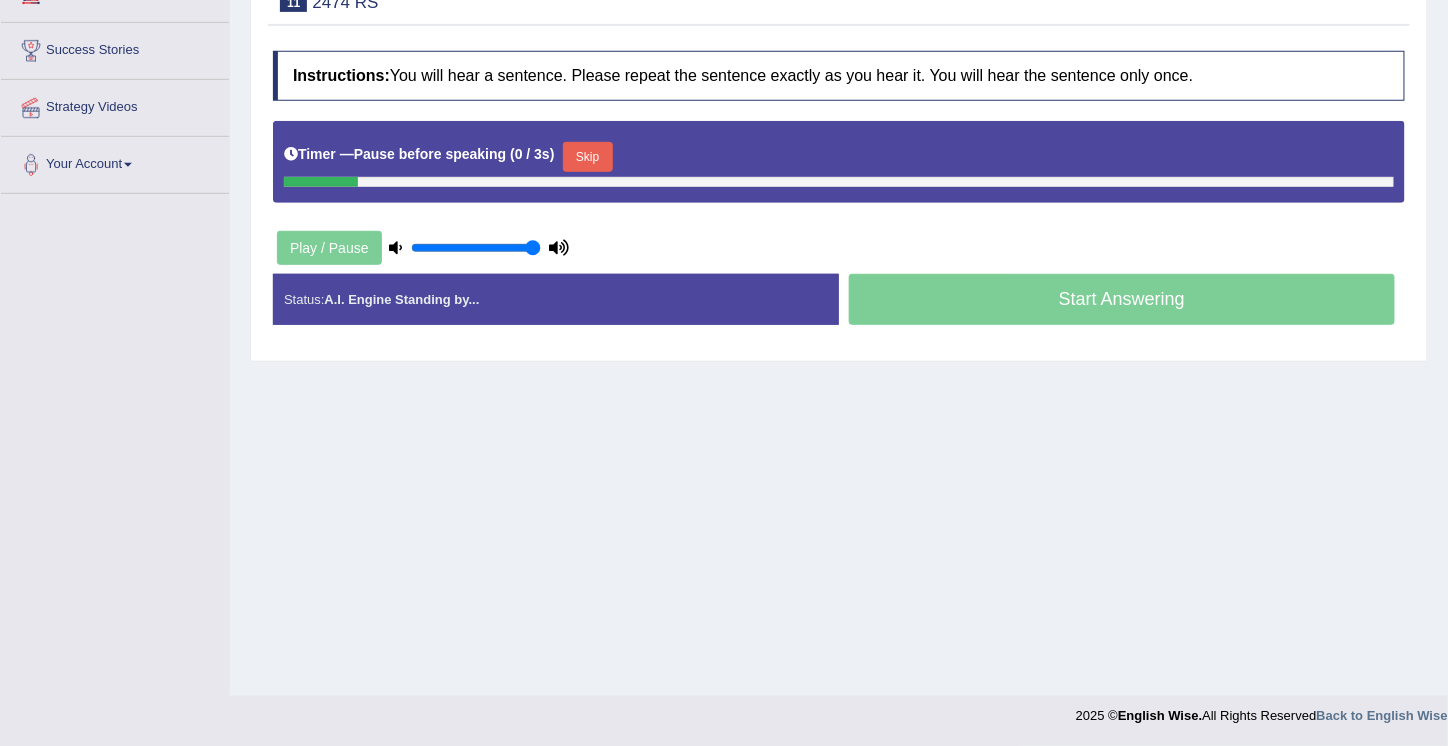 drag, startPoint x: 478, startPoint y: 233, endPoint x: 542, endPoint y: 233, distance: 64 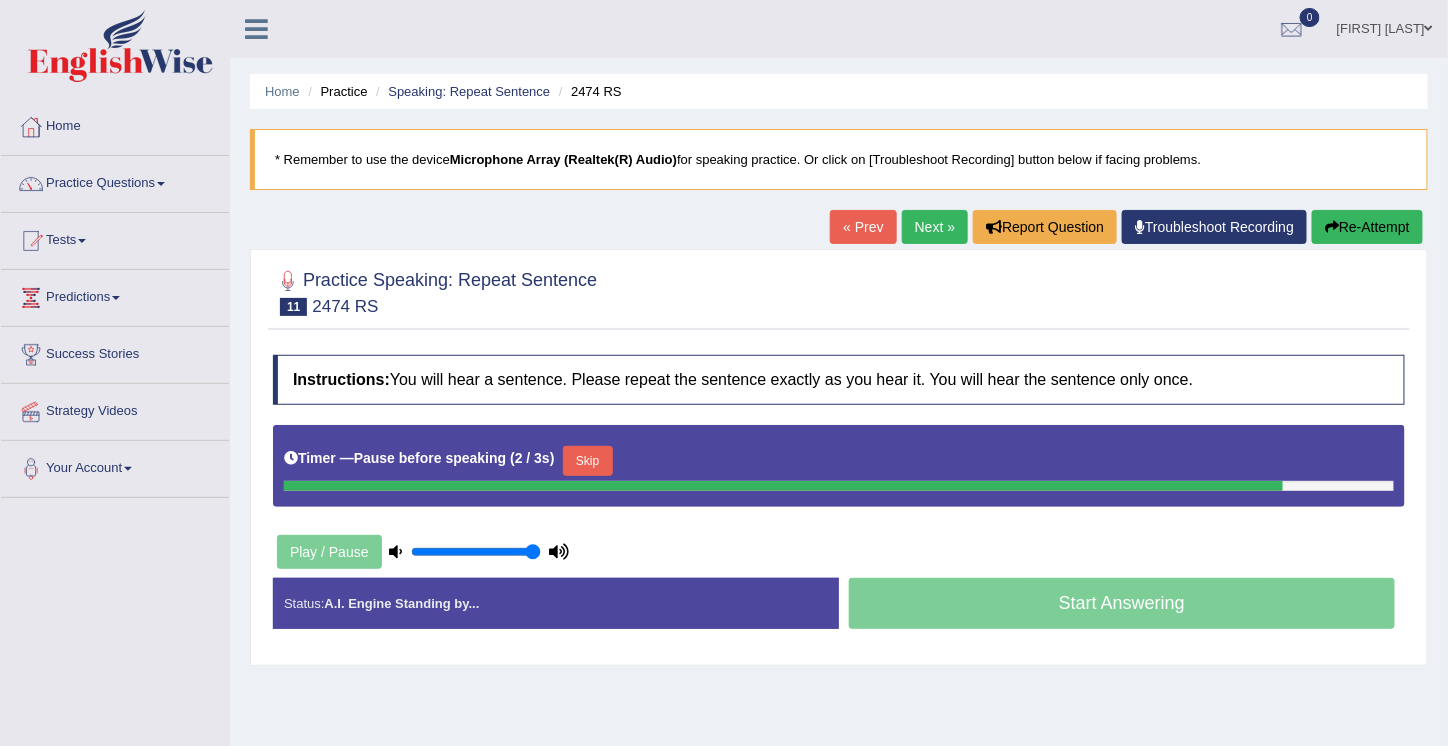 scroll, scrollTop: 0, scrollLeft: 0, axis: both 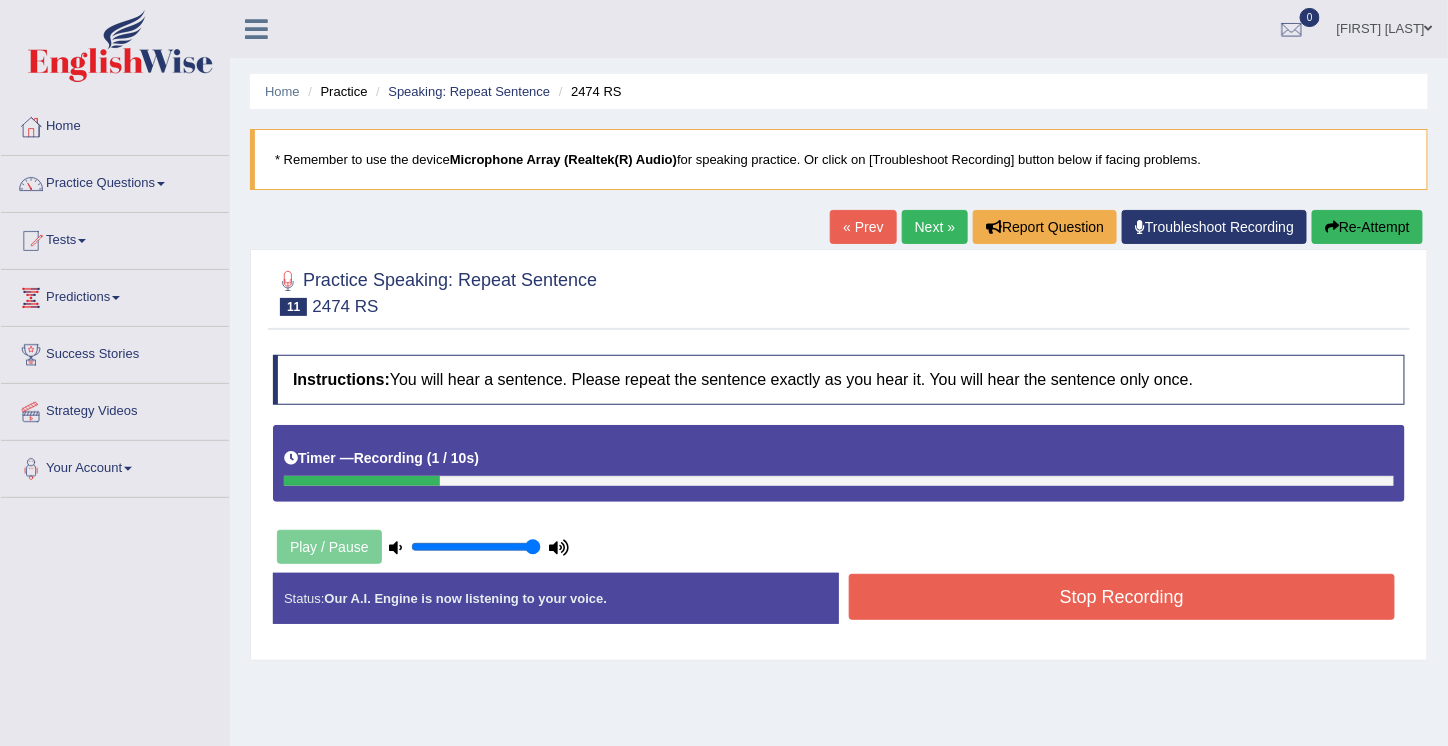click on "Re-Attempt" at bounding box center [1367, 227] 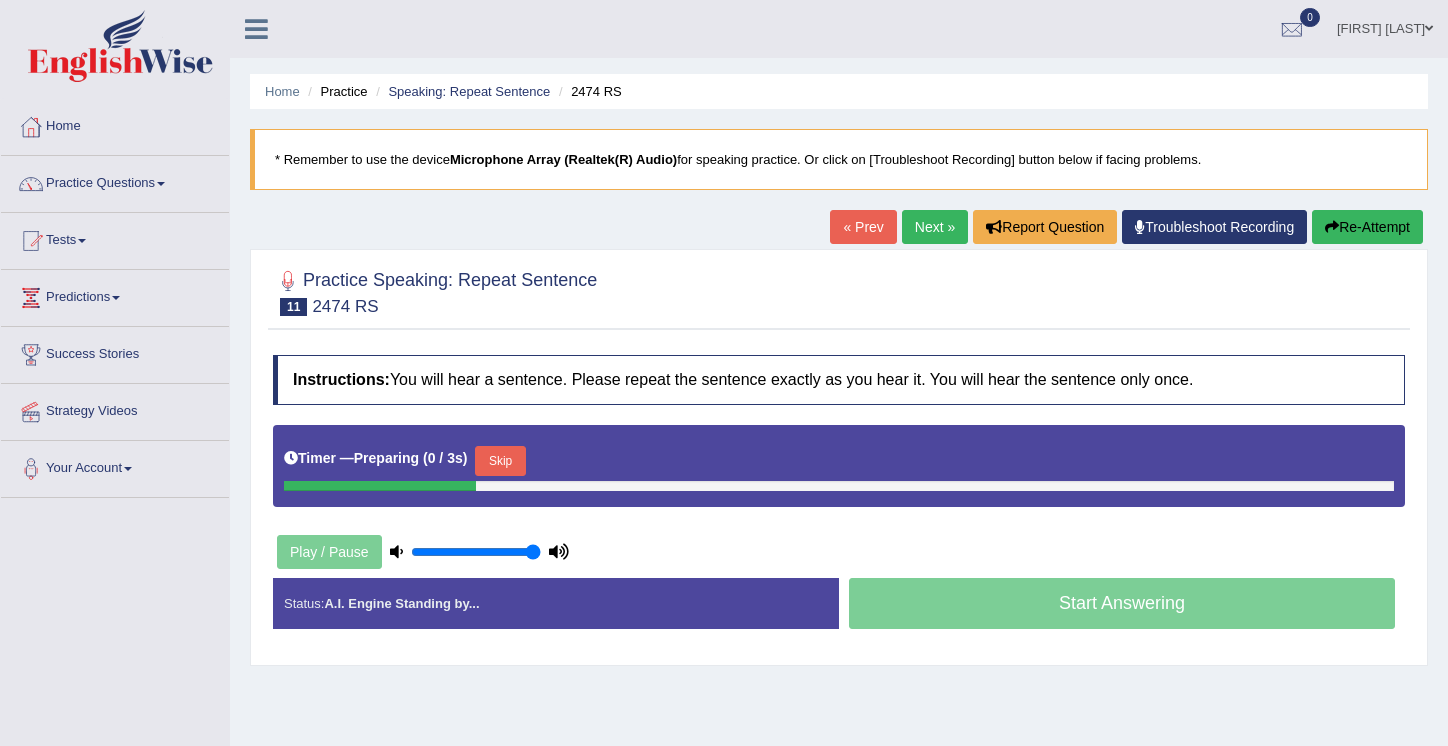 scroll, scrollTop: 0, scrollLeft: 0, axis: both 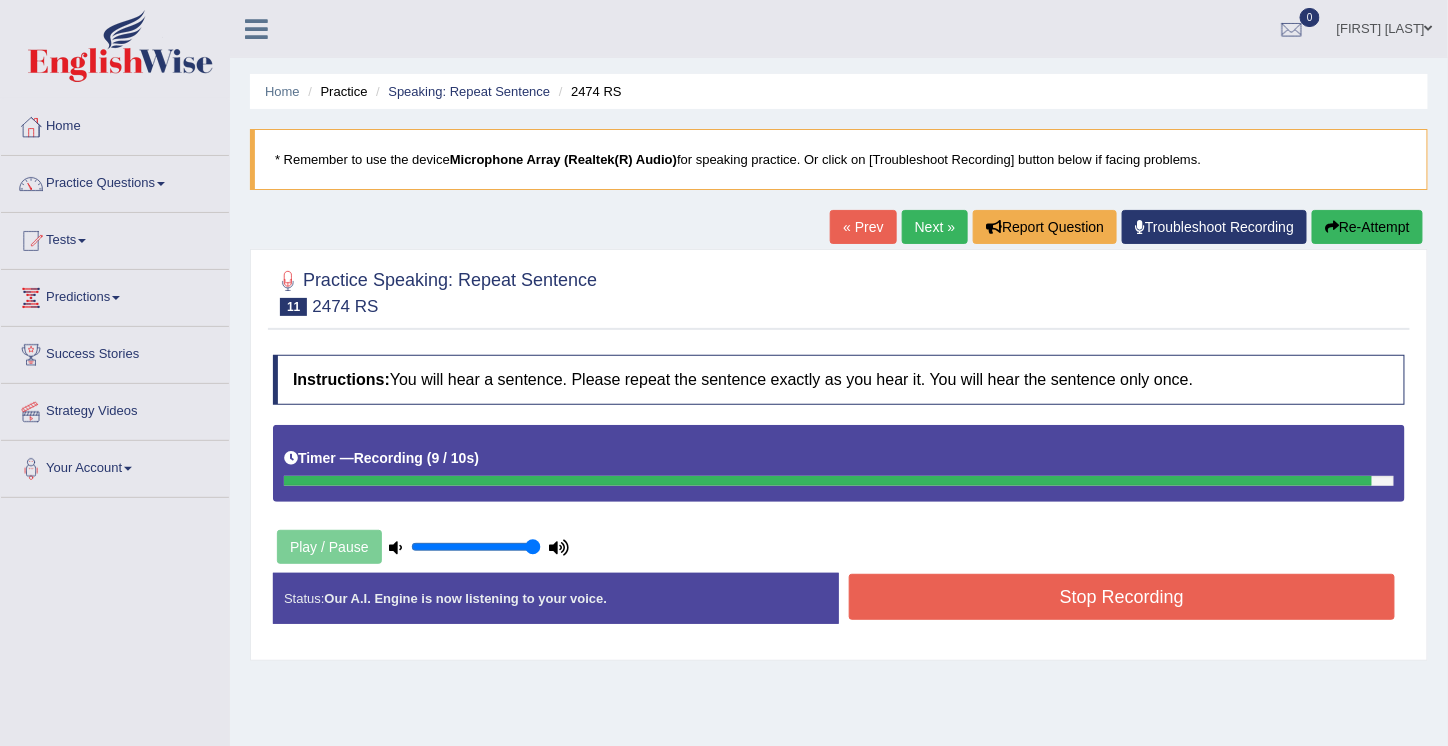 click on "Re-Attempt" at bounding box center [1367, 227] 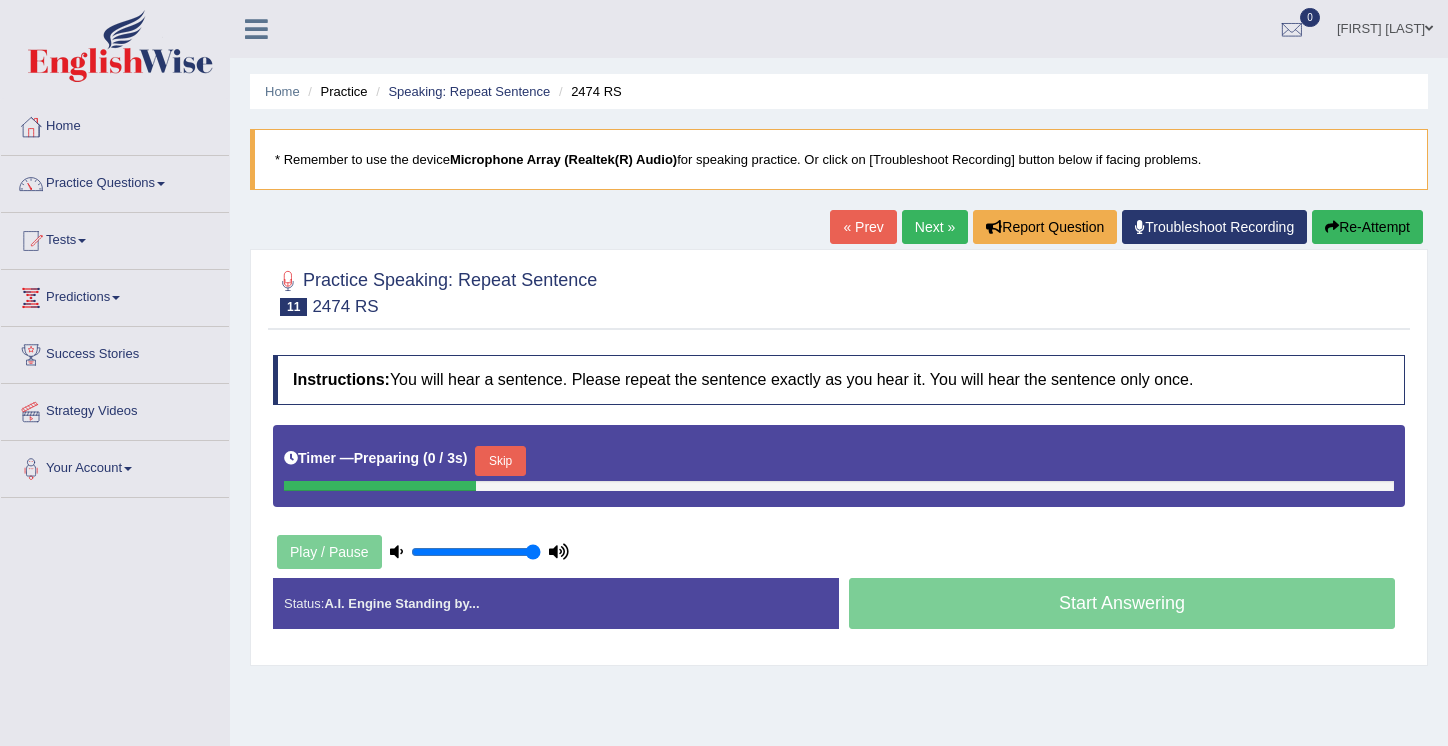 scroll, scrollTop: 304, scrollLeft: 0, axis: vertical 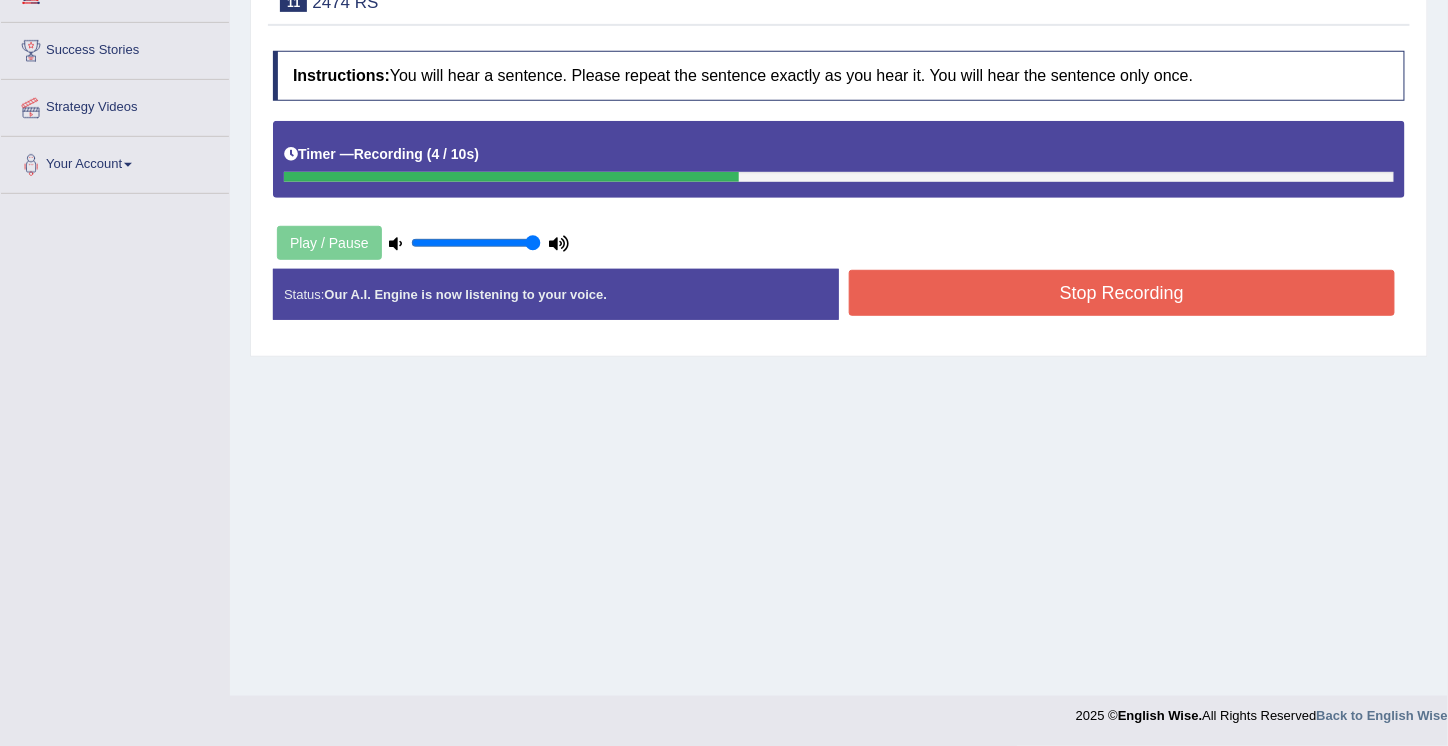 click on "Stop Recording" at bounding box center (1122, 293) 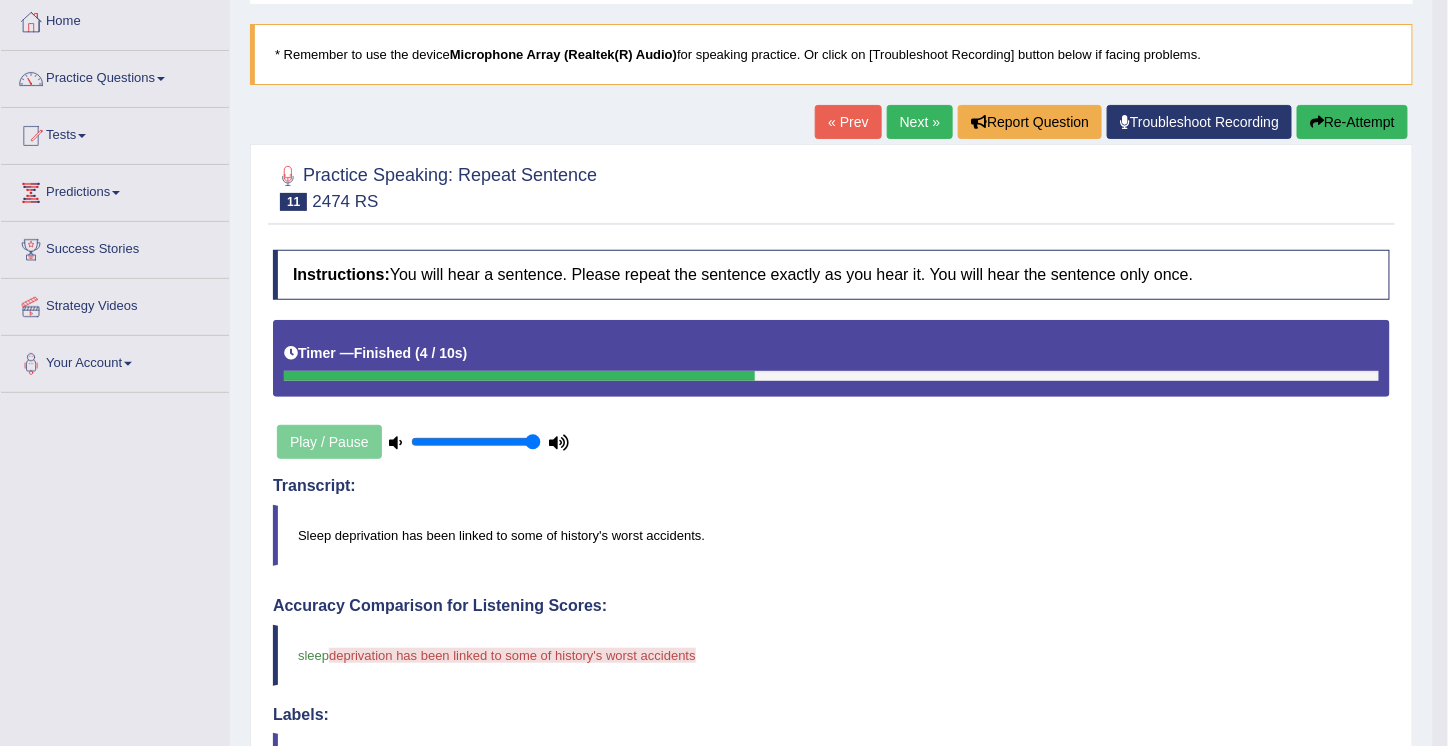 scroll, scrollTop: 104, scrollLeft: 0, axis: vertical 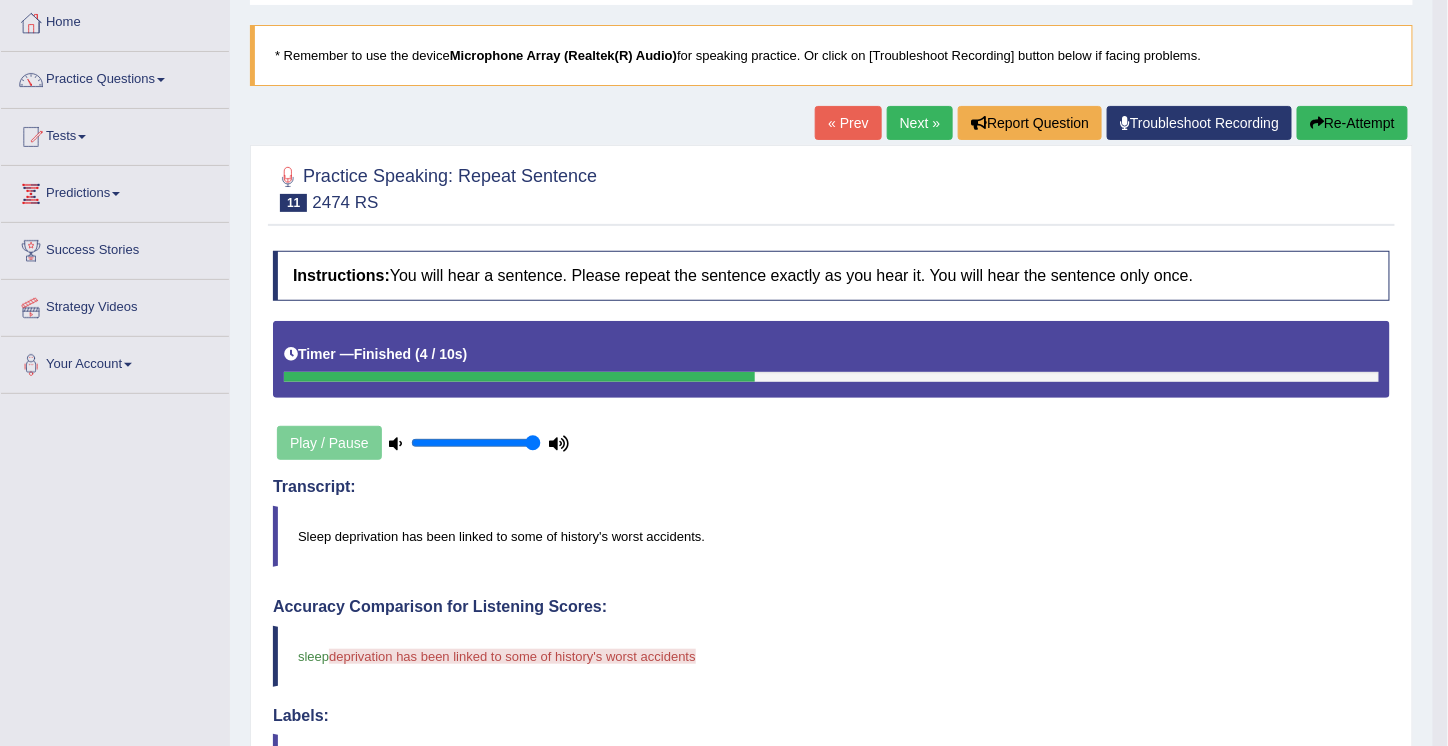 click on "Re-Attempt" at bounding box center [1352, 123] 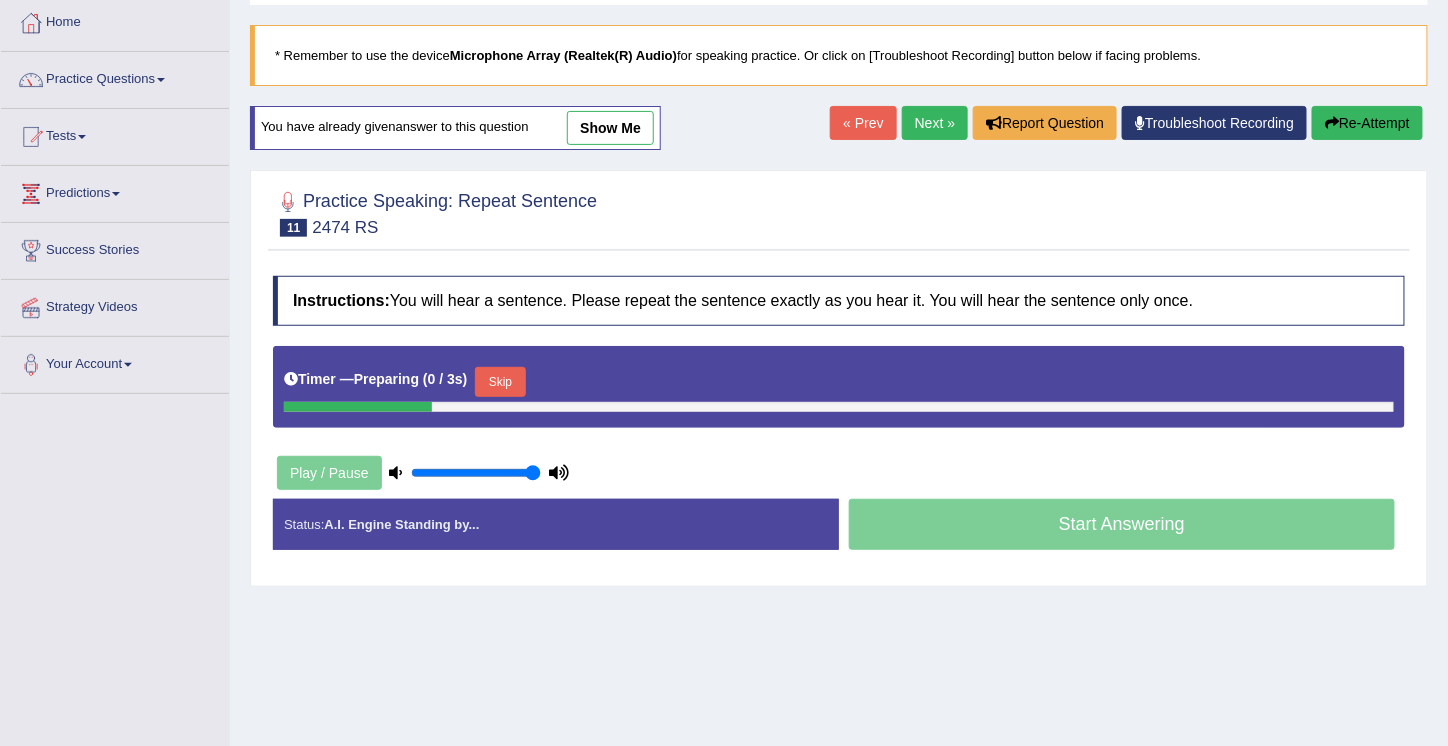 scroll, scrollTop: 104, scrollLeft: 0, axis: vertical 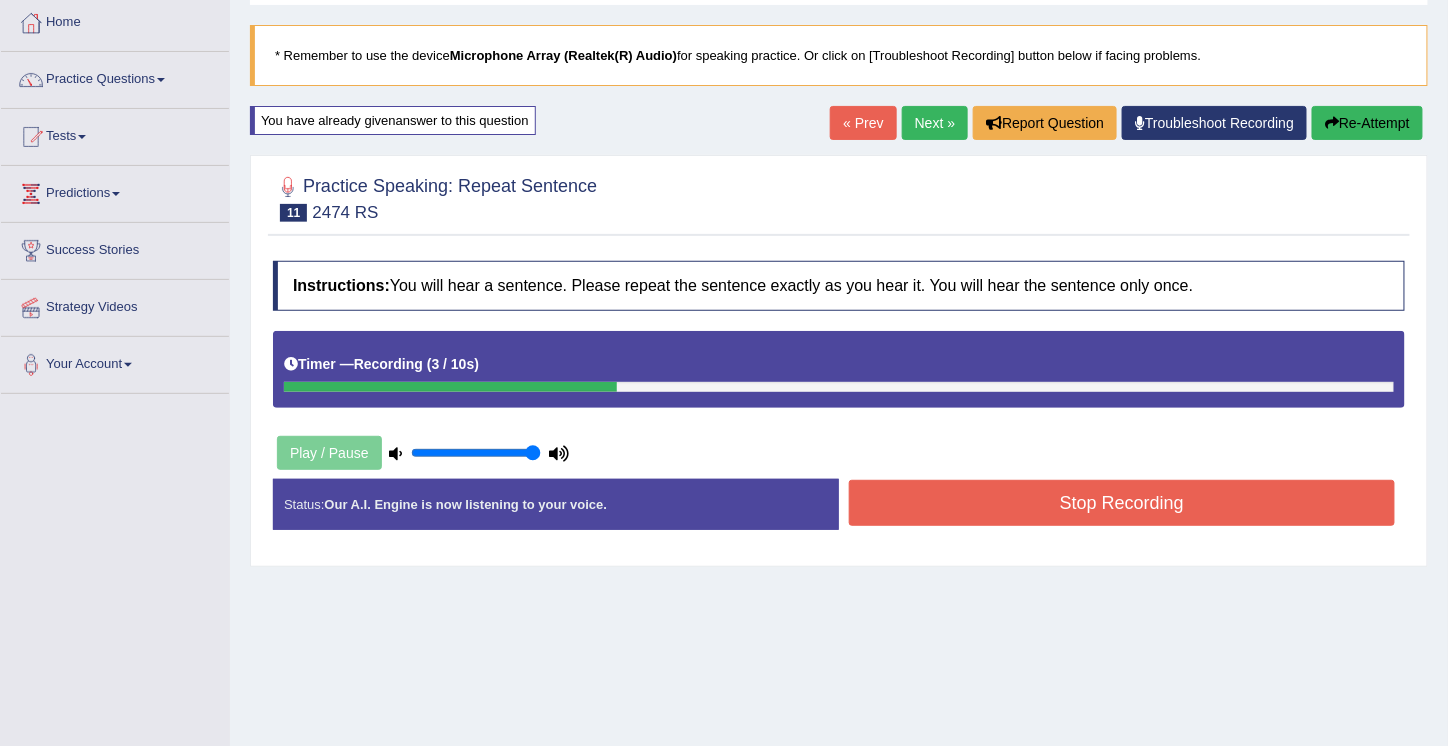 click on "Stop Recording" at bounding box center (1122, 503) 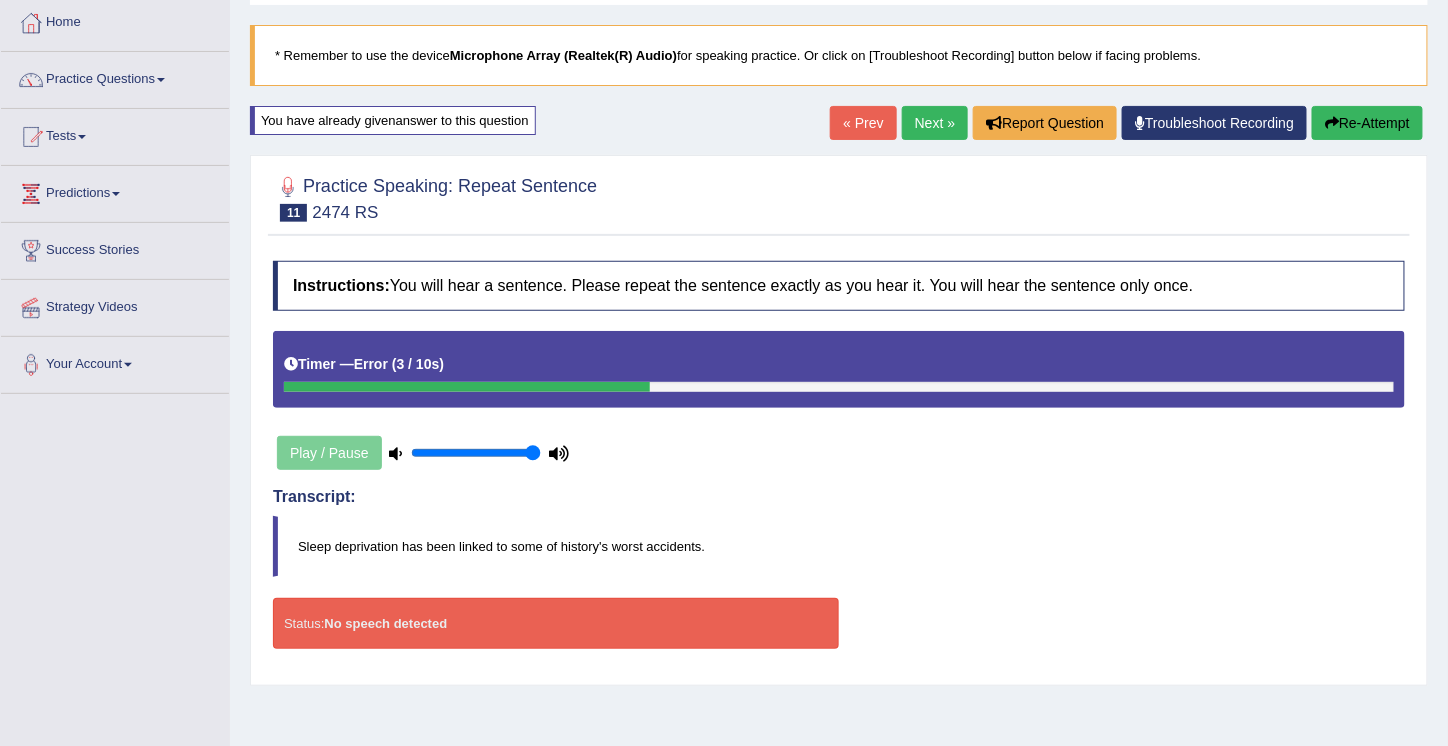 click on "Next »" at bounding box center (935, 123) 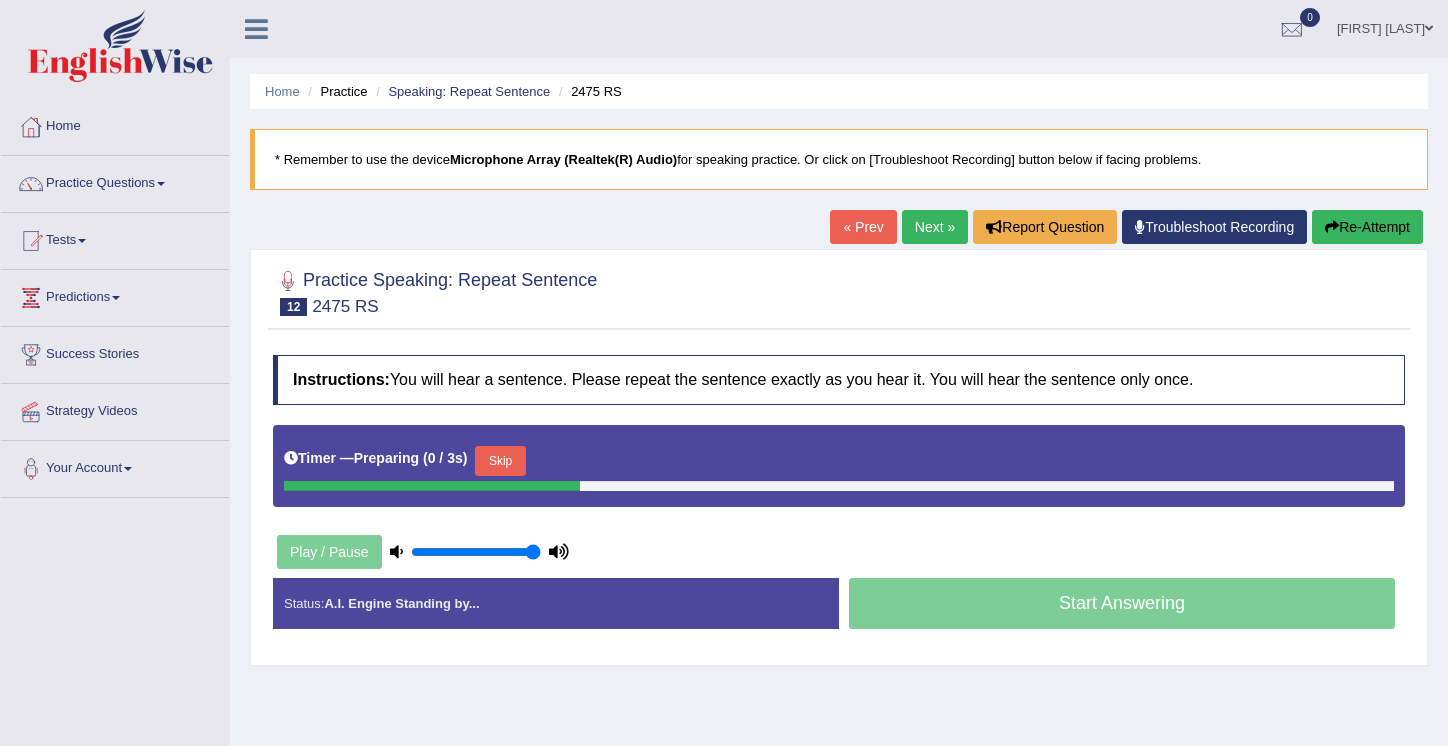 scroll, scrollTop: 0, scrollLeft: 0, axis: both 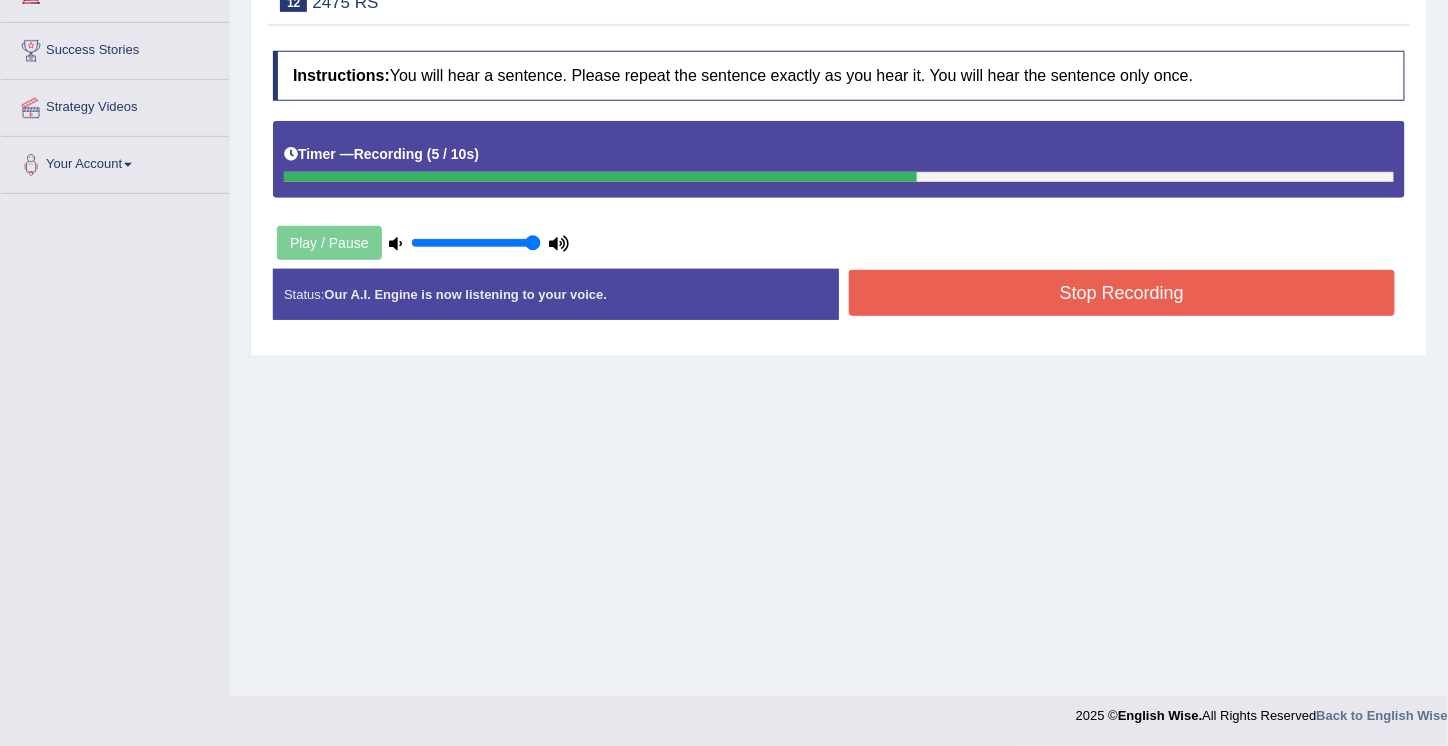 drag, startPoint x: 1013, startPoint y: 289, endPoint x: 1028, endPoint y: 296, distance: 16.552946 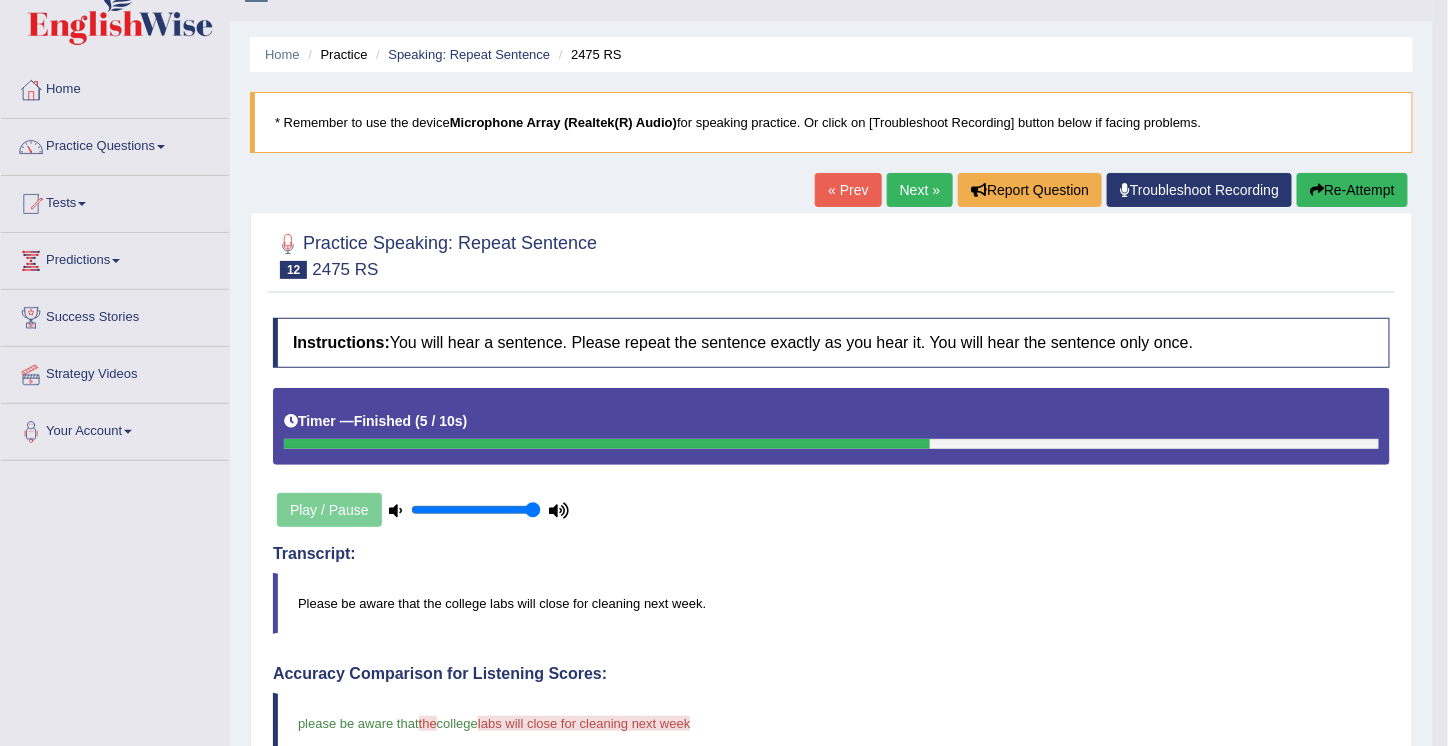 scroll, scrollTop: 0, scrollLeft: 0, axis: both 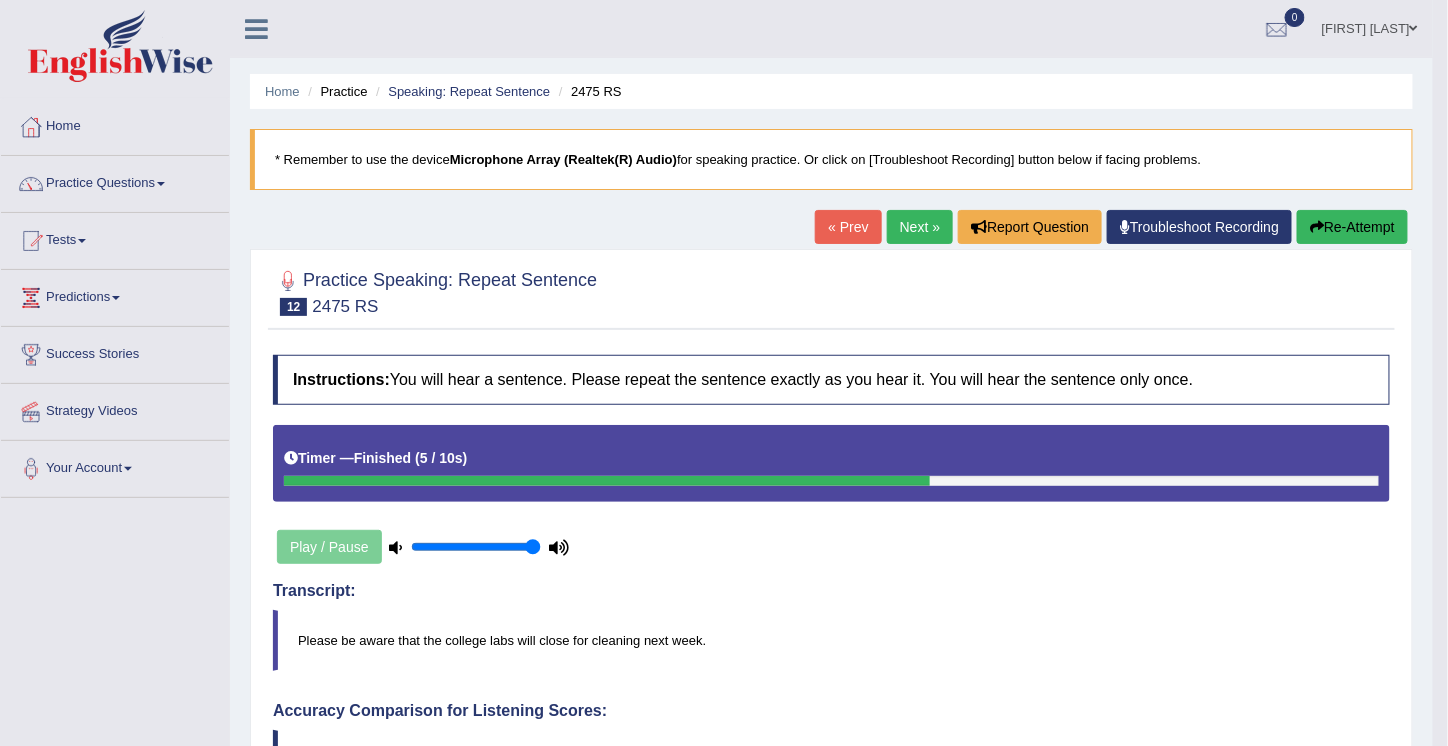 click on "Re-Attempt" at bounding box center [1352, 227] 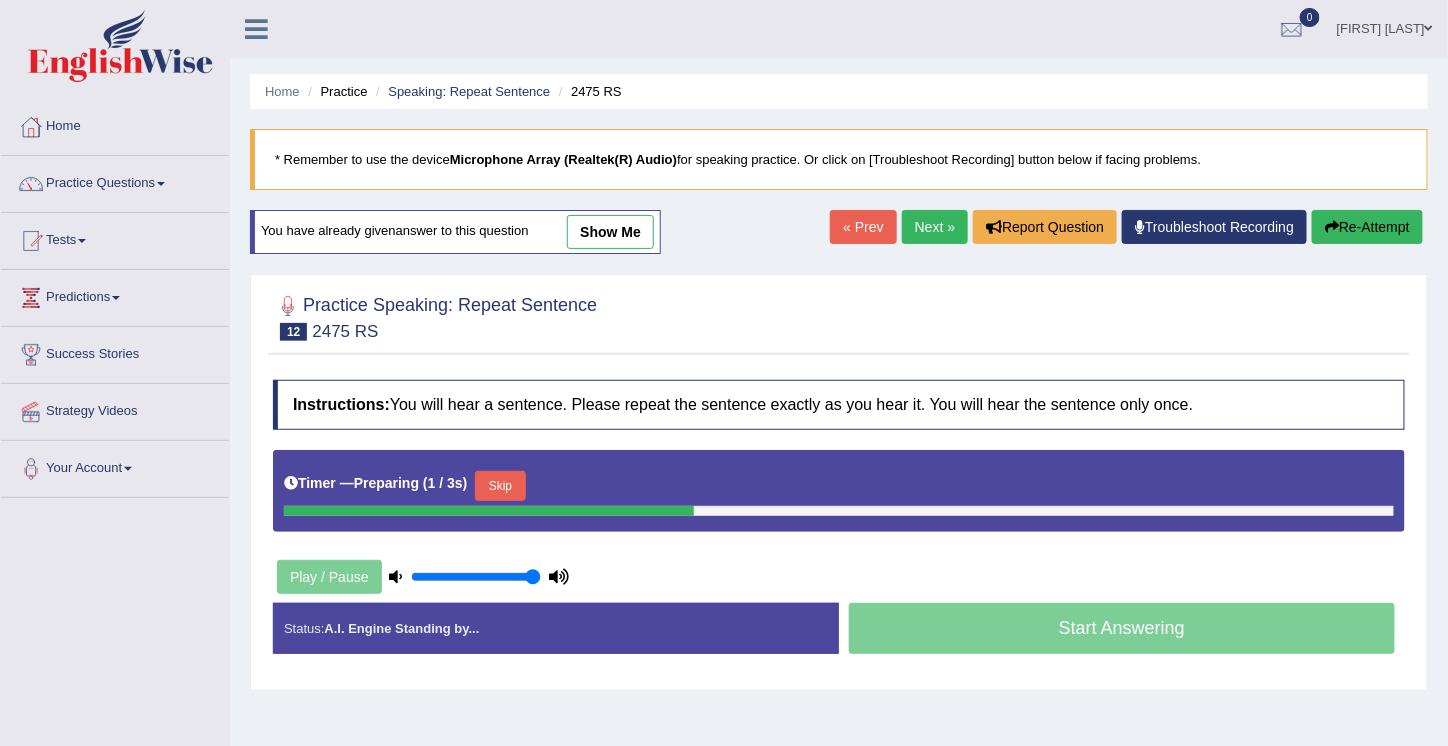 scroll, scrollTop: 59, scrollLeft: 0, axis: vertical 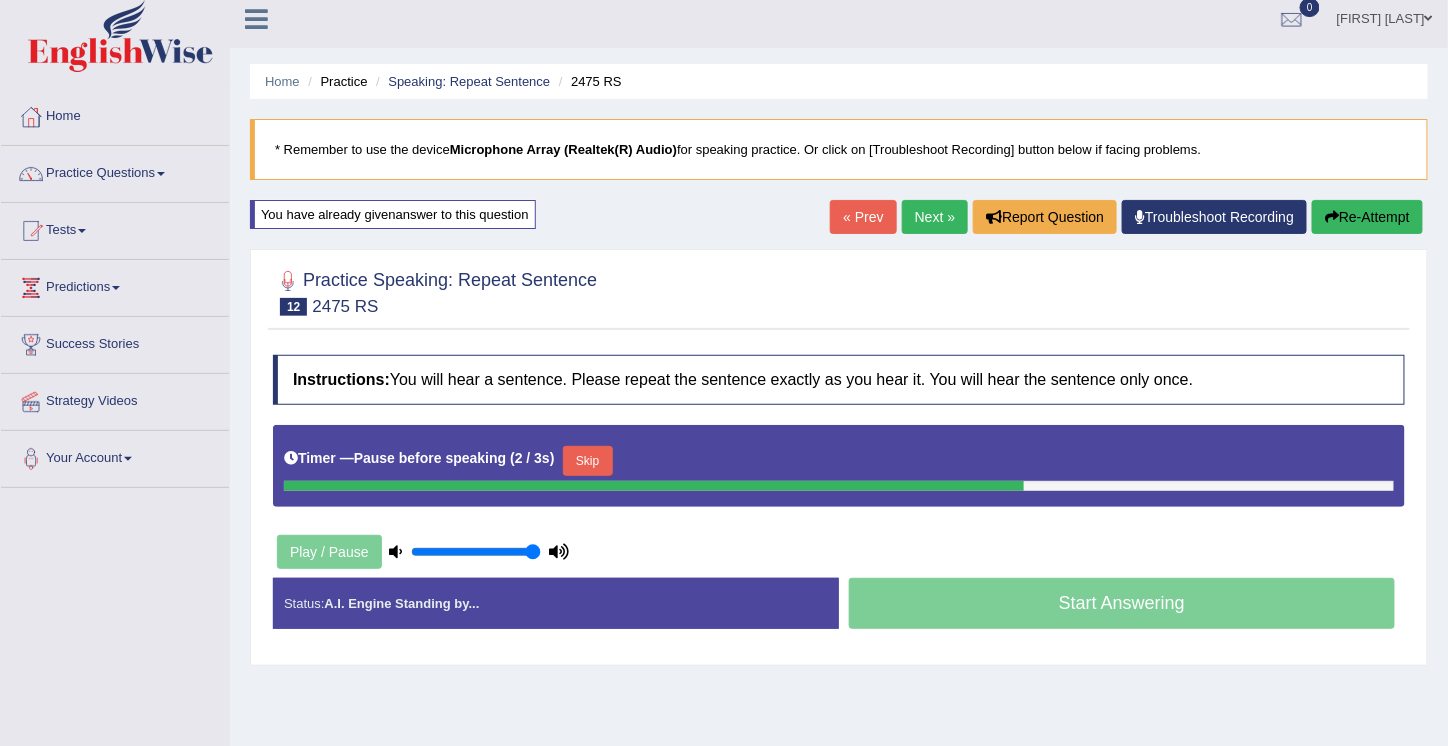 click at bounding box center [839, 291] 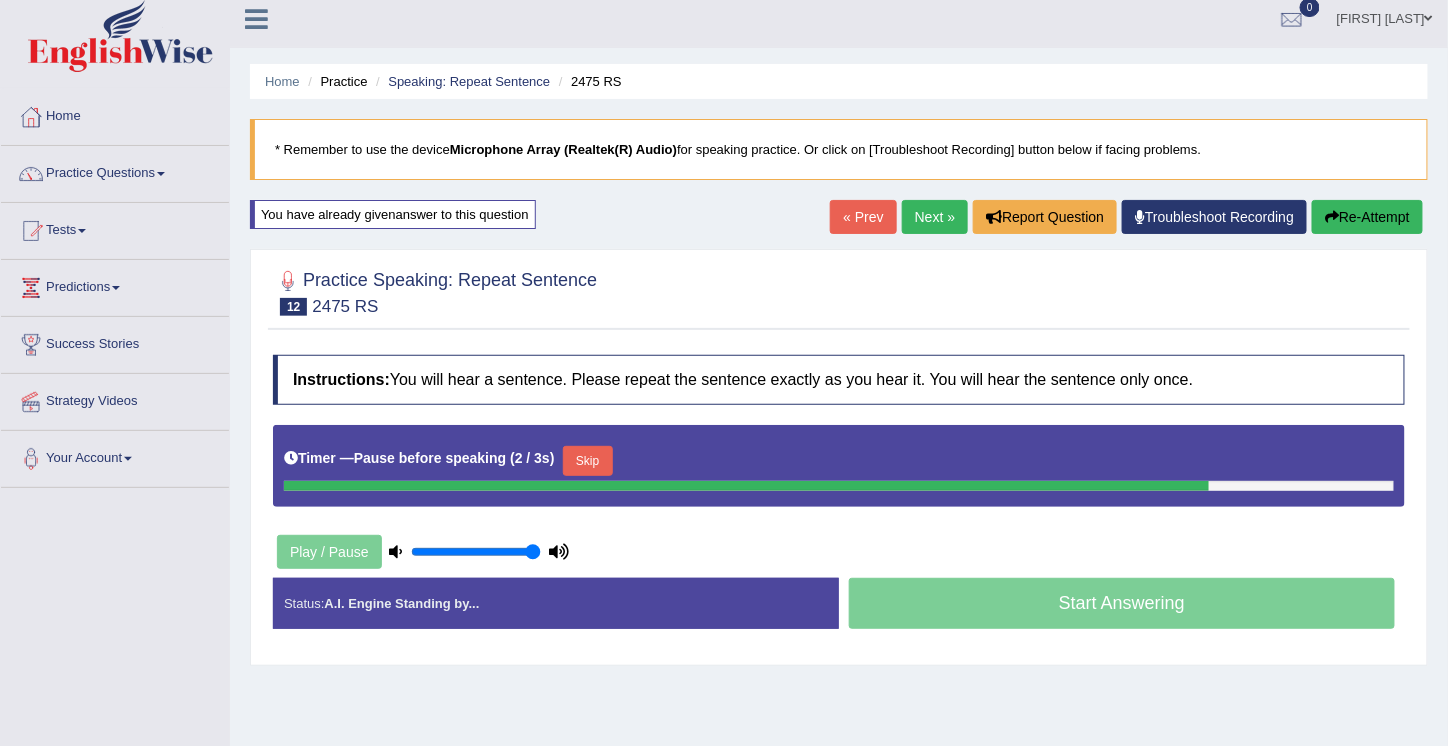 click at bounding box center (839, 291) 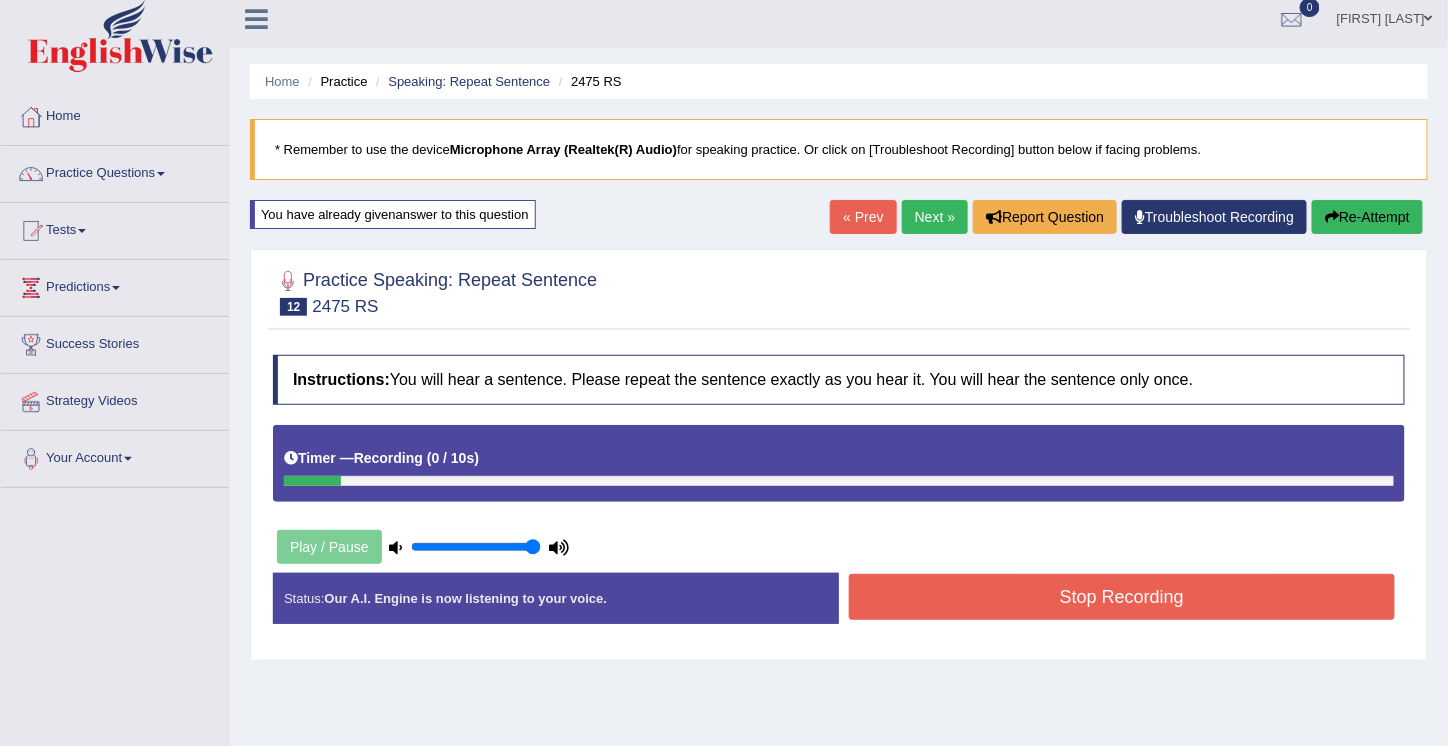 click on "Practice Speaking: Repeat Sentence
12
2475 RS" at bounding box center (839, 295) 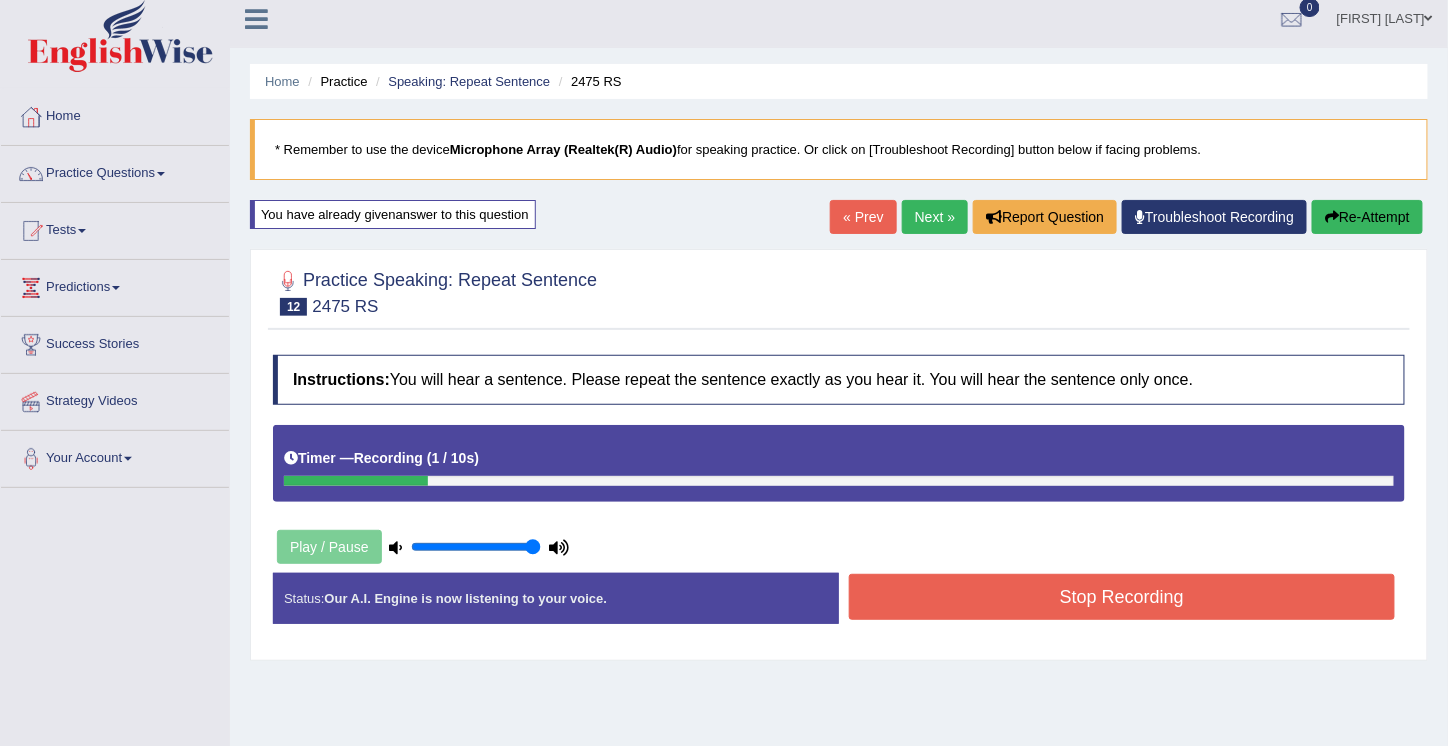 click on "Practice Speaking: Repeat Sentence
12
2475 RS" at bounding box center (839, 295) 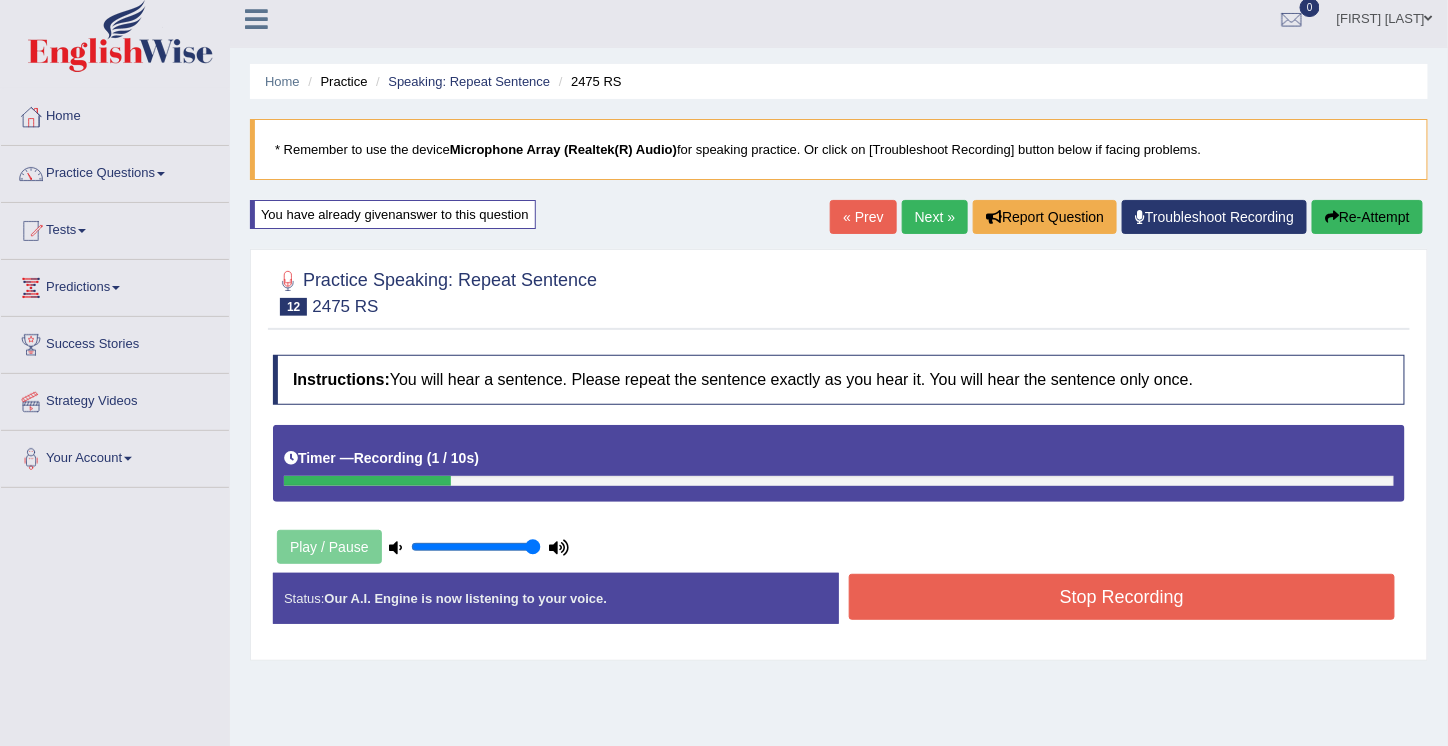 click on "Practice Speaking: Repeat Sentence
12
2475 RS" at bounding box center [839, 295] 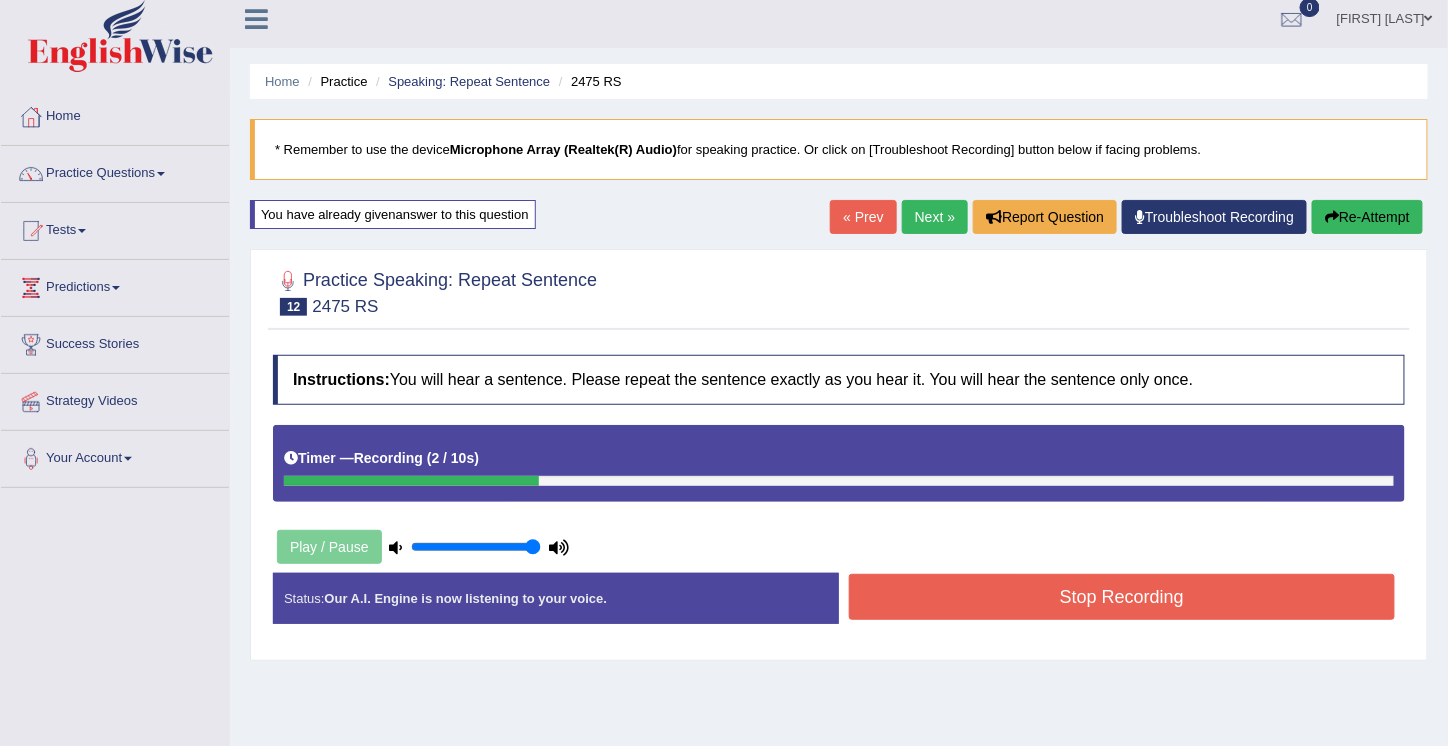 click on "Practice Speaking: Repeat Sentence
12
2475 RS
Instructions:  You will hear a sentence. Please repeat the sentence exactly as you hear it. You will hear the sentence only once.
Timer —  Recording   ( 2 / 10s ) Play / Pause Transcript: Please be aware that the college labs will close for cleaning next week. Created with Highcharts 7.1.2 Too low Too high Time Pitch meter: 0 2 4 6 8 10 Created with Highcharts 7.1.2 Great Too slow Too fast Time Speech pace meter: 0 5 10 15 20 25 30 35 40 Accuracy Comparison for Listening Scores: Labels:
Red:  Missed/Mispronounced Words
Green:  Correct Words
Accuracy:  Voice Analysis: A.I. Scores:
1  / 3              Content
2.4  / 5              Oral fluency
1.8  / 5              Pronunciation
Your Response: Status:" at bounding box center (839, 455) 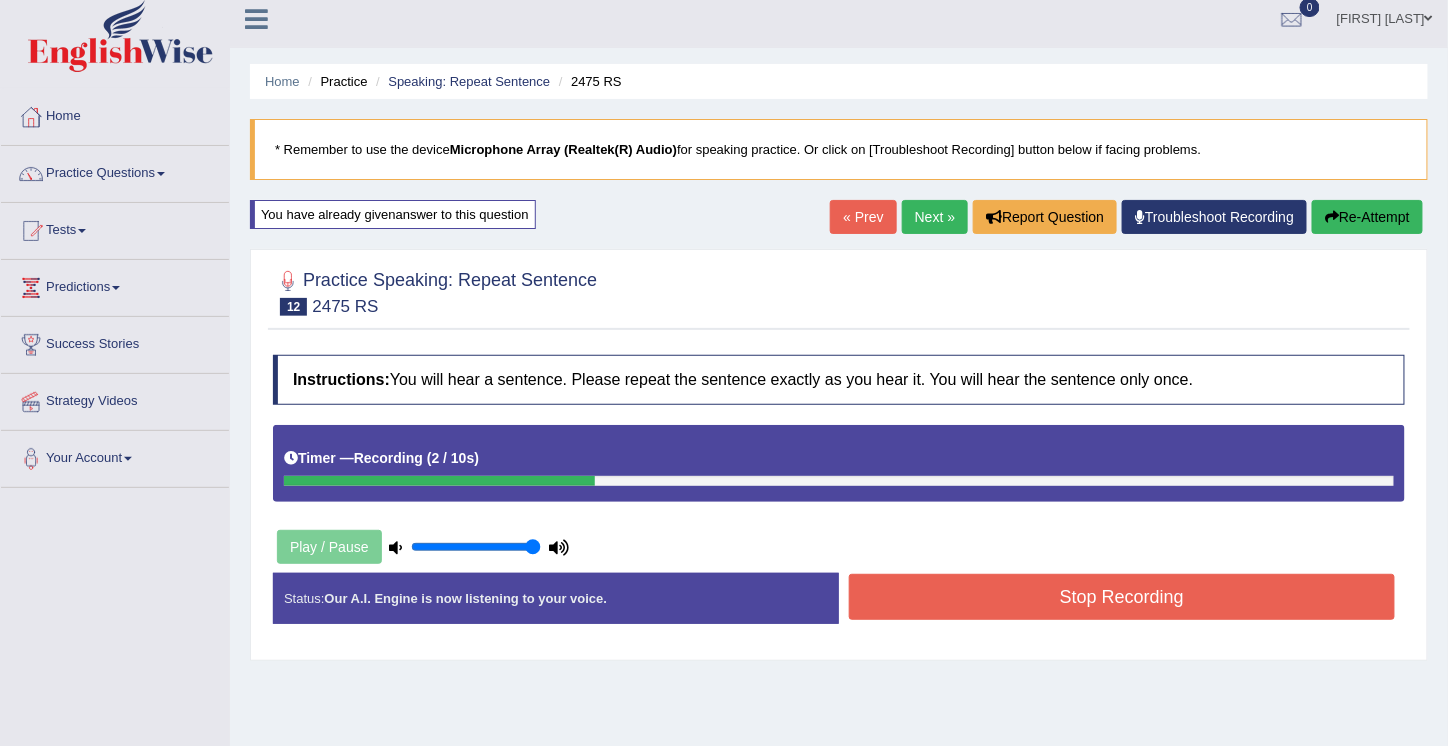 click on "Practice Speaking: Repeat Sentence
12
2475 RS
Instructions:  You will hear a sentence. Please repeat the sentence exactly as you hear it. You will hear the sentence only once.
Timer —  Recording   ( 2 / 10s ) Play / Pause Transcript: Please be aware that the college labs will close for cleaning next week. Created with Highcharts 7.1.2 Too low Too high Time Pitch meter: 0 2 4 6 8 10 Created with Highcharts 7.1.2 Great Too slow Too fast Time Speech pace meter: 0 5 10 15 20 25 30 35 40 Accuracy Comparison for Listening Scores: Labels:
Red:  Missed/Mispronounced Words
Green:  Correct Words
Accuracy:  Voice Analysis: A.I. Scores:
1  / 3              Content
2.4  / 5              Oral fluency
1.8  / 5              Pronunciation
Your Response: Status:" at bounding box center (839, 455) 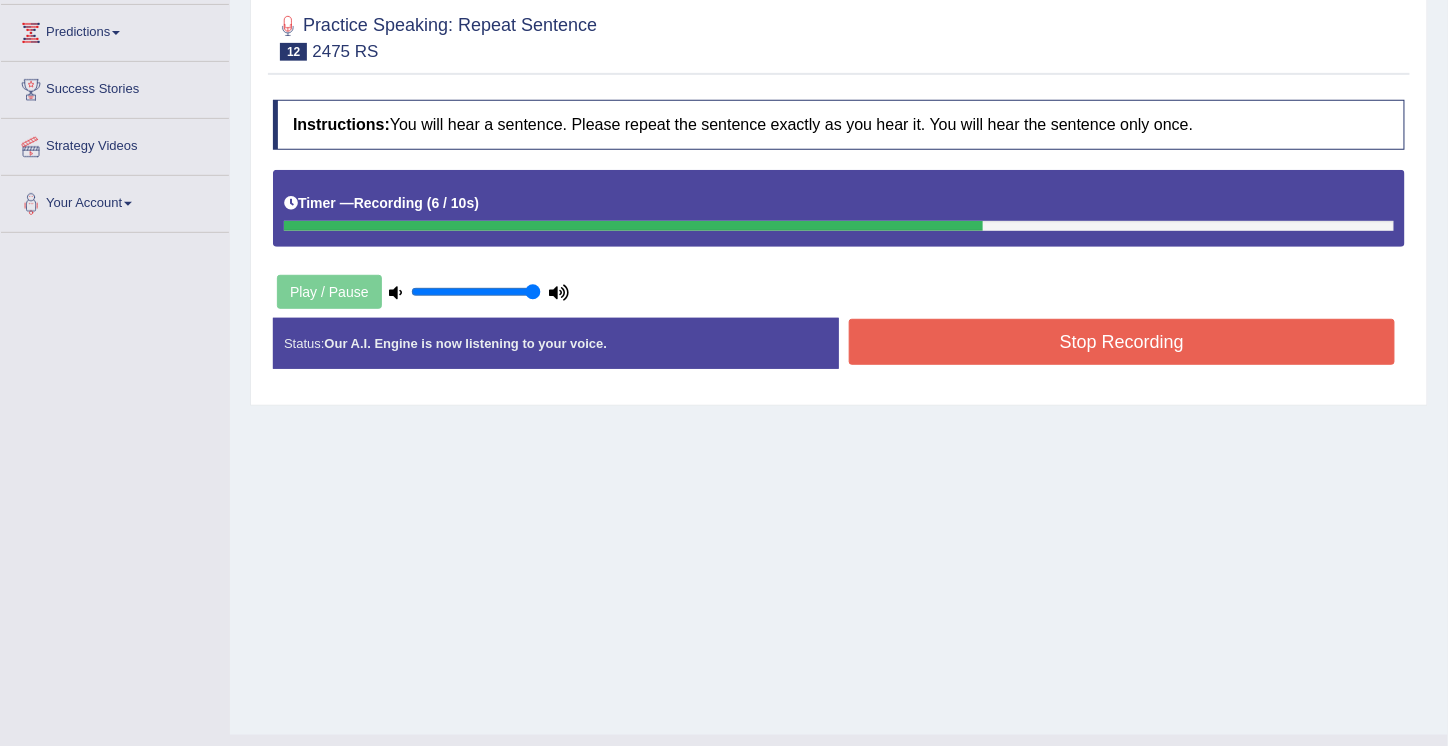 scroll, scrollTop: 0, scrollLeft: 0, axis: both 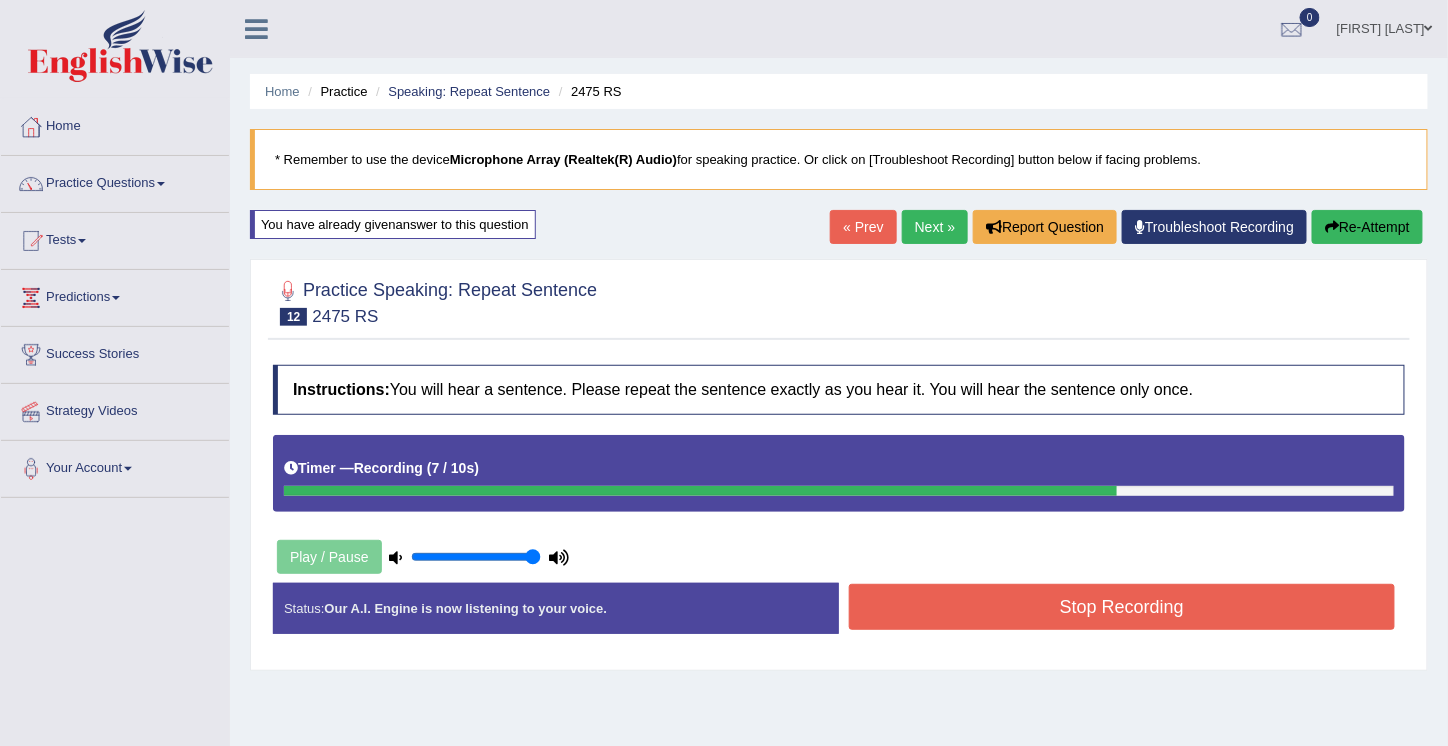 click on "Home
Practice
Speaking: Repeat Sentence
2475 RS
* Remember to use the device  Microphone Array (Realtek(R) Audio)  for speaking practice. Or click on [Troubleshoot Recording] button below if facing problems.
You have already given   answer to this question
« Prev Next »  Report Question  Troubleshoot Recording  Re-Attempt
Practice Speaking: Repeat Sentence
12
2475 RS
Instructions:  You will hear a sentence. Please repeat the sentence exactly as you hear it. You will hear the sentence only once.
Timer —  Recording   ( 7 / 10s ) Play / Pause Transcript: Please be aware that the college labs will close for cleaning next week. Created with Highcharts 7.1.2 Too low Too high Time Pitch meter: 0 2 4 6 8 10 Created with Highcharts 7.1.2 Great Too slow Too fast Time Speech pace meter:" at bounding box center (839, 500) 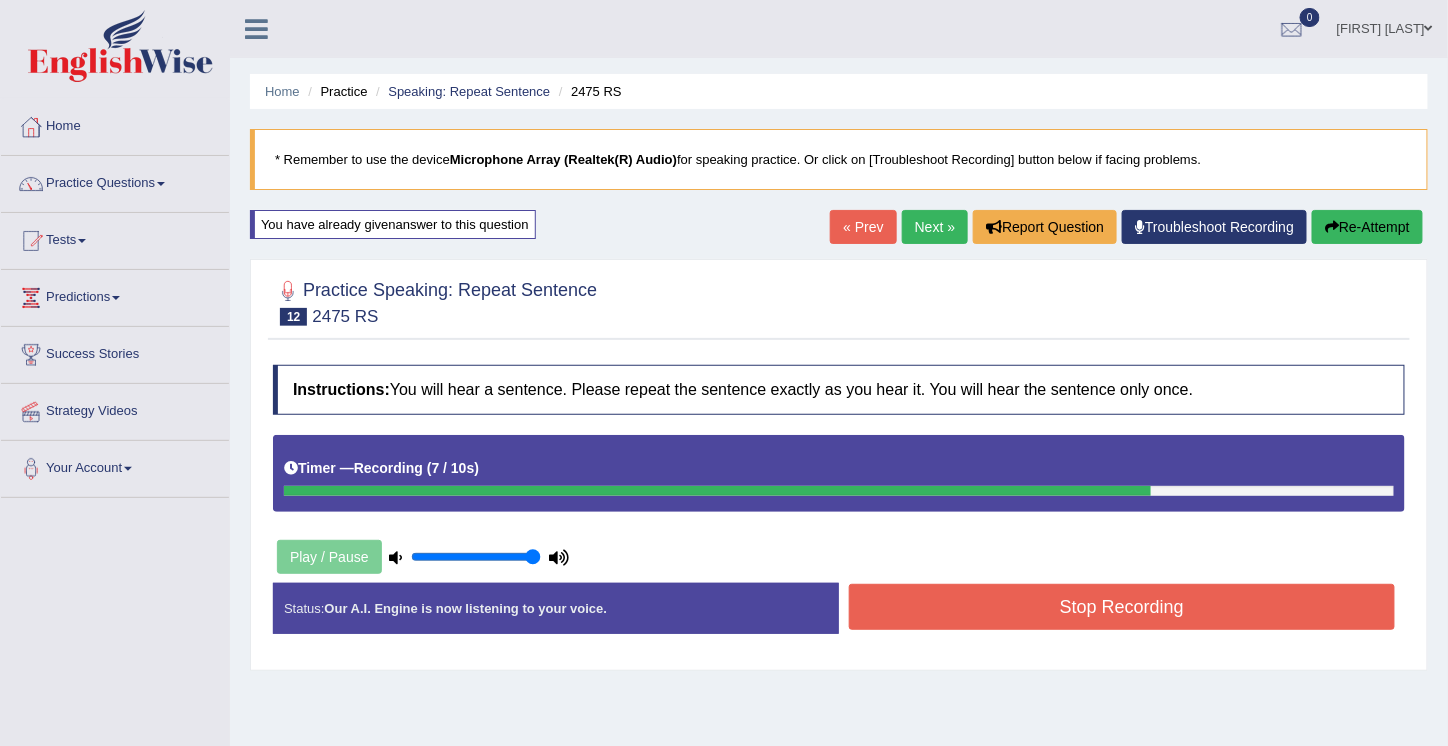 click on "Home
Practice
Speaking: Repeat Sentence
2475 RS
* Remember to use the device  Microphone Array (Realtek(R) Audio)  for speaking practice. Or click on [Troubleshoot Recording] button below if facing problems.
You have already given   answer to this question
« Prev Next »  Report Question  Troubleshoot Recording  Re-Attempt
Practice Speaking: Repeat Sentence
12
2475 RS
Instructions:  You will hear a sentence. Please repeat the sentence exactly as you hear it. You will hear the sentence only once.
Timer —  Recording   ( 7 / 10s ) Play / Pause Transcript: Please be aware that the college labs will close for cleaning next week. Created with Highcharts 7.1.2 Too low Too high Time Pitch meter: 0 2 4 6 8 10 Created with Highcharts 7.1.2 Great Too slow Too fast Time Speech pace meter:" at bounding box center [839, 500] 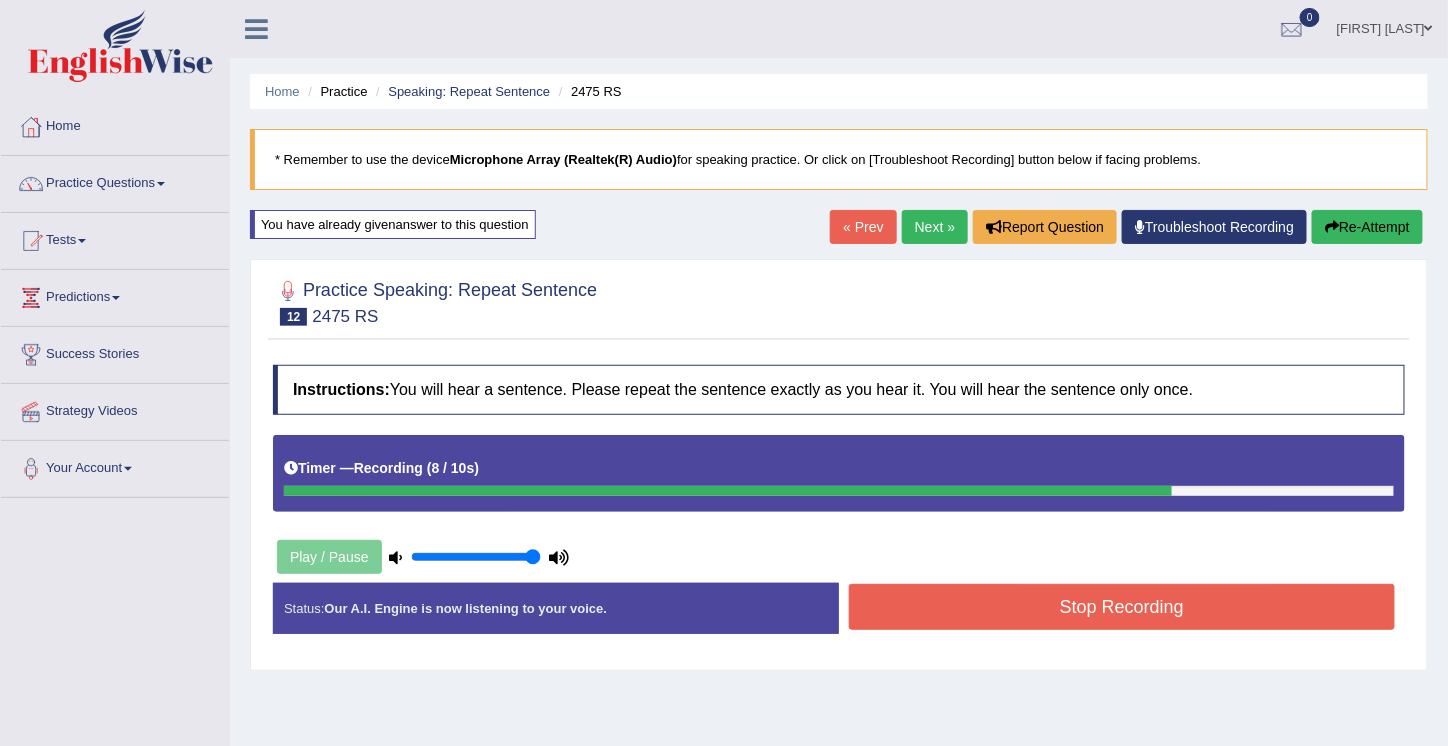 click on "Home
Practice
Speaking: Repeat Sentence
2475 RS
* Remember to use the device  Microphone Array (Realtek(R) Audio)  for speaking practice. Or click on [Troubleshoot Recording] button below if facing problems.
You have already given   answer to this question
« Prev Next »  Report Question  Troubleshoot Recording  Re-Attempt
Practice Speaking: Repeat Sentence
12
2475 RS
Instructions:  You will hear a sentence. Please repeat the sentence exactly as you hear it. You will hear the sentence only once.
Timer —  Recording   ( 8 / 10s ) Play / Pause Transcript: Please be aware that the college labs will close for cleaning next week. Created with Highcharts 7.1.2 Too low Too high Time Pitch meter: 0 2 4 6 8 10 Created with Highcharts 7.1.2 Great Too slow Too fast Time Speech pace meter:" at bounding box center [839, 500] 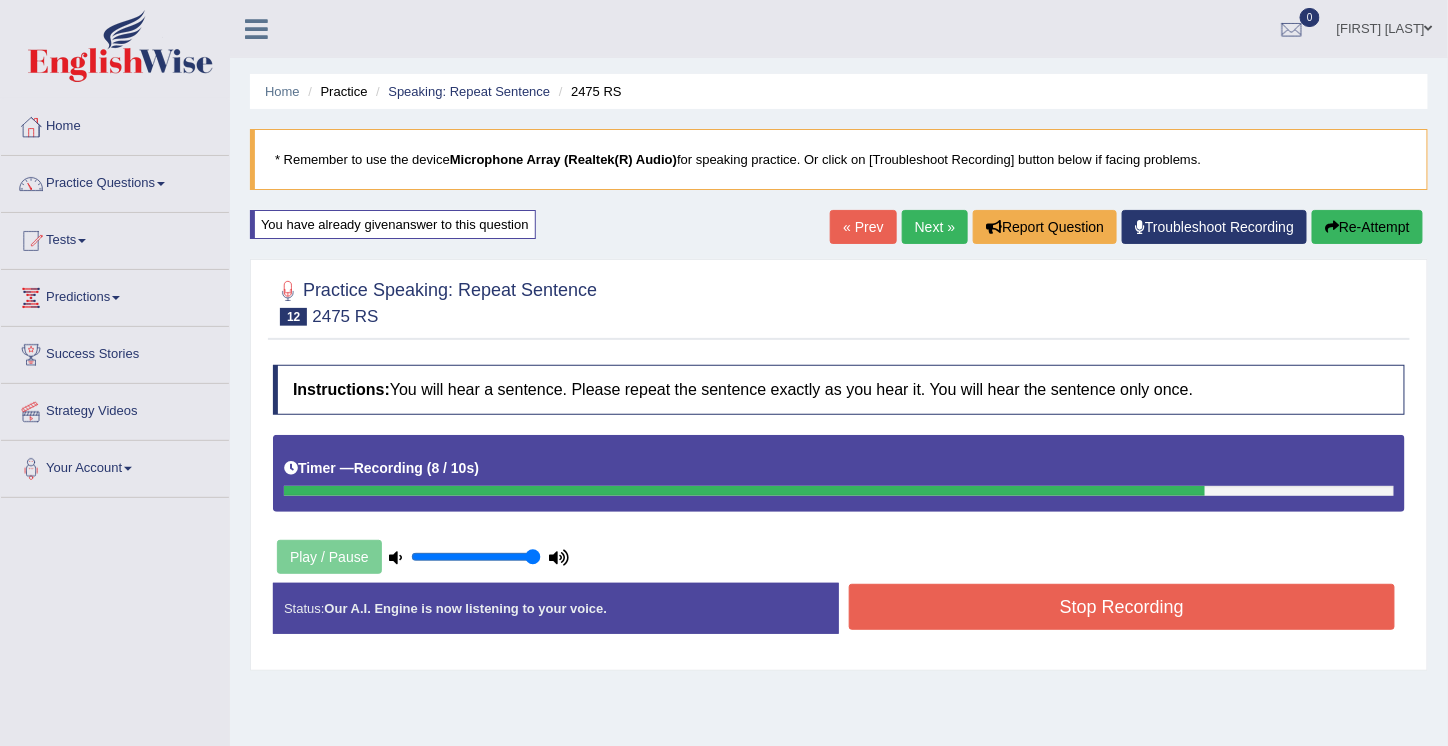 click on "Home
Practice
Speaking: Repeat Sentence
2475 RS
* Remember to use the device  Microphone Array (Realtek(R) Audio)  for speaking practice. Or click on [Troubleshoot Recording] button below if facing problems.
You have already given   answer to this question
« Prev Next »  Report Question  Troubleshoot Recording  Re-Attempt
Practice Speaking: Repeat Sentence
12
2475 RS
Instructions:  You will hear a sentence. Please repeat the sentence exactly as you hear it. You will hear the sentence only once.
Timer —  Recording   ( 8 / 10s ) Play / Pause Transcript: Please be aware that the college labs will close for cleaning next week. Created with Highcharts 7.1.2 Too low Too high Time Pitch meter: 0 2 4 6 8 10 Created with Highcharts 7.1.2 Great Too slow Too fast Time Speech pace meter:" at bounding box center [839, 500] 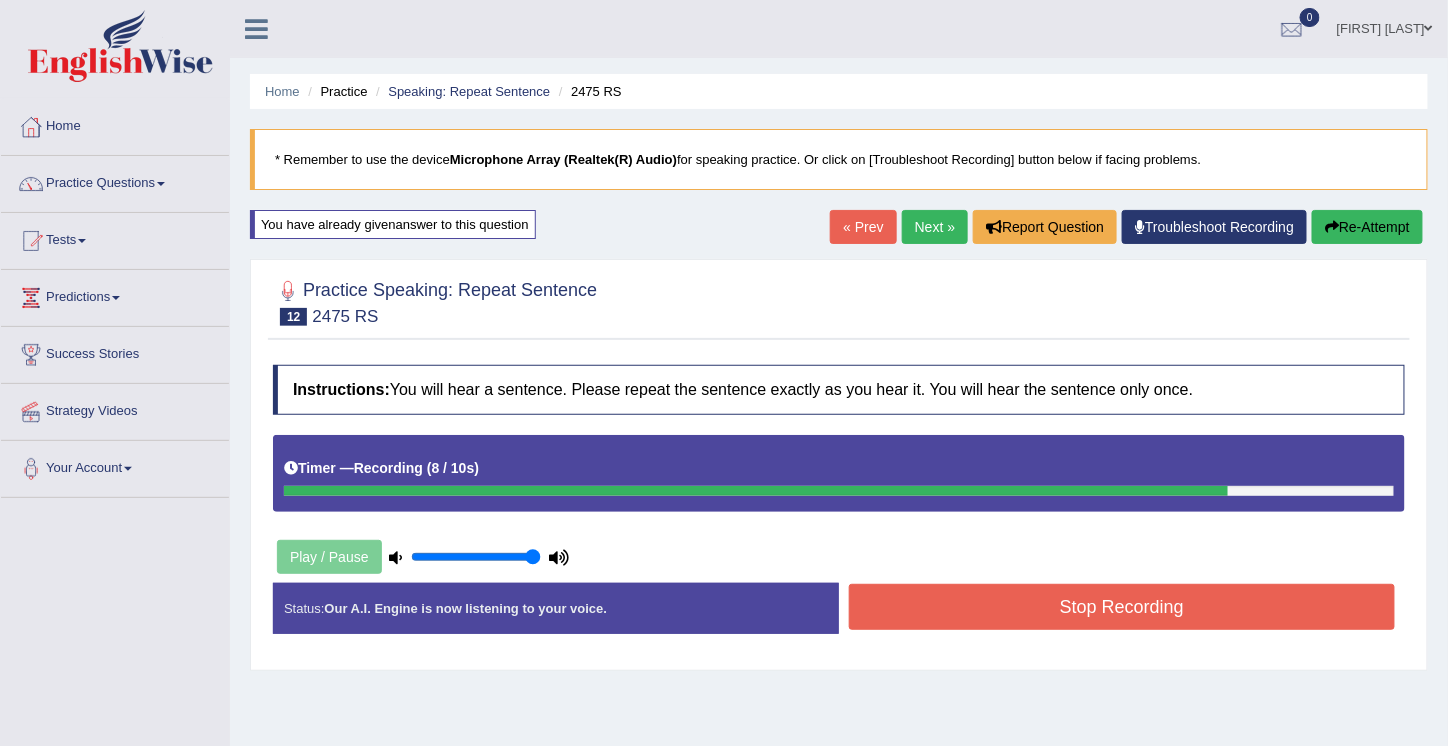 drag, startPoint x: 661, startPoint y: 255, endPoint x: 742, endPoint y: 321, distance: 104.48445 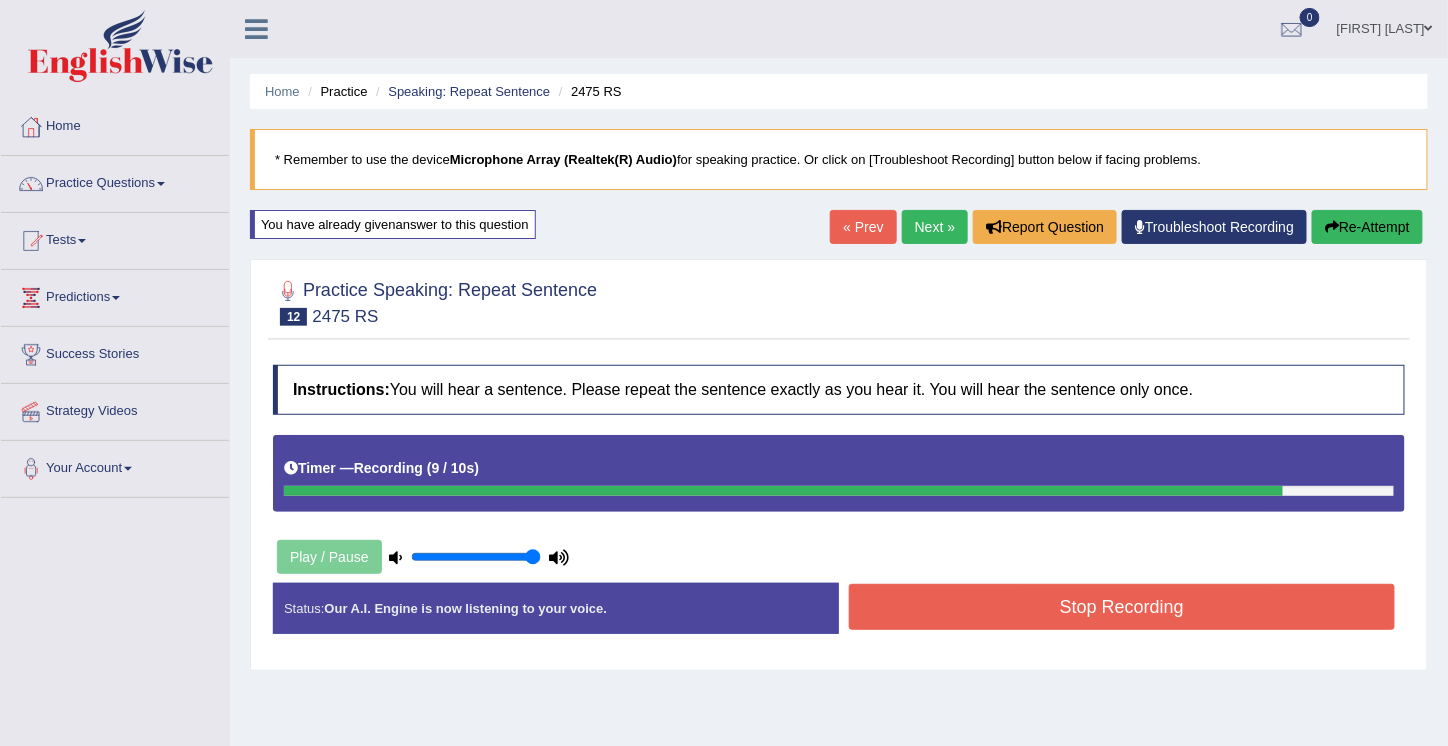 click at bounding box center [839, 301] 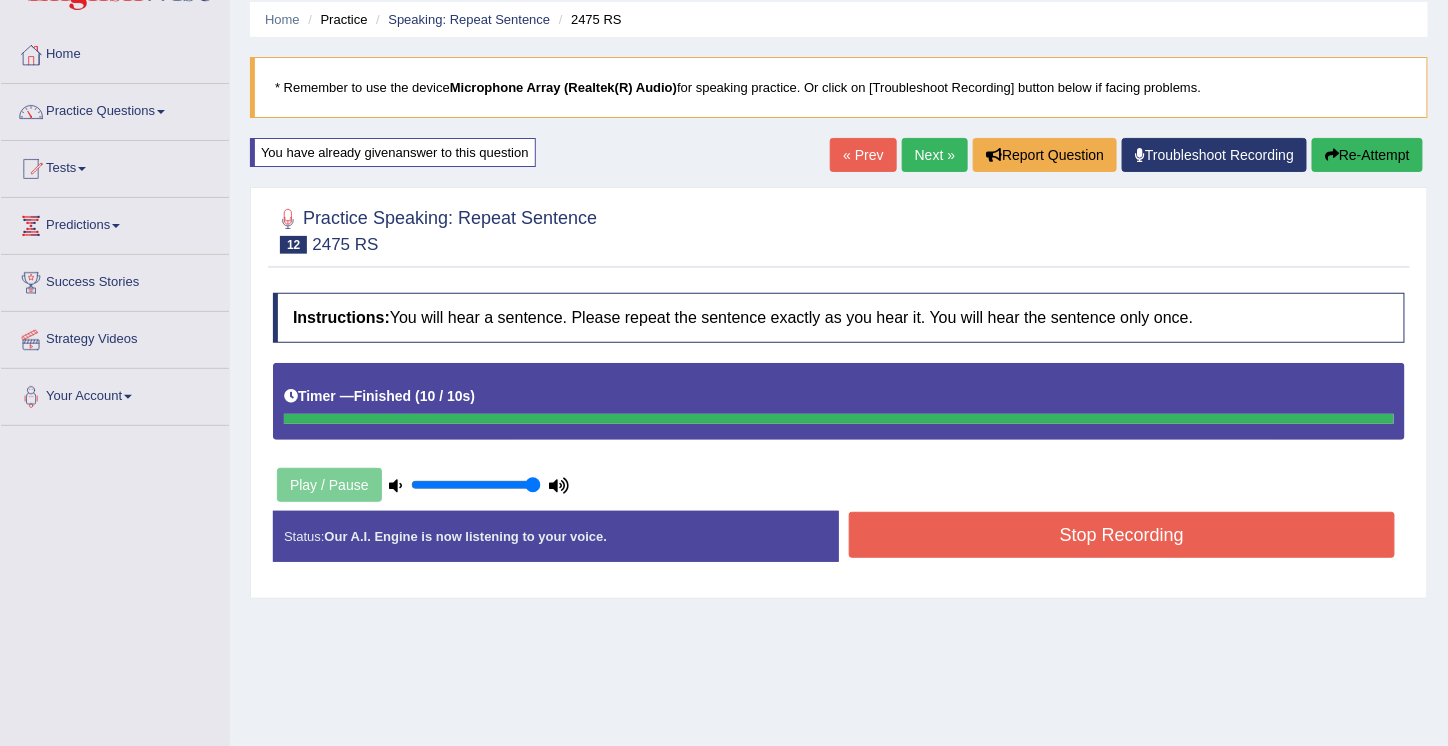 scroll, scrollTop: 76, scrollLeft: 0, axis: vertical 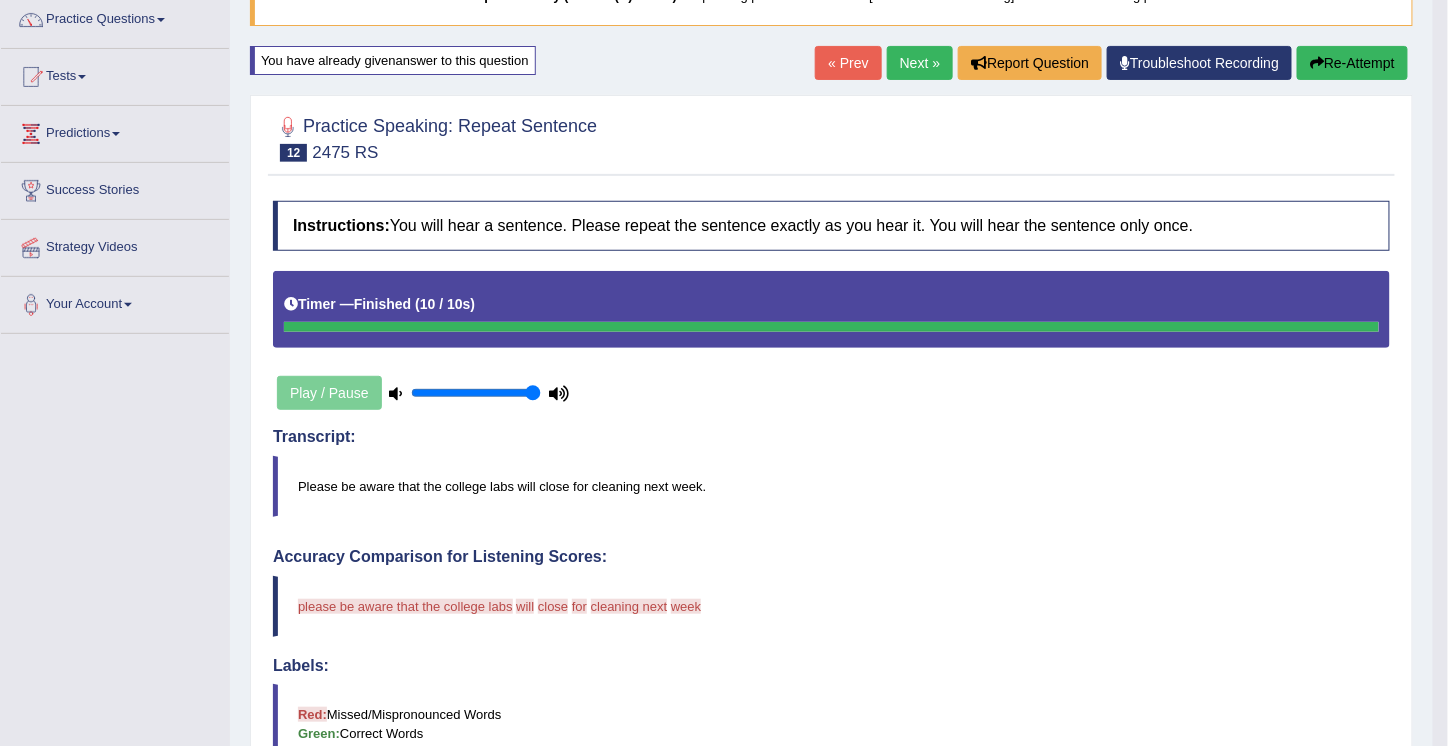 click on "please be aware that the college labs do   will i   close have   for control   cleaning next now   week i" at bounding box center [831, 606] 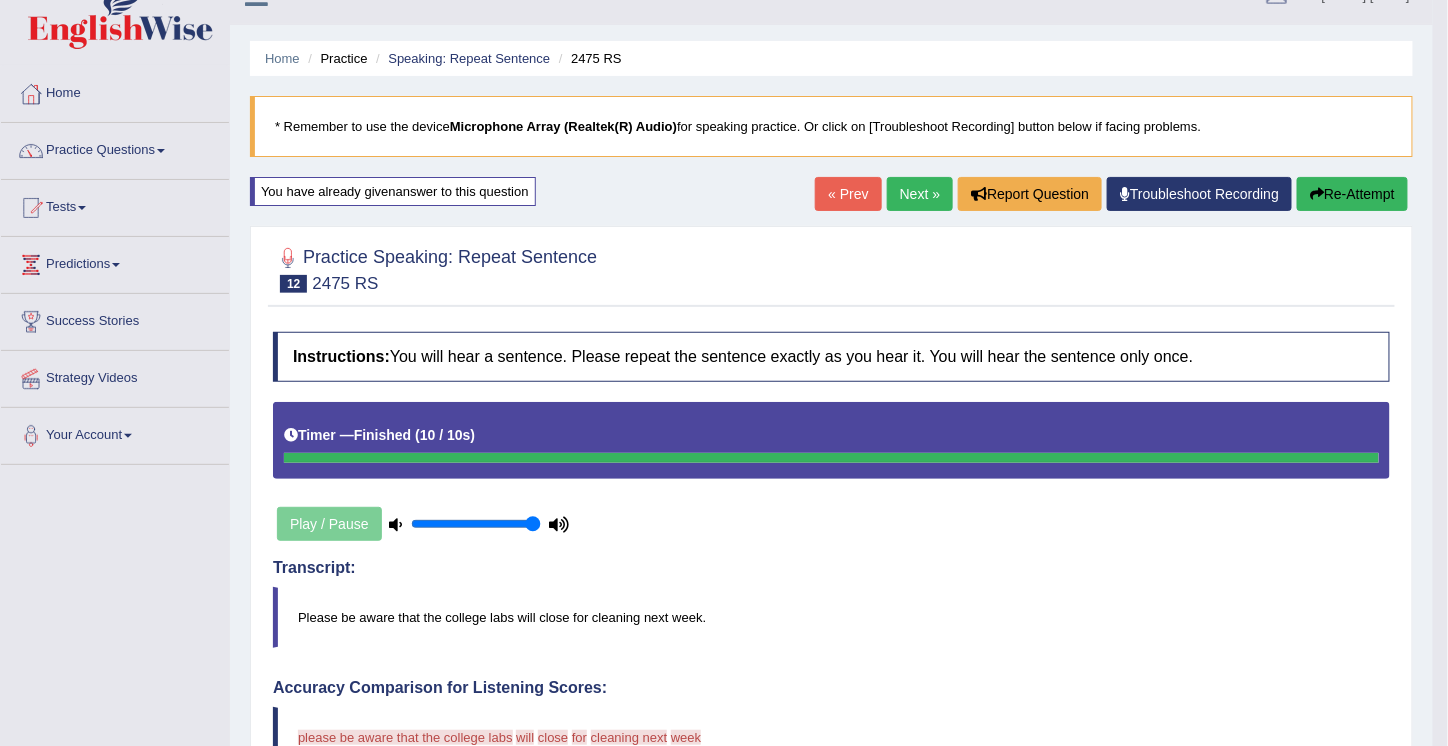 scroll, scrollTop: 0, scrollLeft: 0, axis: both 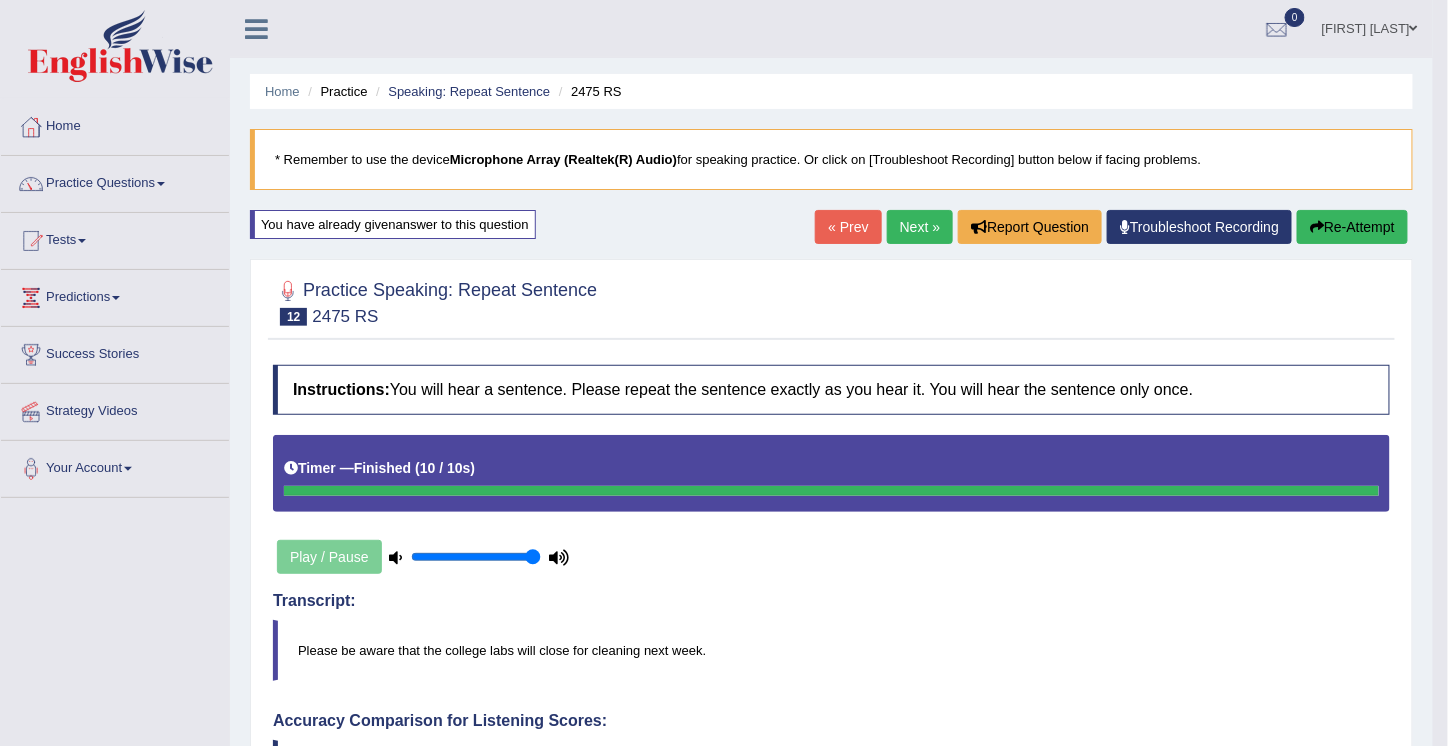 click at bounding box center (831, 301) 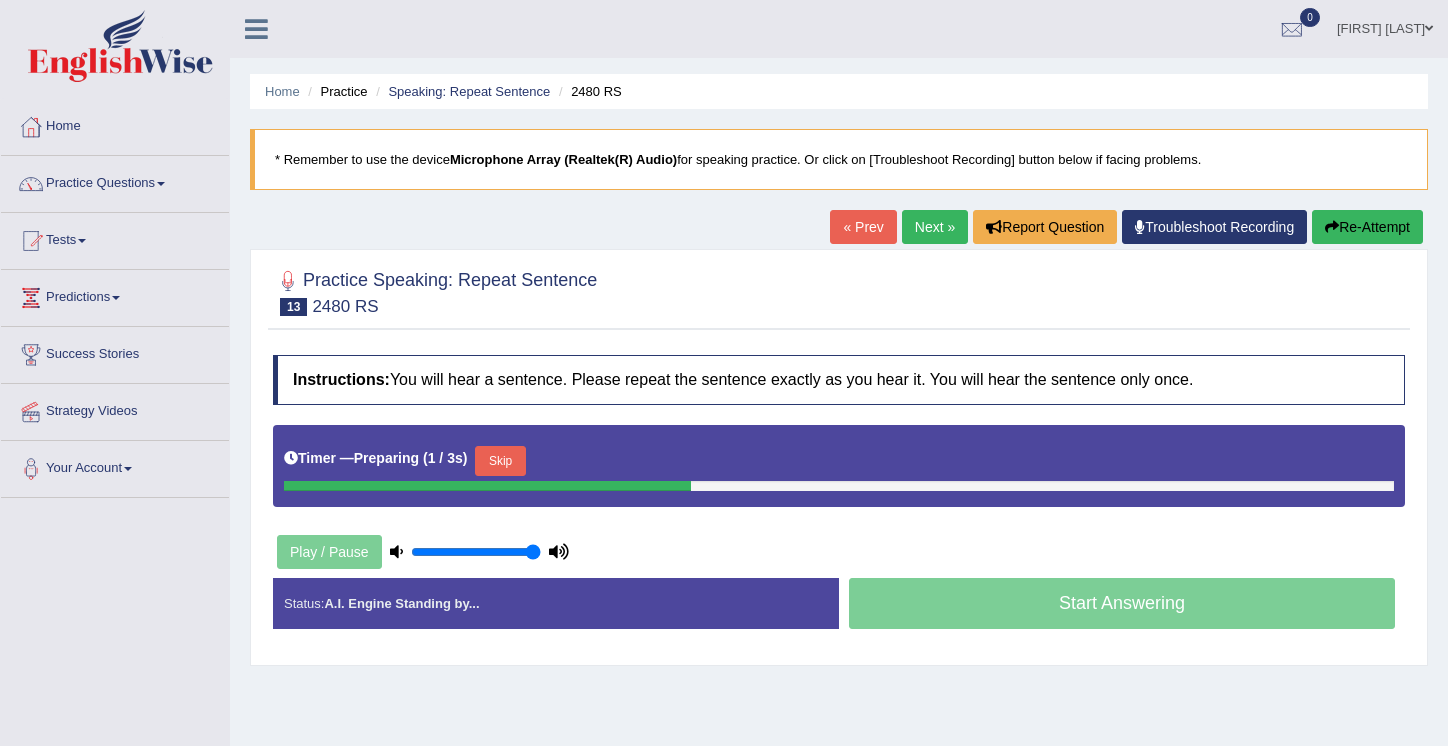 scroll, scrollTop: 0, scrollLeft: 0, axis: both 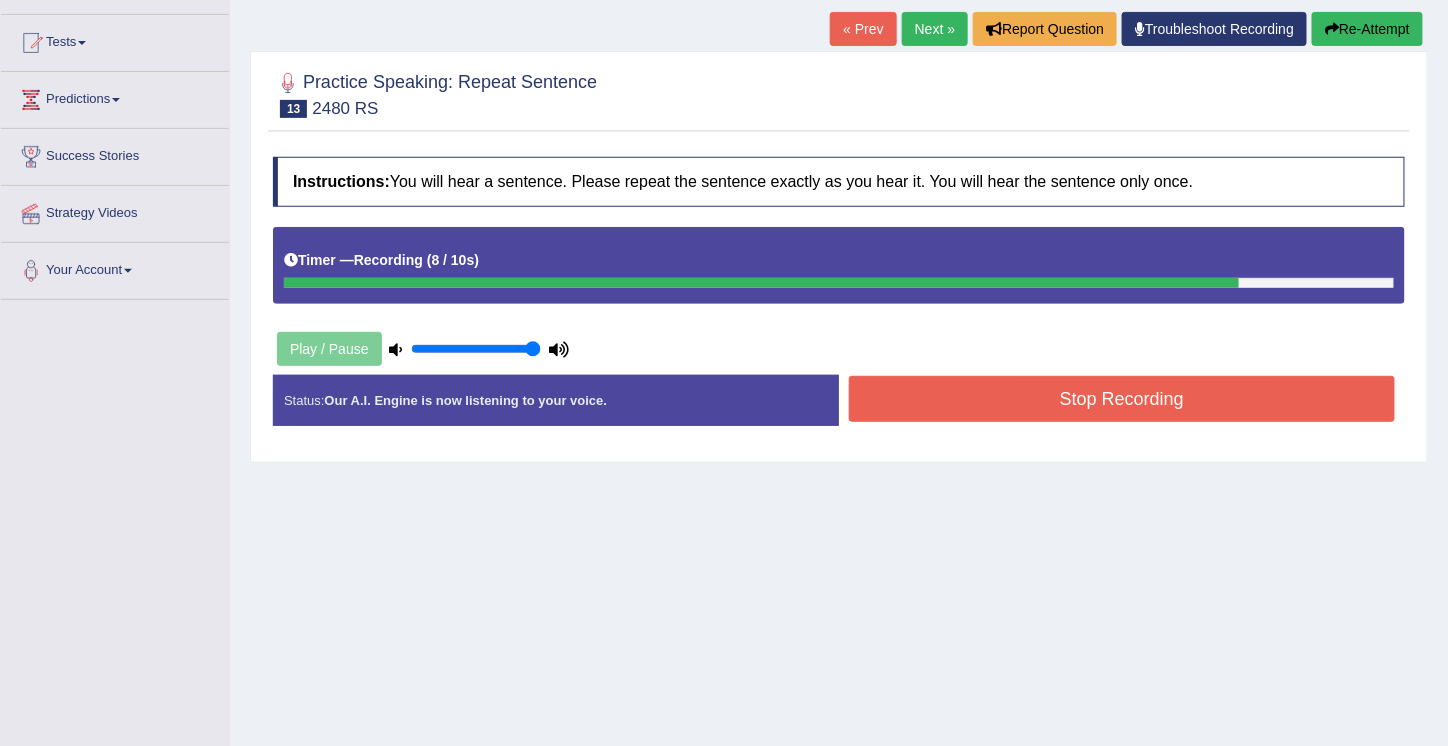 click on "Re-Attempt" at bounding box center [1367, 29] 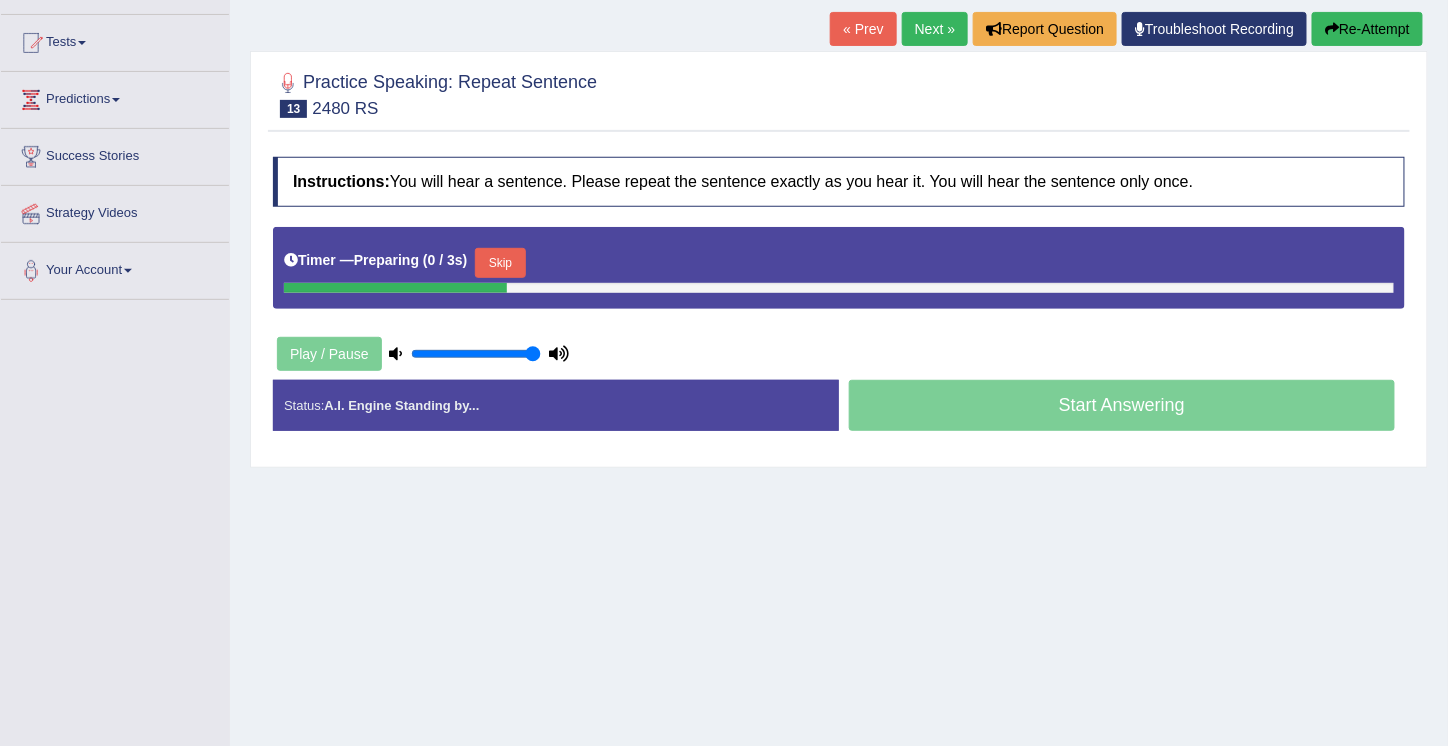 scroll, scrollTop: 198, scrollLeft: 0, axis: vertical 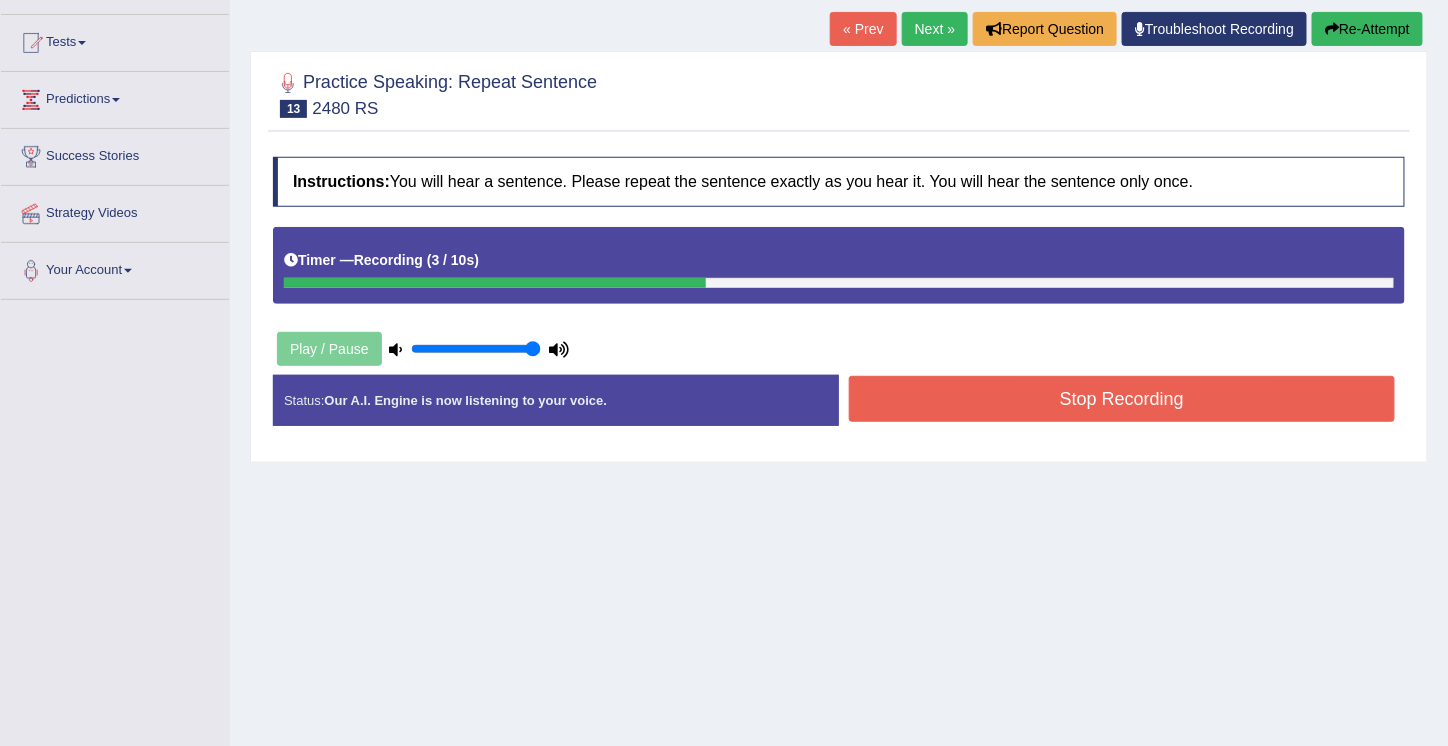 click on "Stop Recording" at bounding box center [1122, 399] 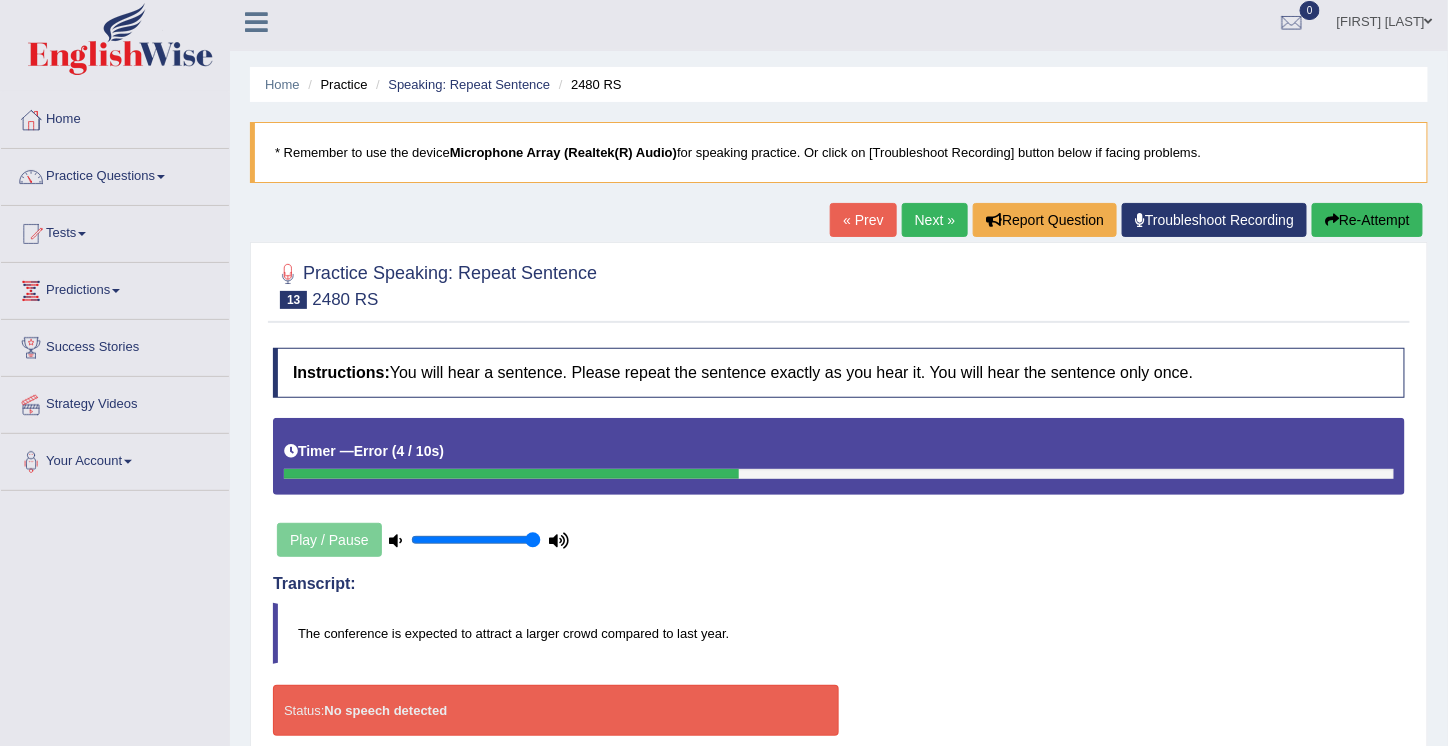scroll, scrollTop: 0, scrollLeft: 0, axis: both 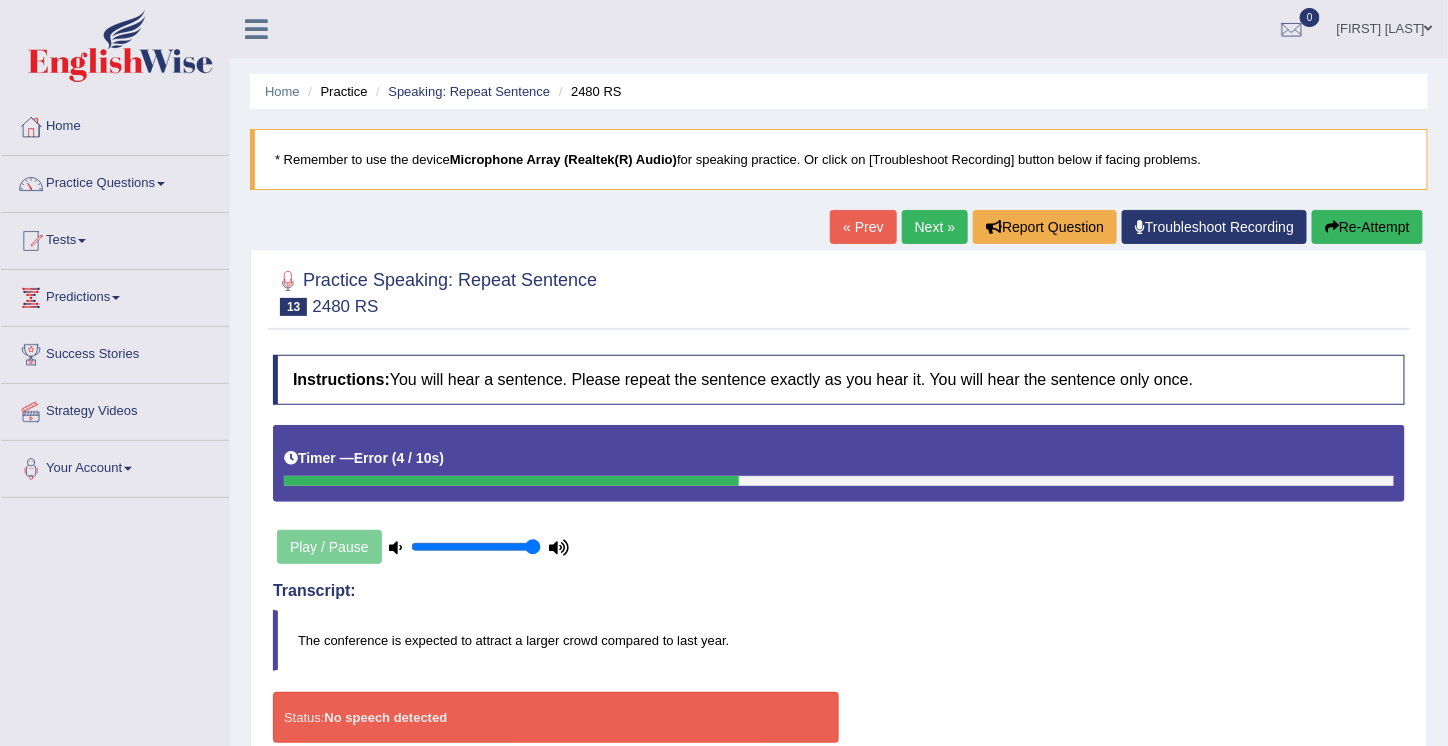 click on "Next »" at bounding box center (935, 227) 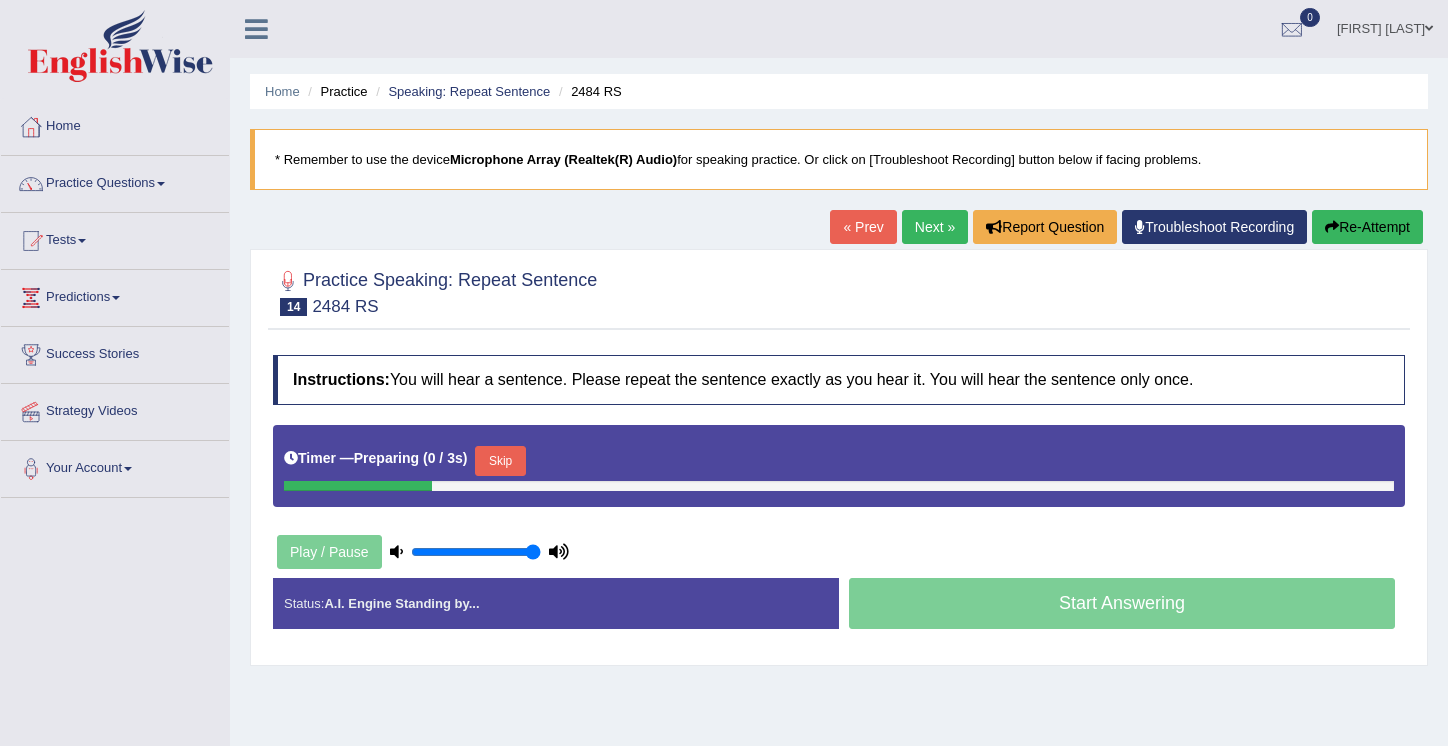 scroll, scrollTop: 0, scrollLeft: 0, axis: both 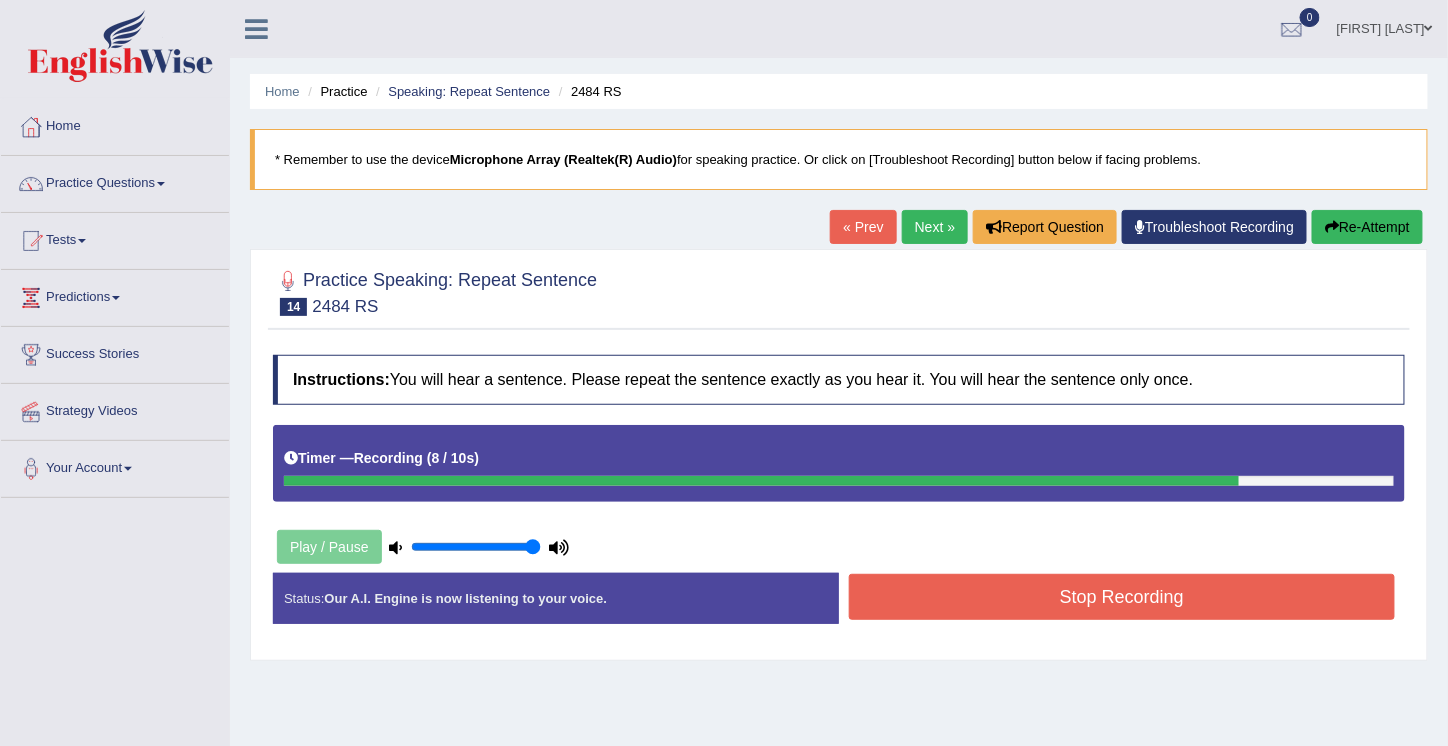 click on "Stop Recording" at bounding box center (1122, 597) 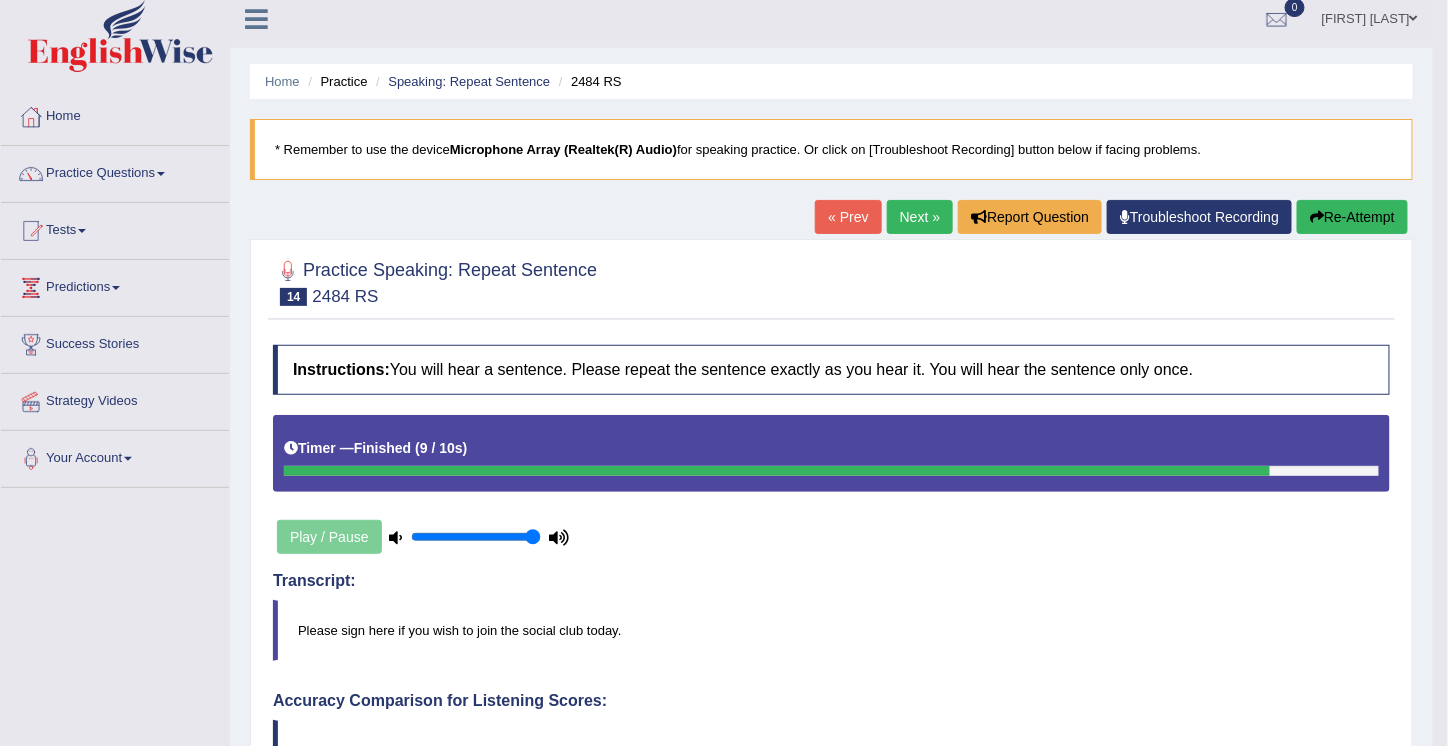 scroll, scrollTop: 0, scrollLeft: 0, axis: both 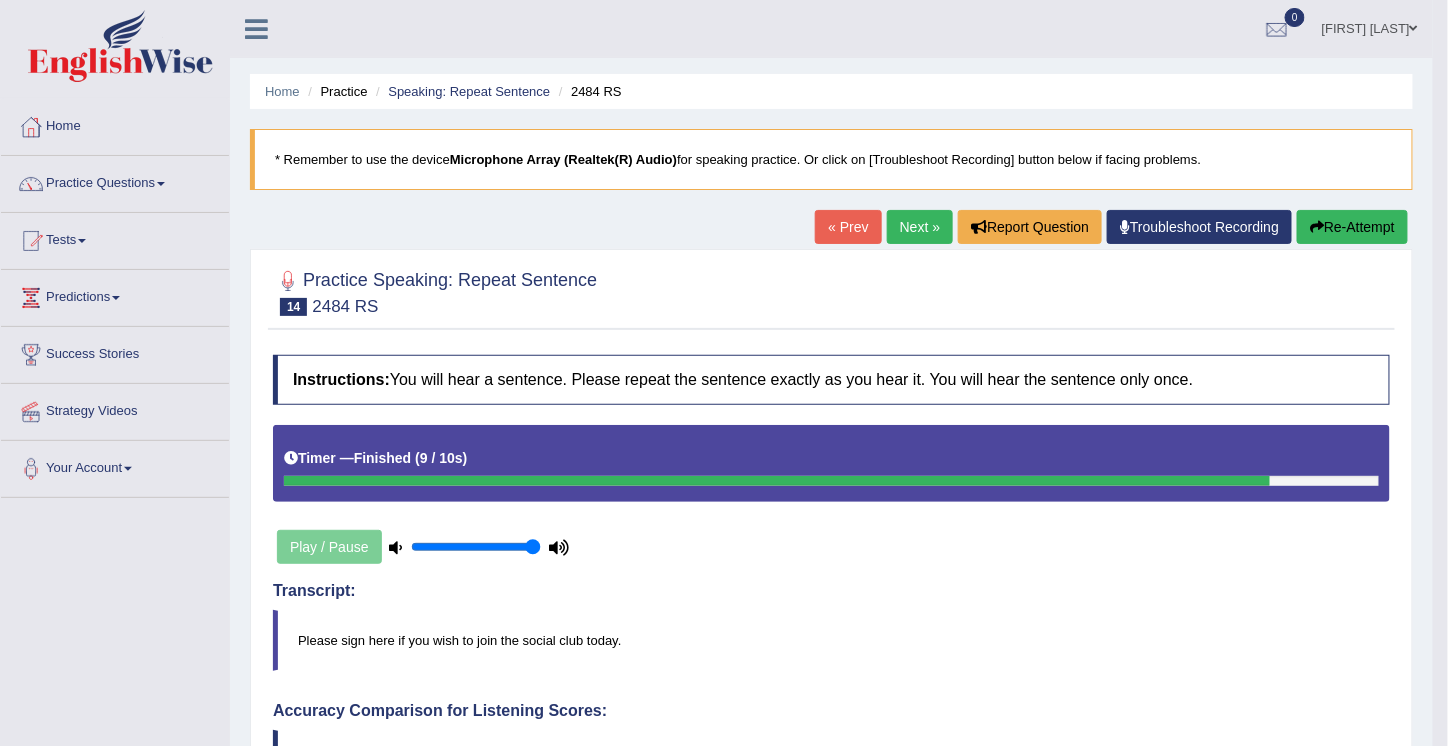 click on "Next »" at bounding box center [920, 227] 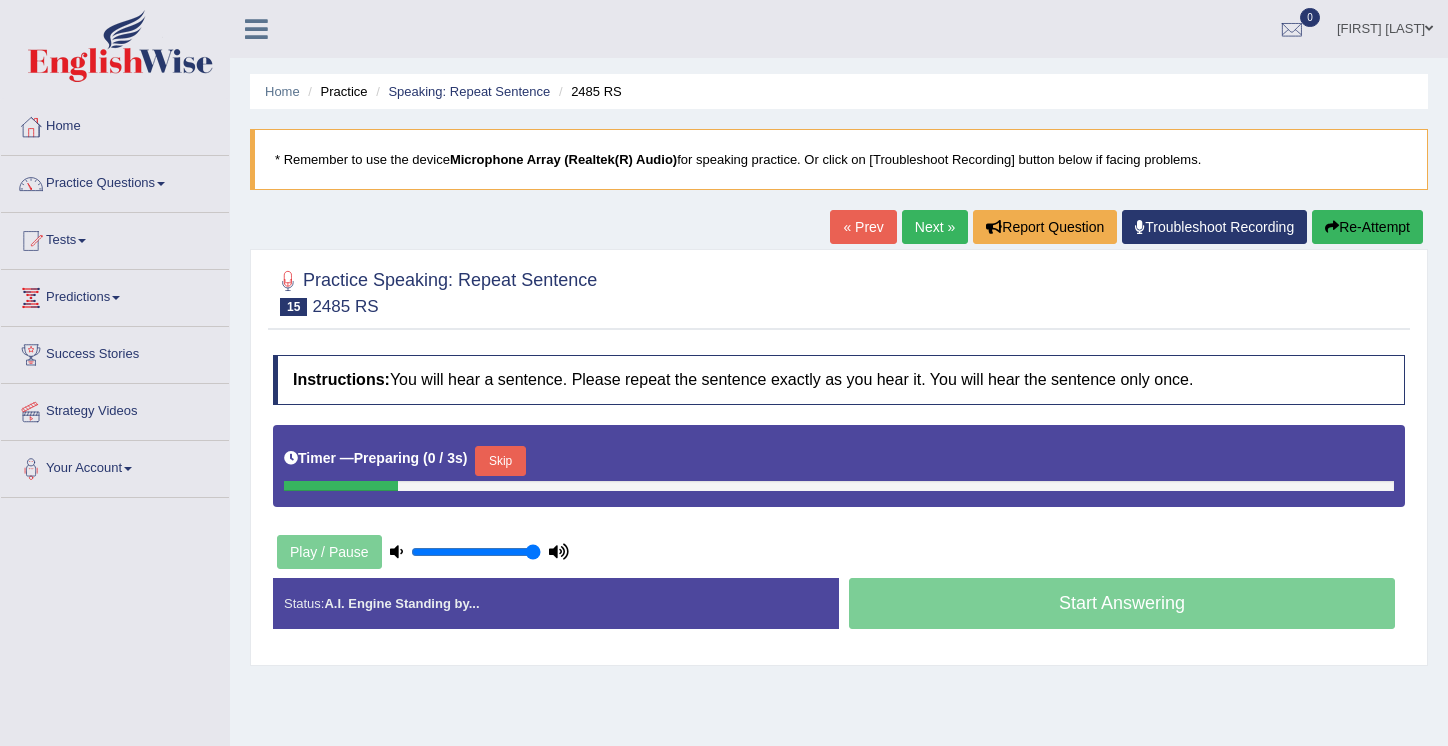 scroll, scrollTop: 0, scrollLeft: 0, axis: both 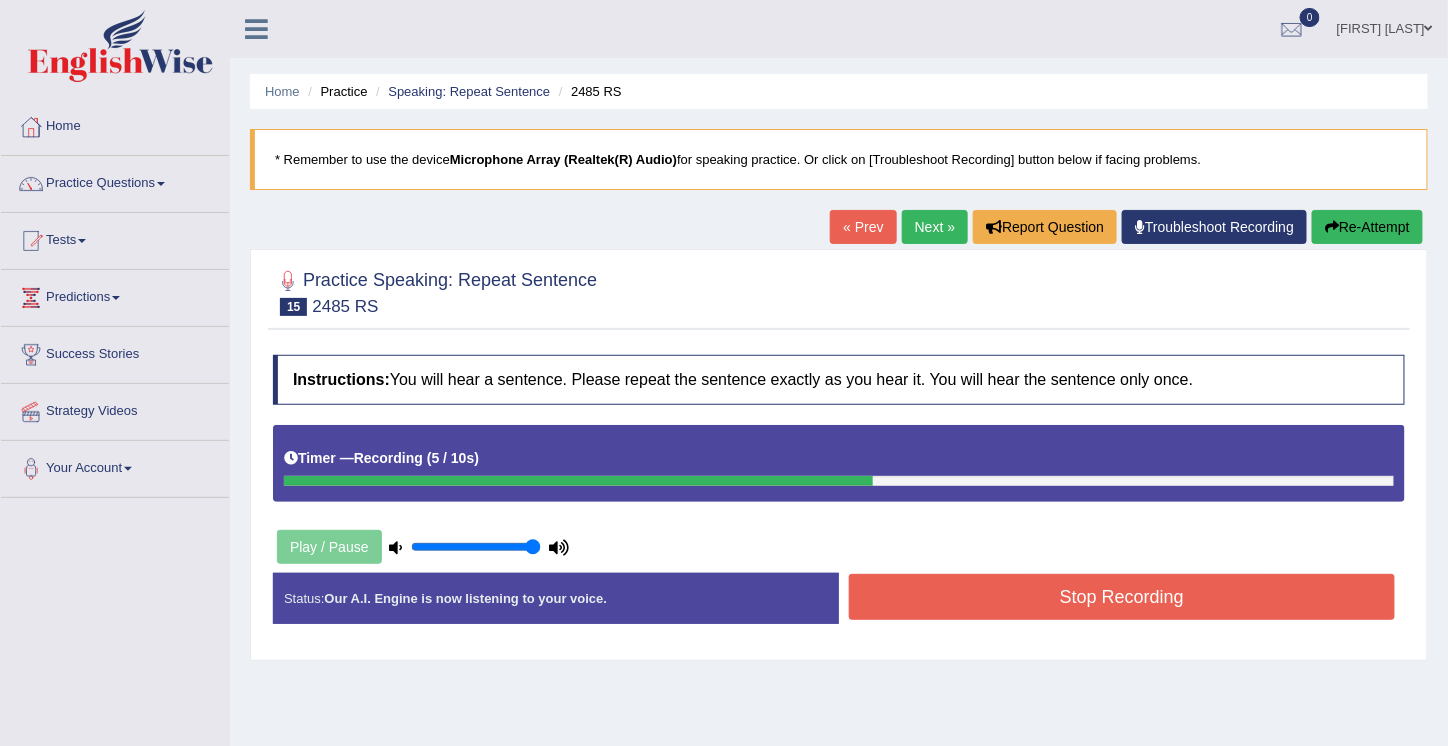 click on "Stop Recording" at bounding box center (1122, 597) 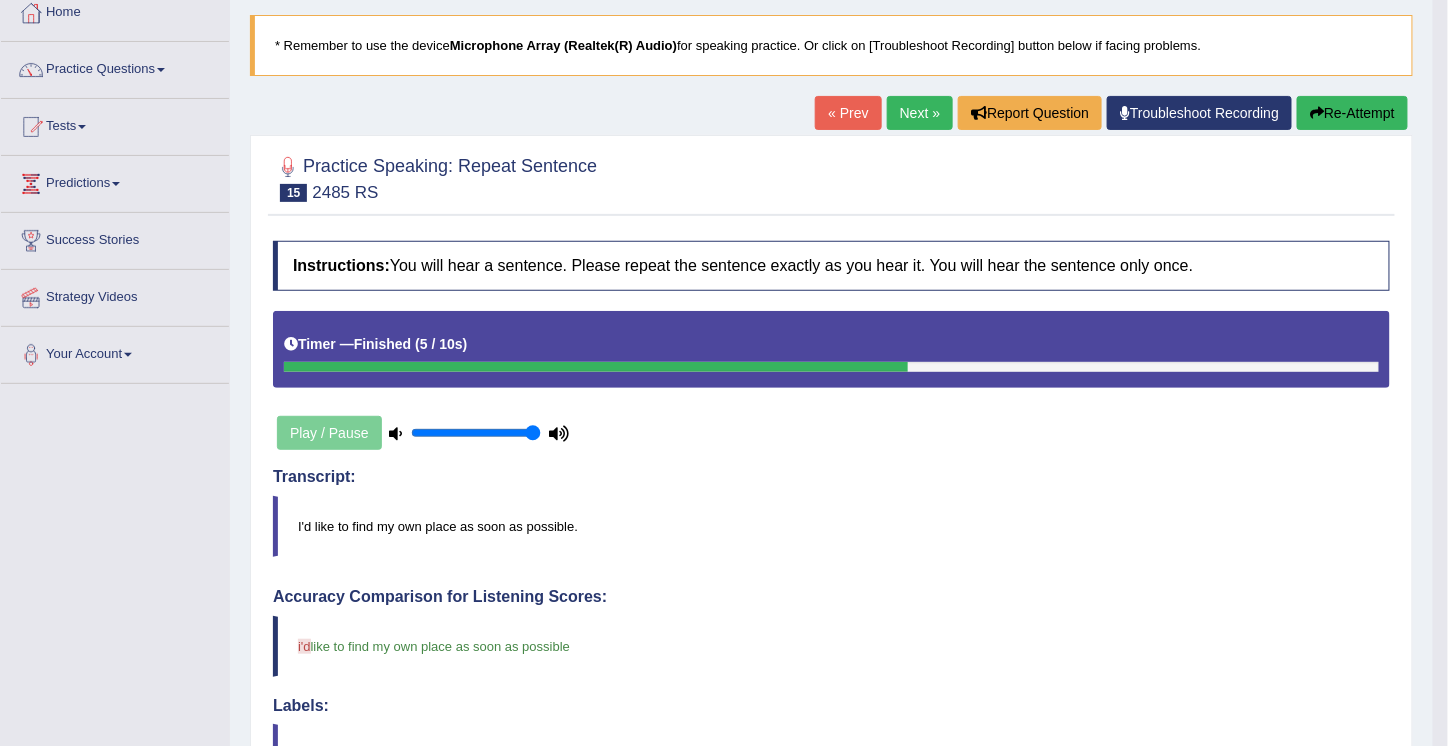 scroll, scrollTop: 105, scrollLeft: 0, axis: vertical 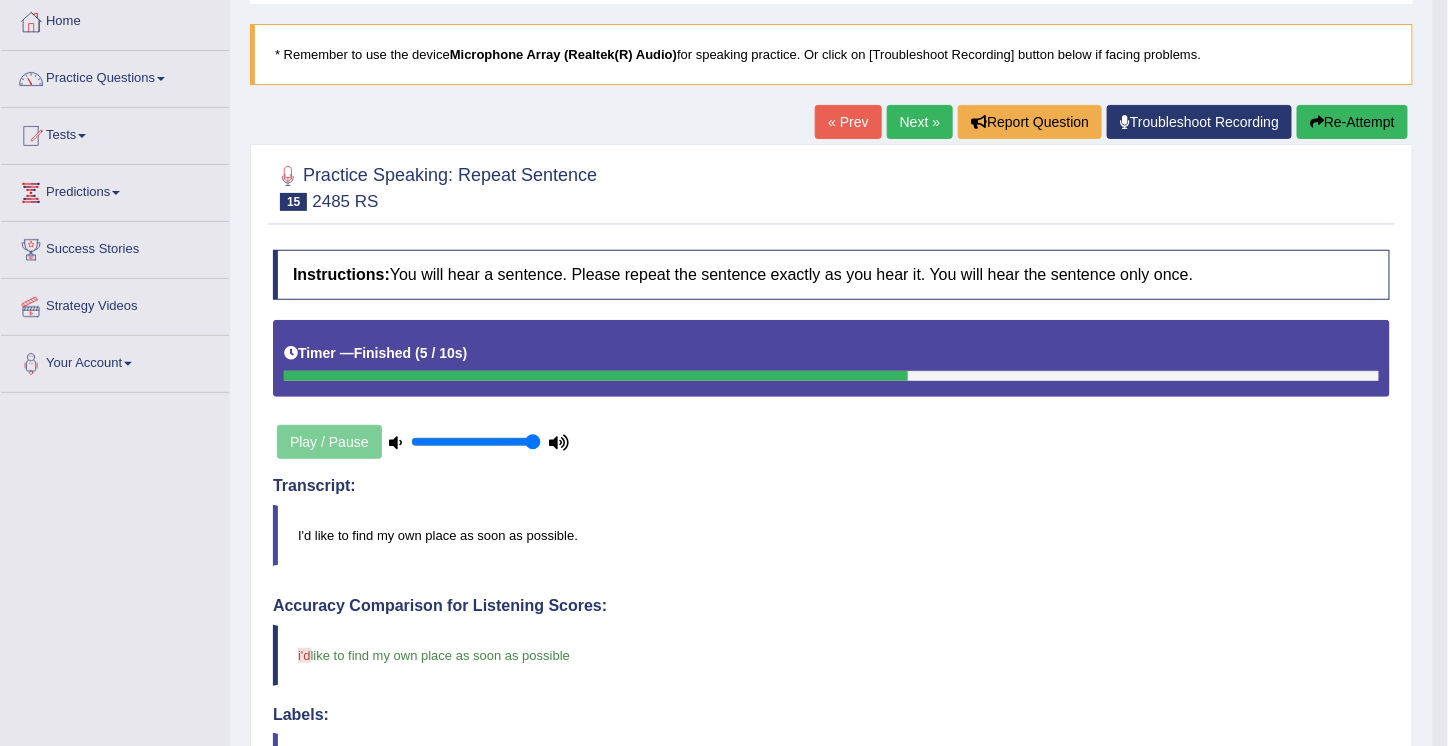 click on "Next »" at bounding box center [920, 122] 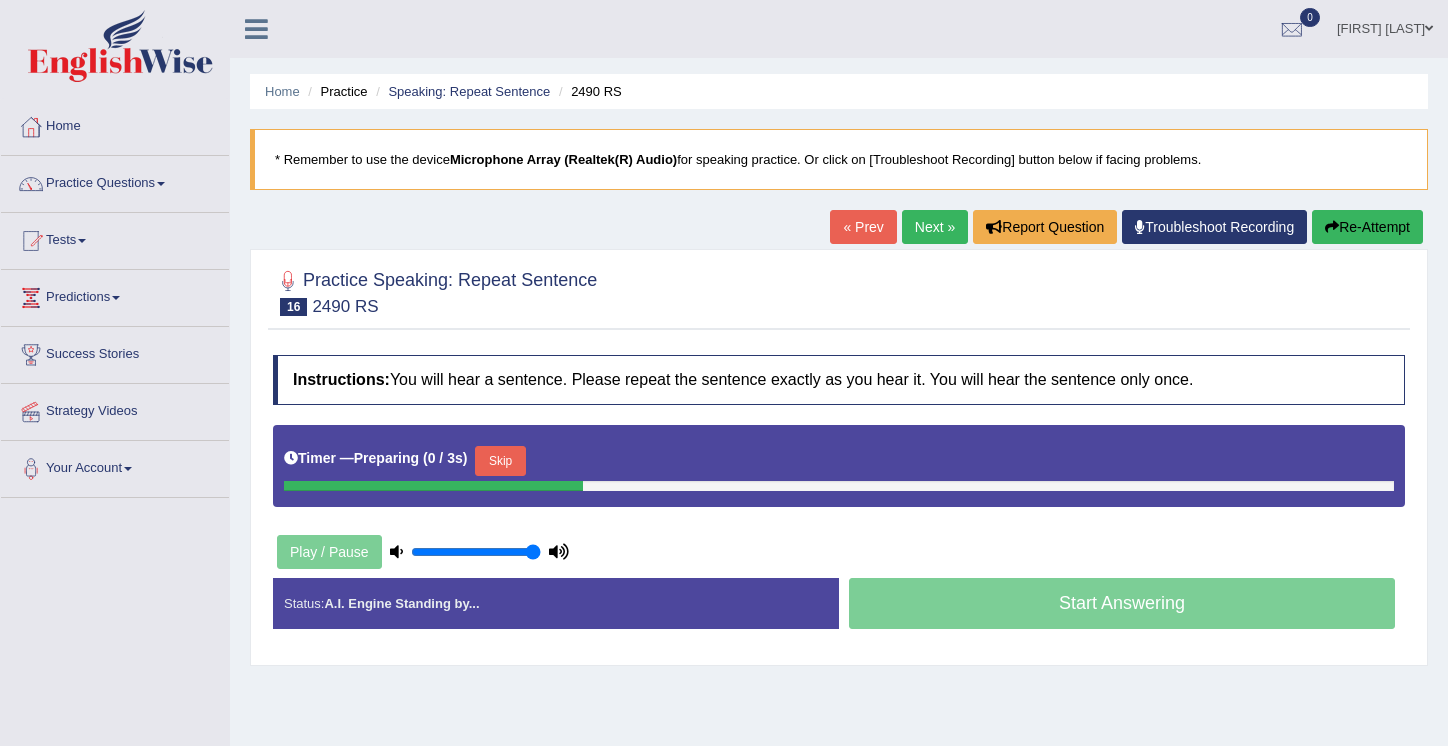scroll, scrollTop: 0, scrollLeft: 0, axis: both 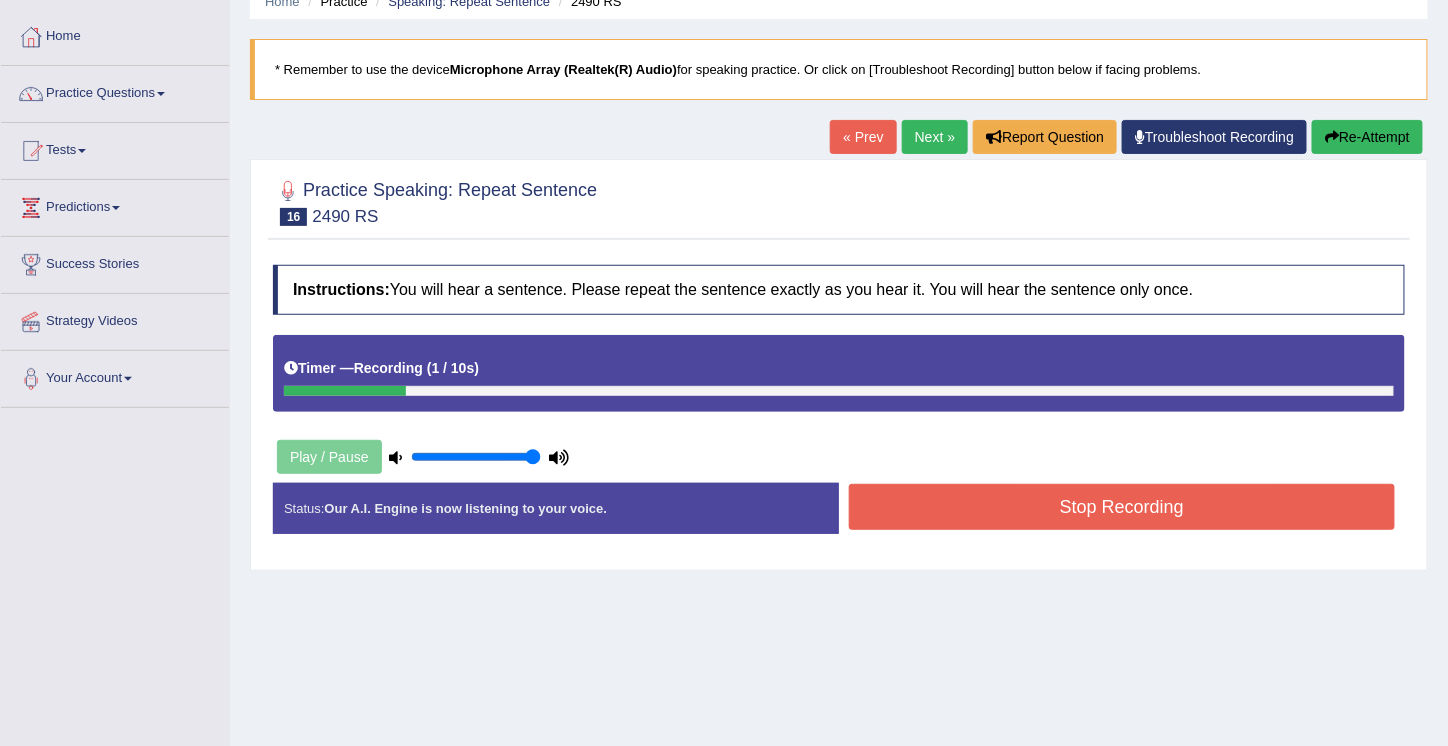 click on "Stop Recording" at bounding box center [1122, 507] 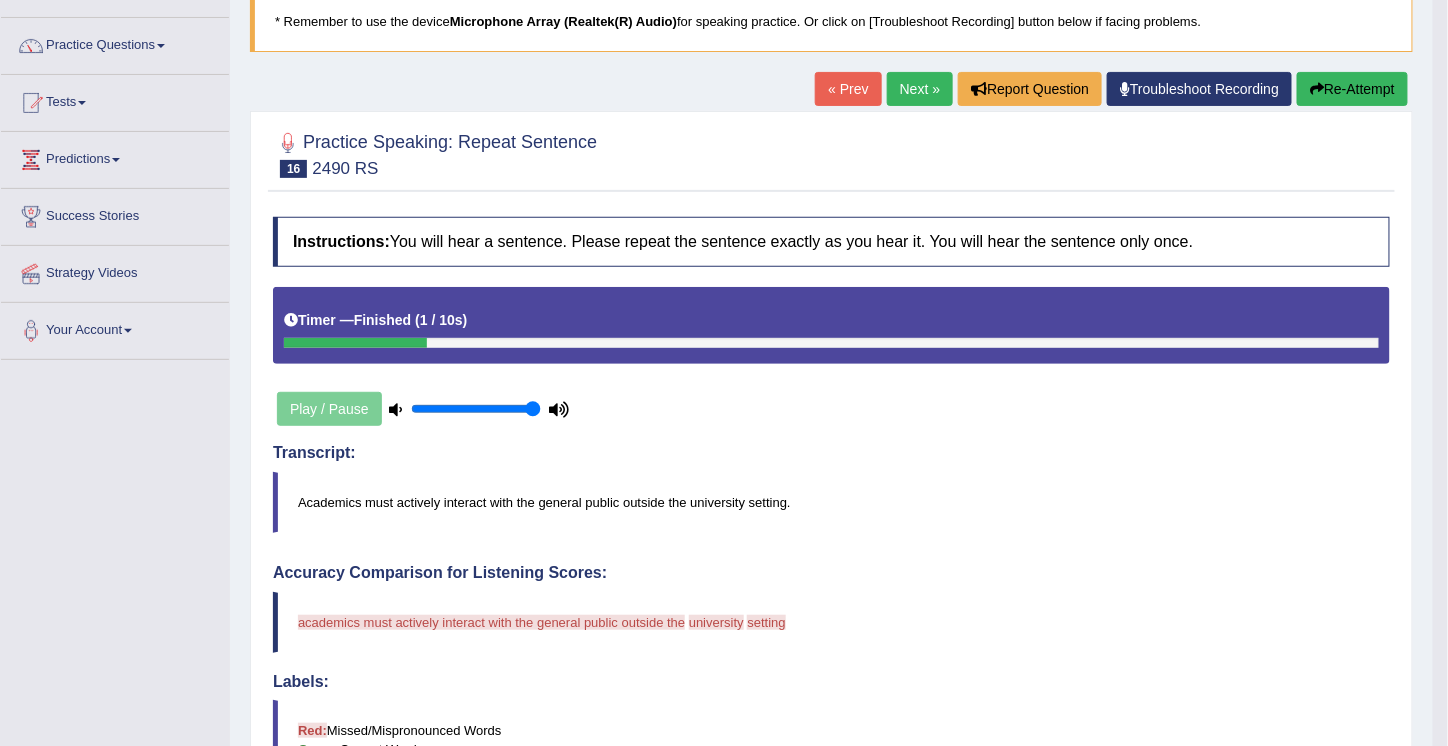 scroll, scrollTop: 137, scrollLeft: 0, axis: vertical 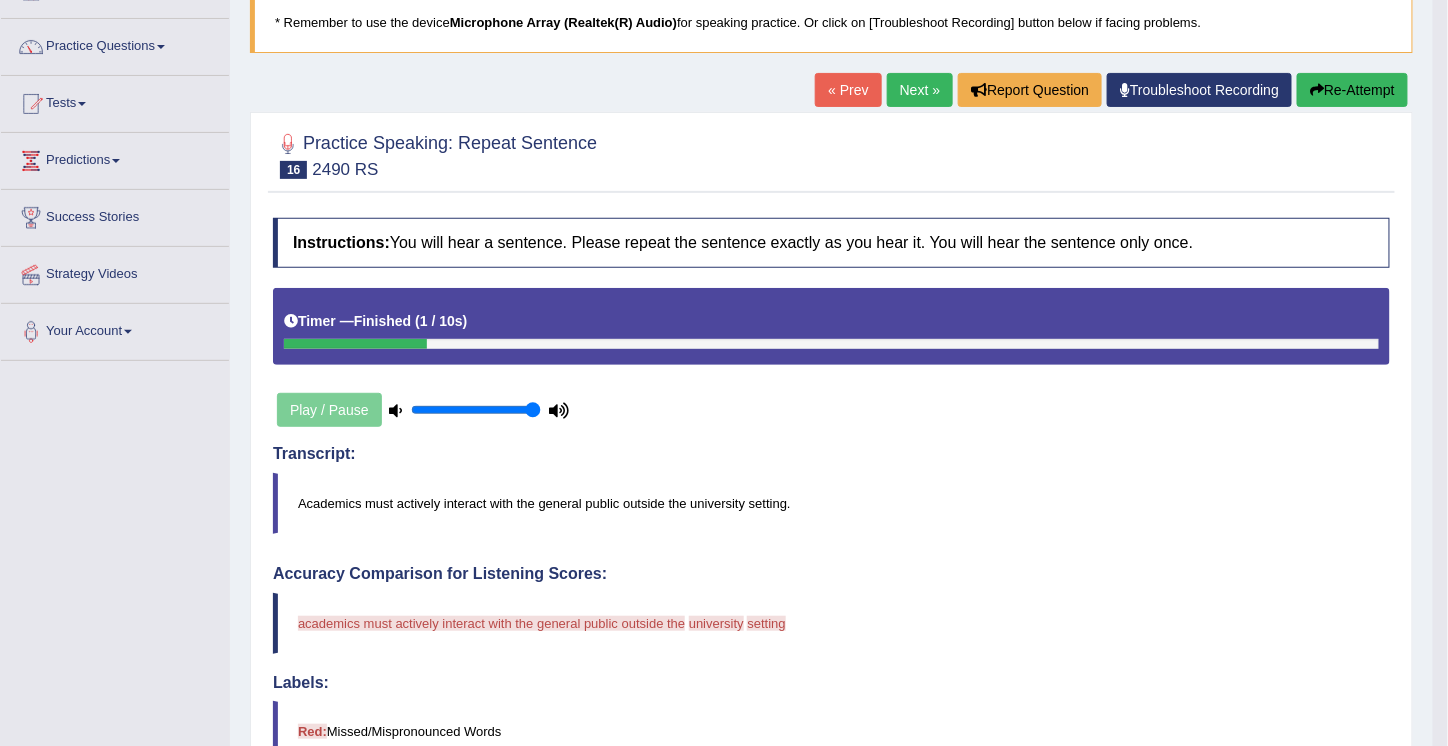 click on "Re-Attempt" at bounding box center (1352, 90) 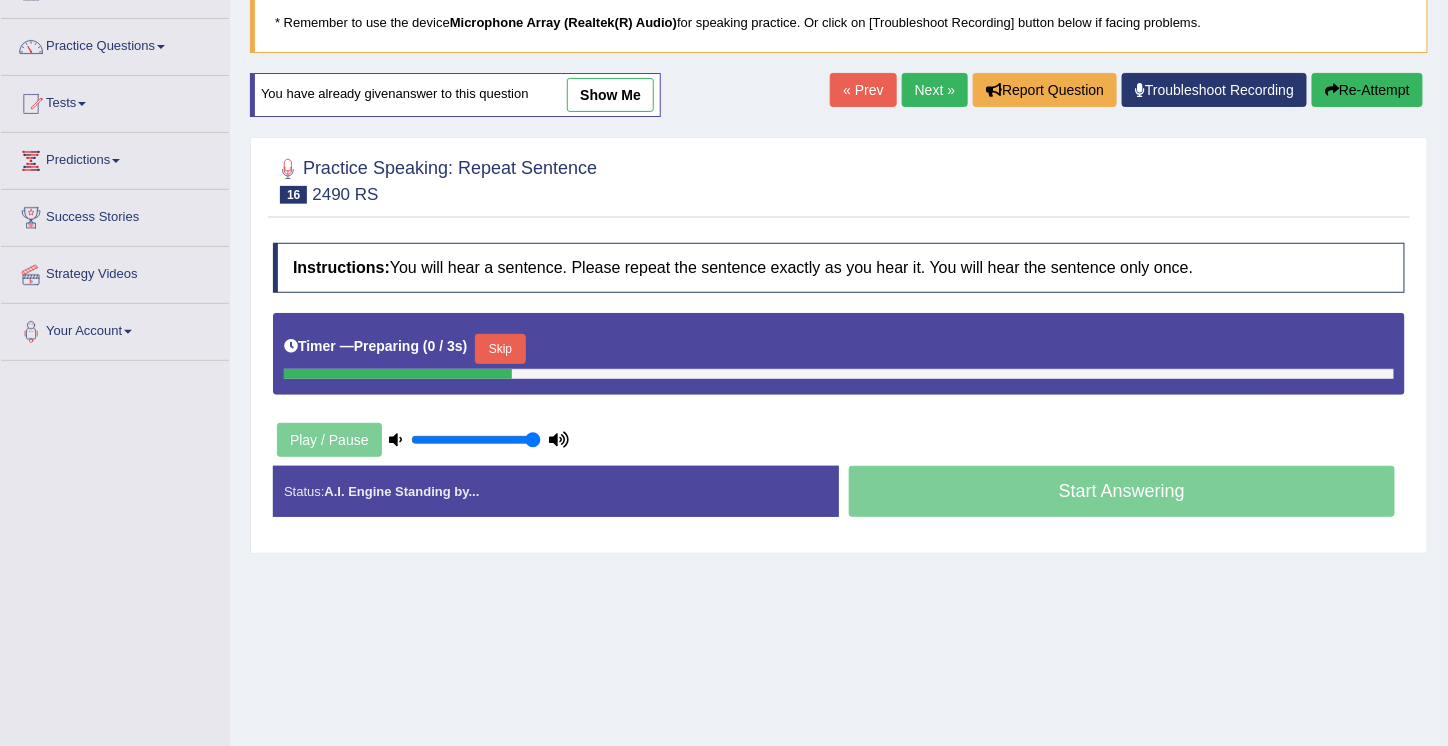 scroll, scrollTop: 137, scrollLeft: 0, axis: vertical 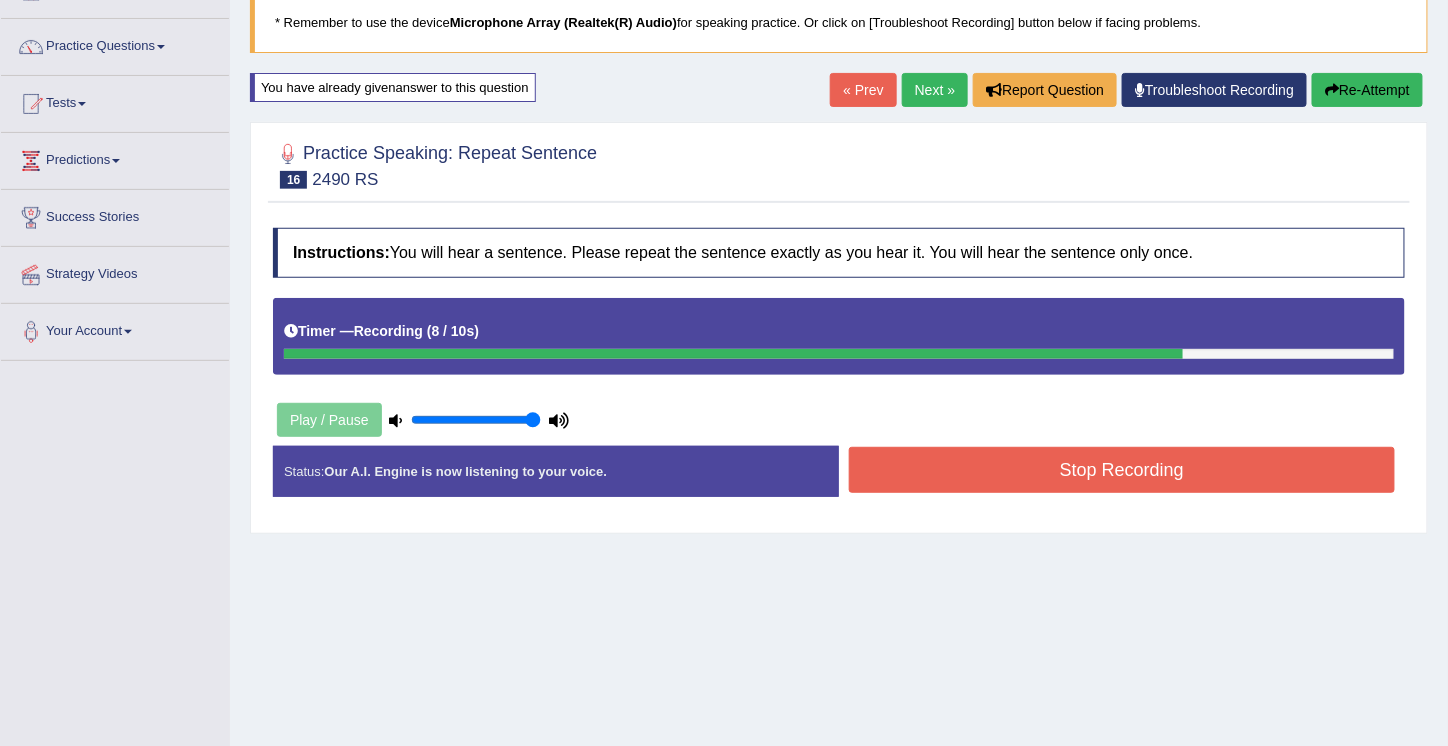 click on "Re-Attempt" at bounding box center (1367, 90) 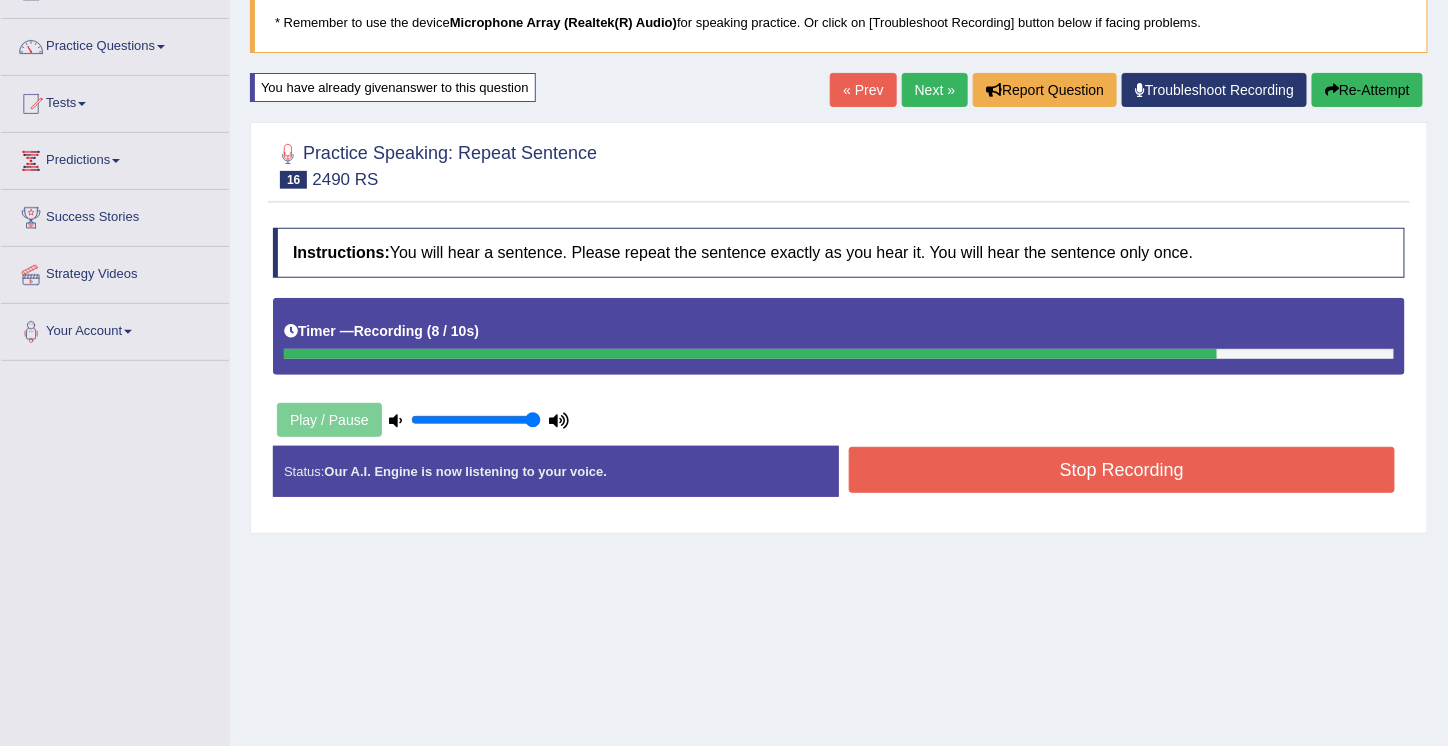 click on "Re-Attempt" at bounding box center [1367, 90] 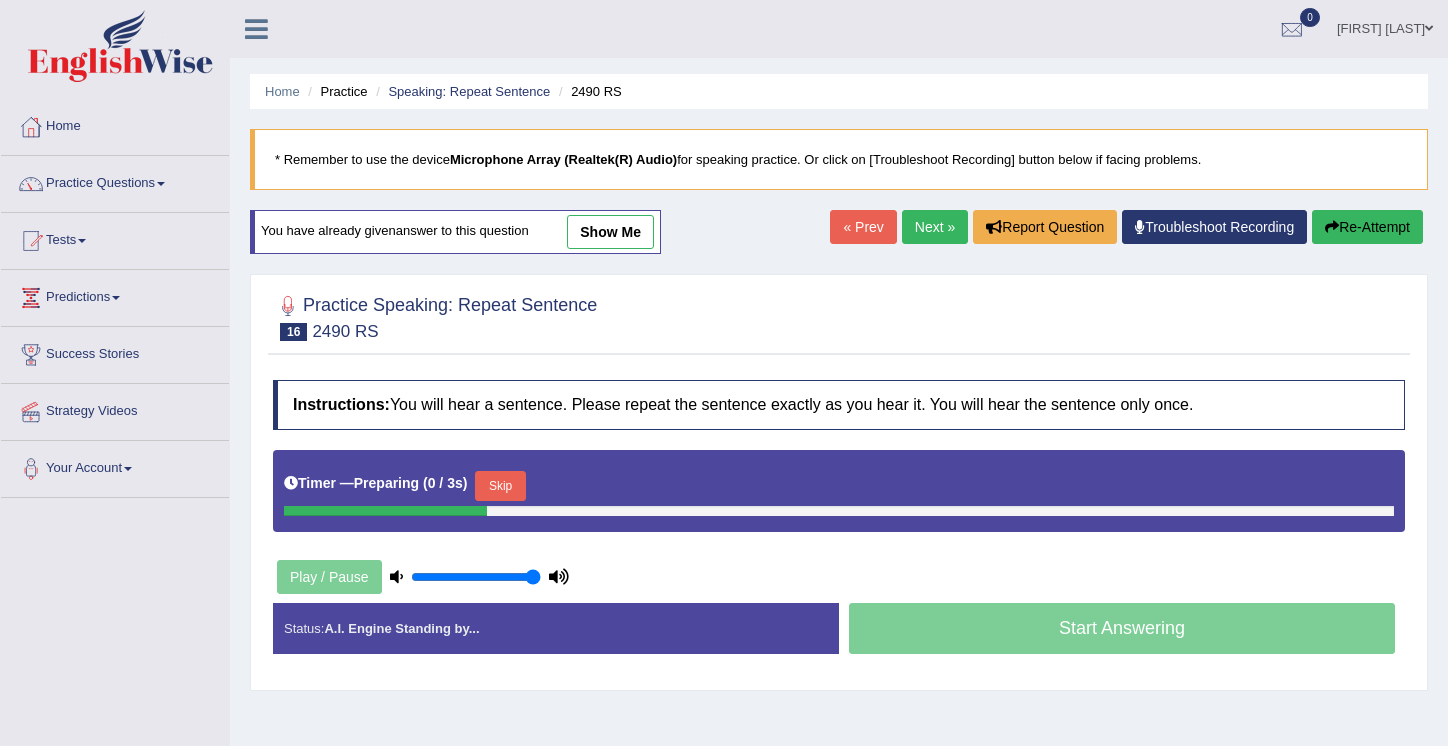 scroll, scrollTop: 137, scrollLeft: 0, axis: vertical 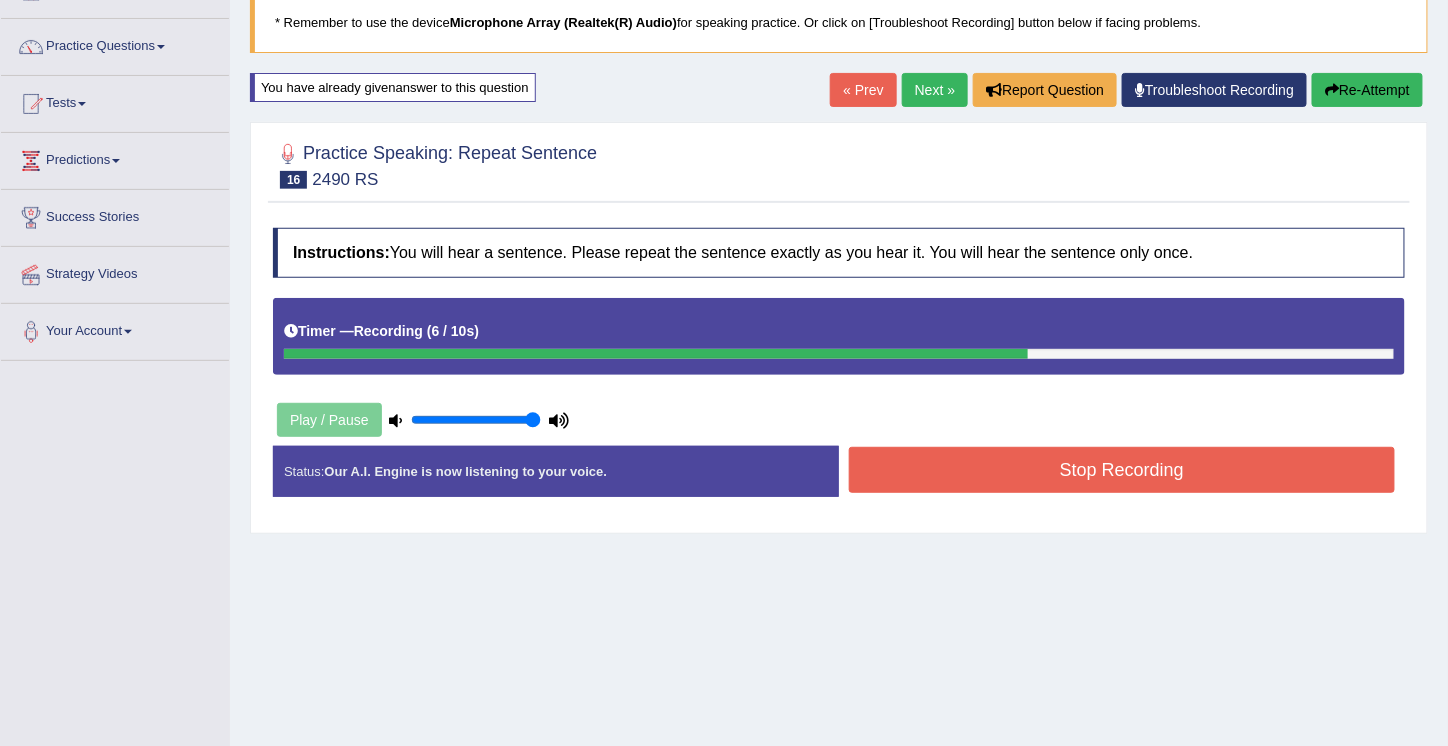 click on "Stop Recording" at bounding box center (1122, 470) 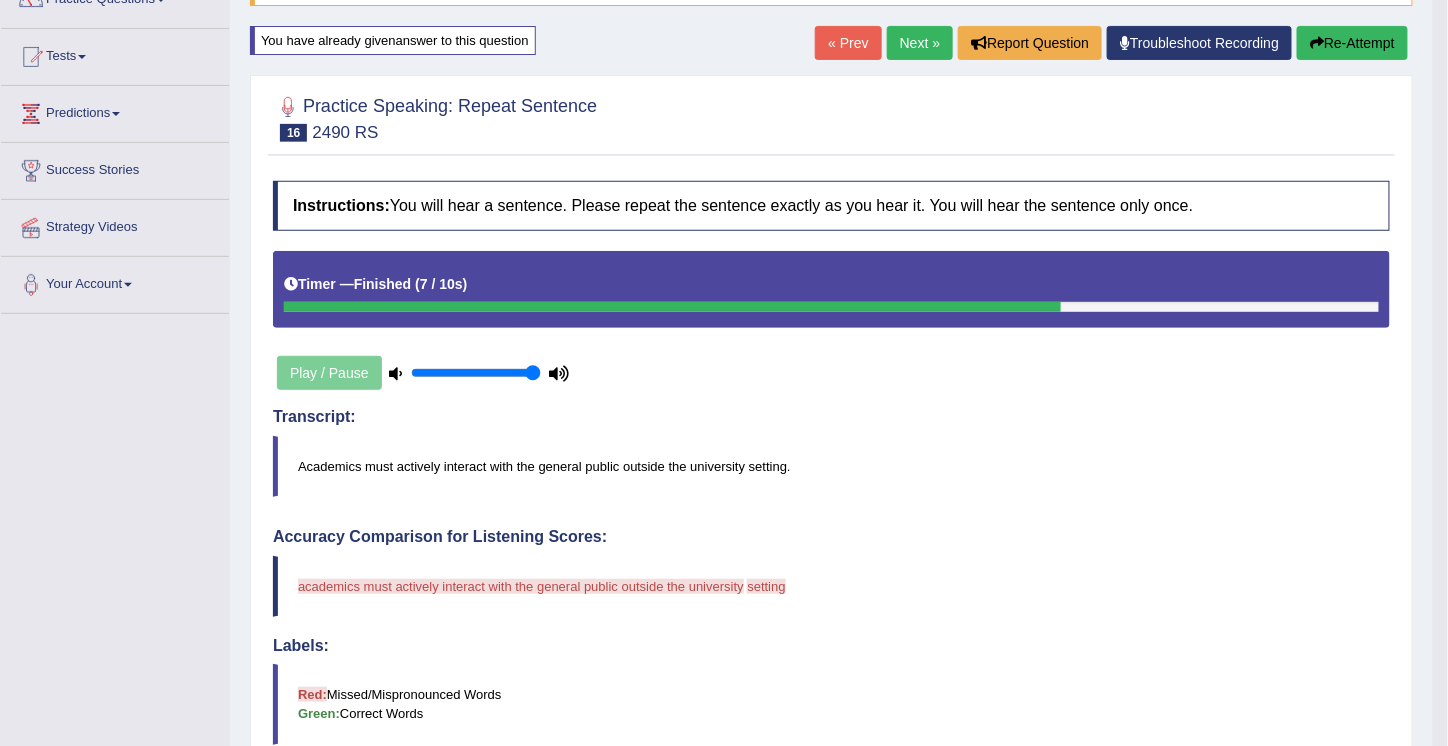 scroll, scrollTop: 182, scrollLeft: 0, axis: vertical 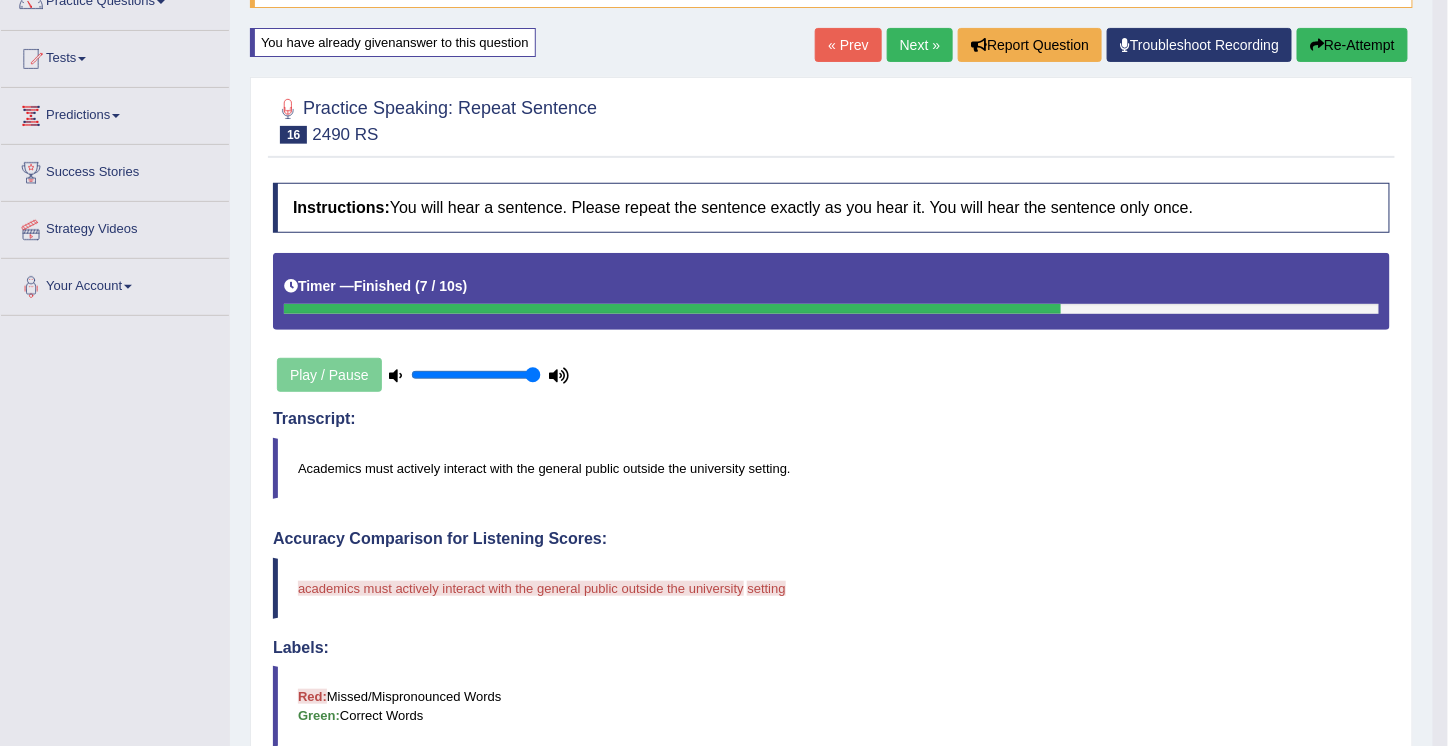 click on "Re-Attempt" at bounding box center (1352, 45) 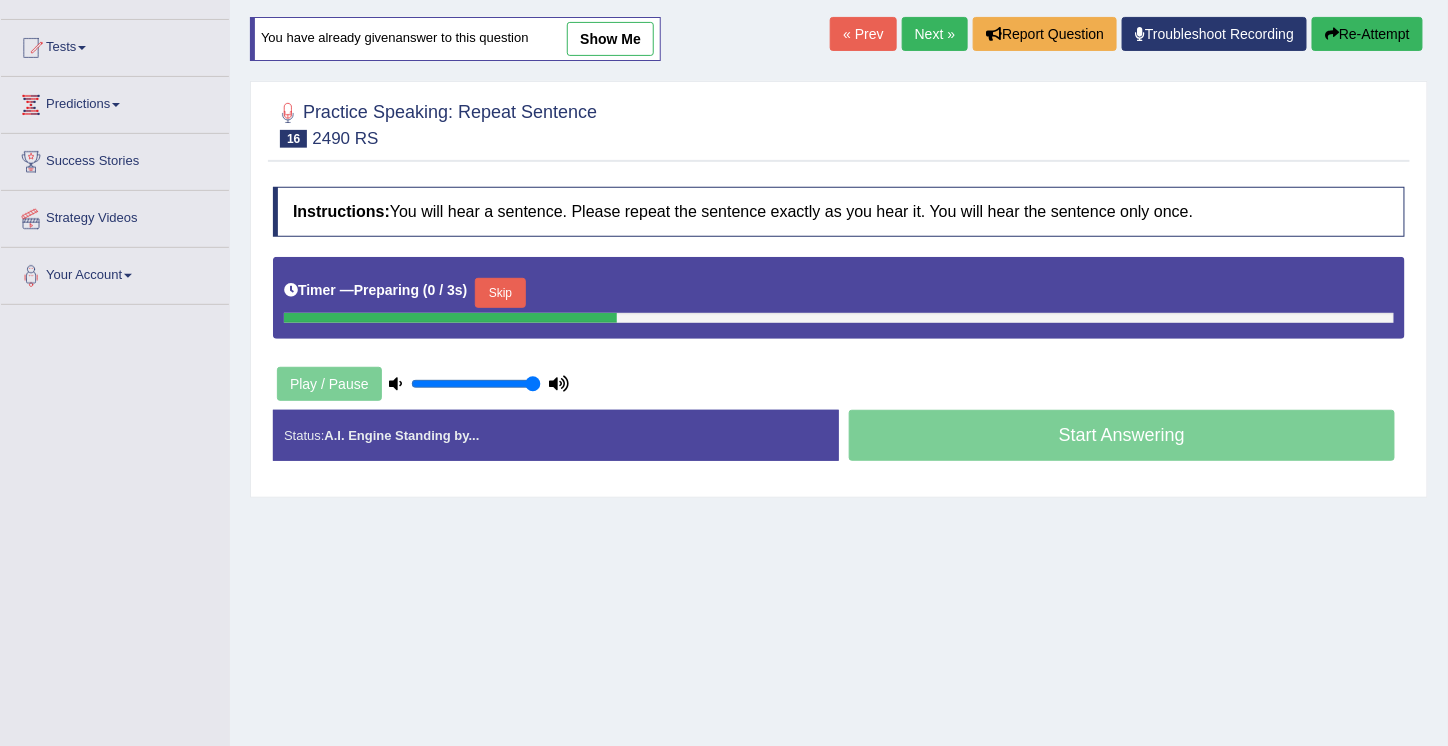 scroll, scrollTop: 182, scrollLeft: 0, axis: vertical 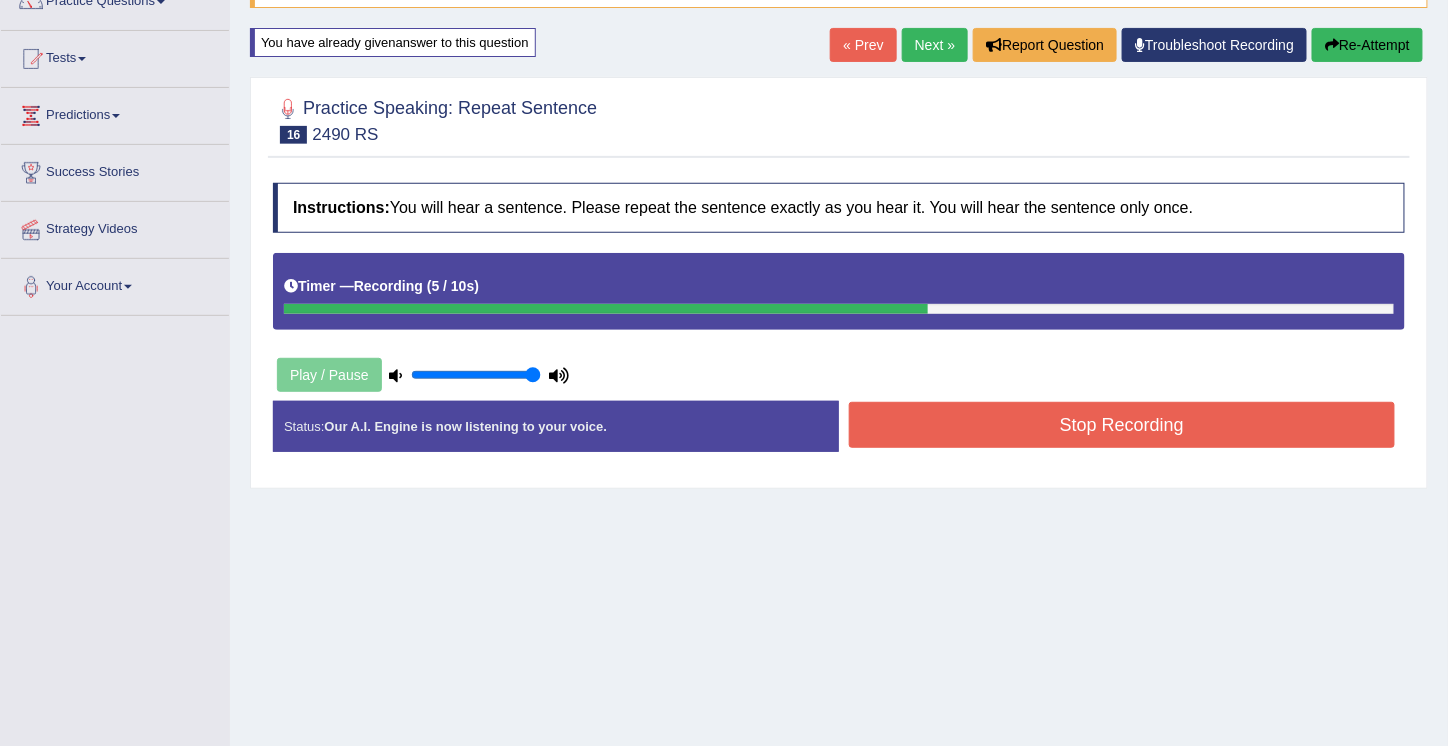 click on "Stop Recording" at bounding box center (1122, 425) 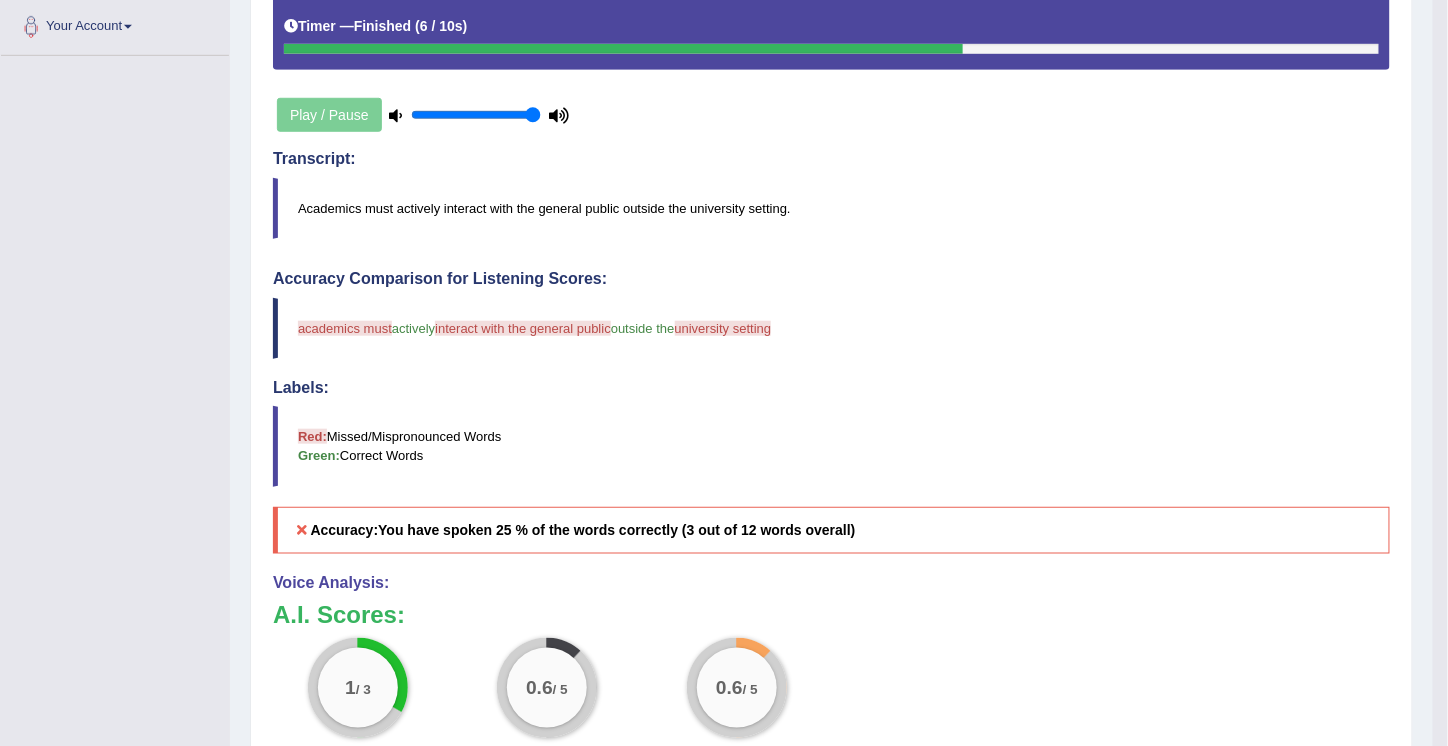scroll, scrollTop: 434, scrollLeft: 0, axis: vertical 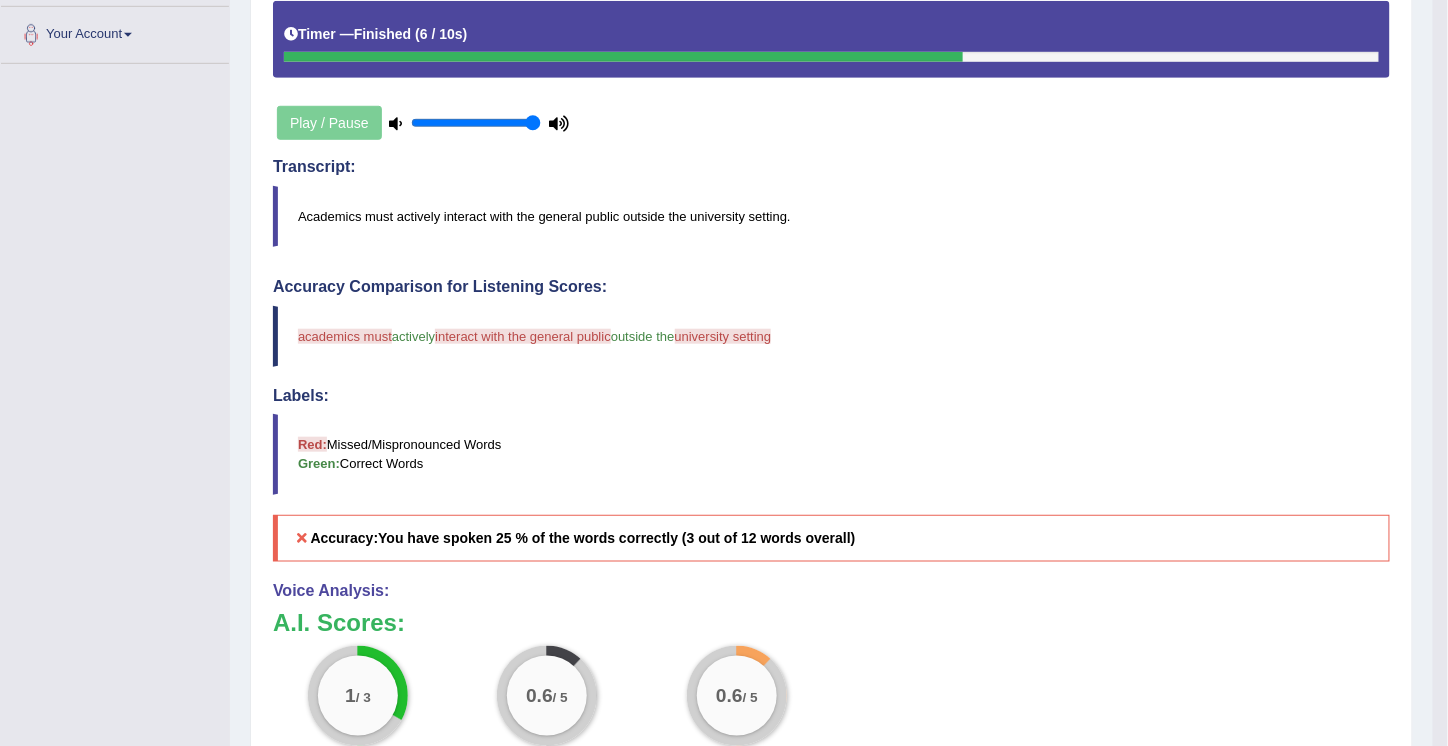 click on "Accuracy Comparison for Listening Scores:" at bounding box center [831, 287] 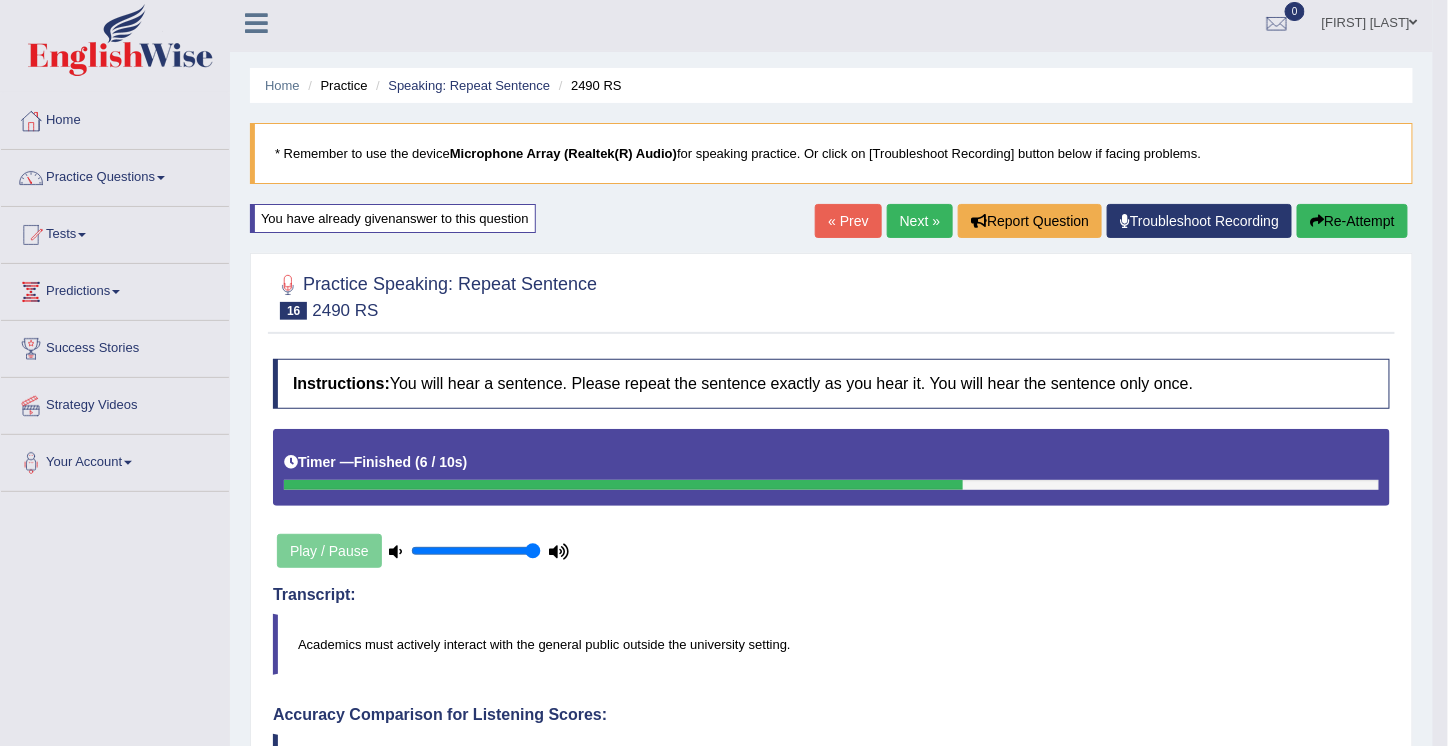 scroll, scrollTop: 0, scrollLeft: 0, axis: both 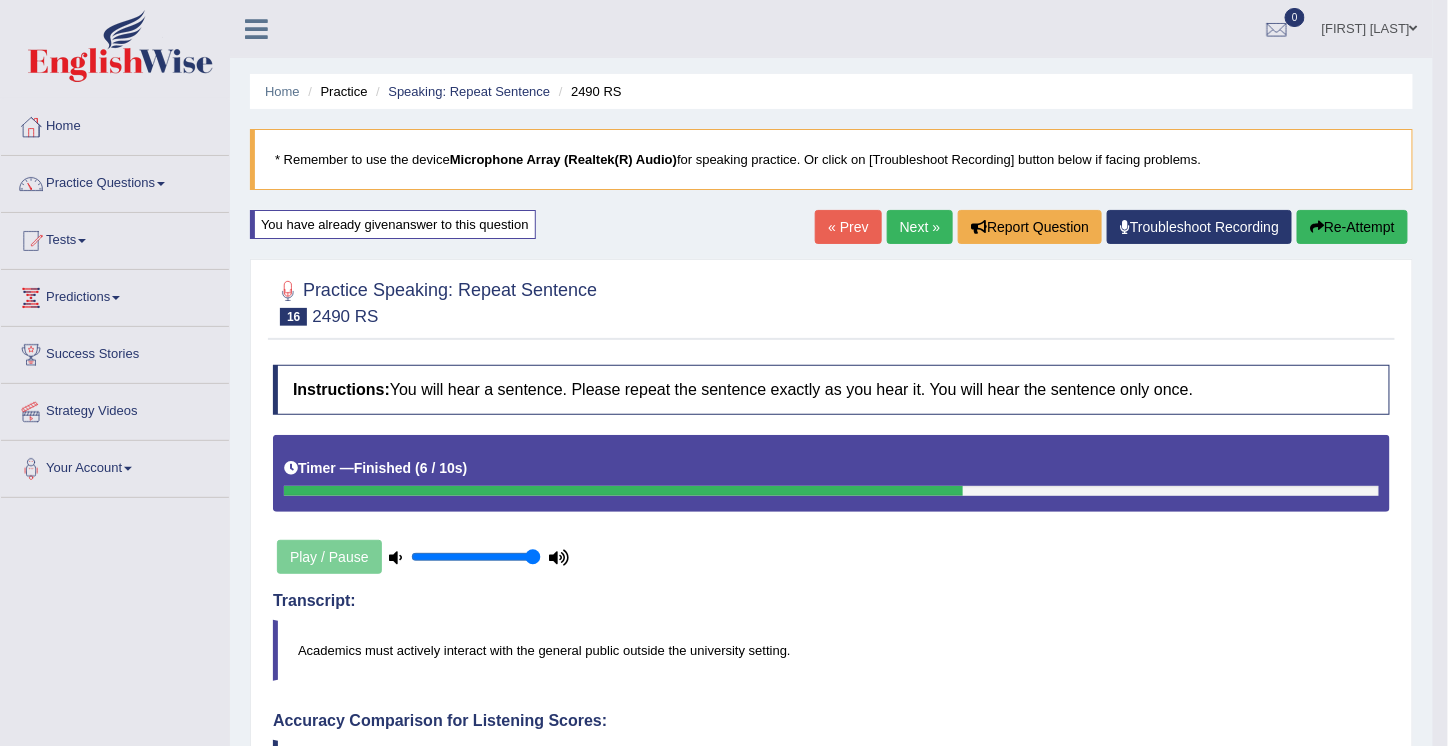 click on "Re-Attempt" at bounding box center (1352, 227) 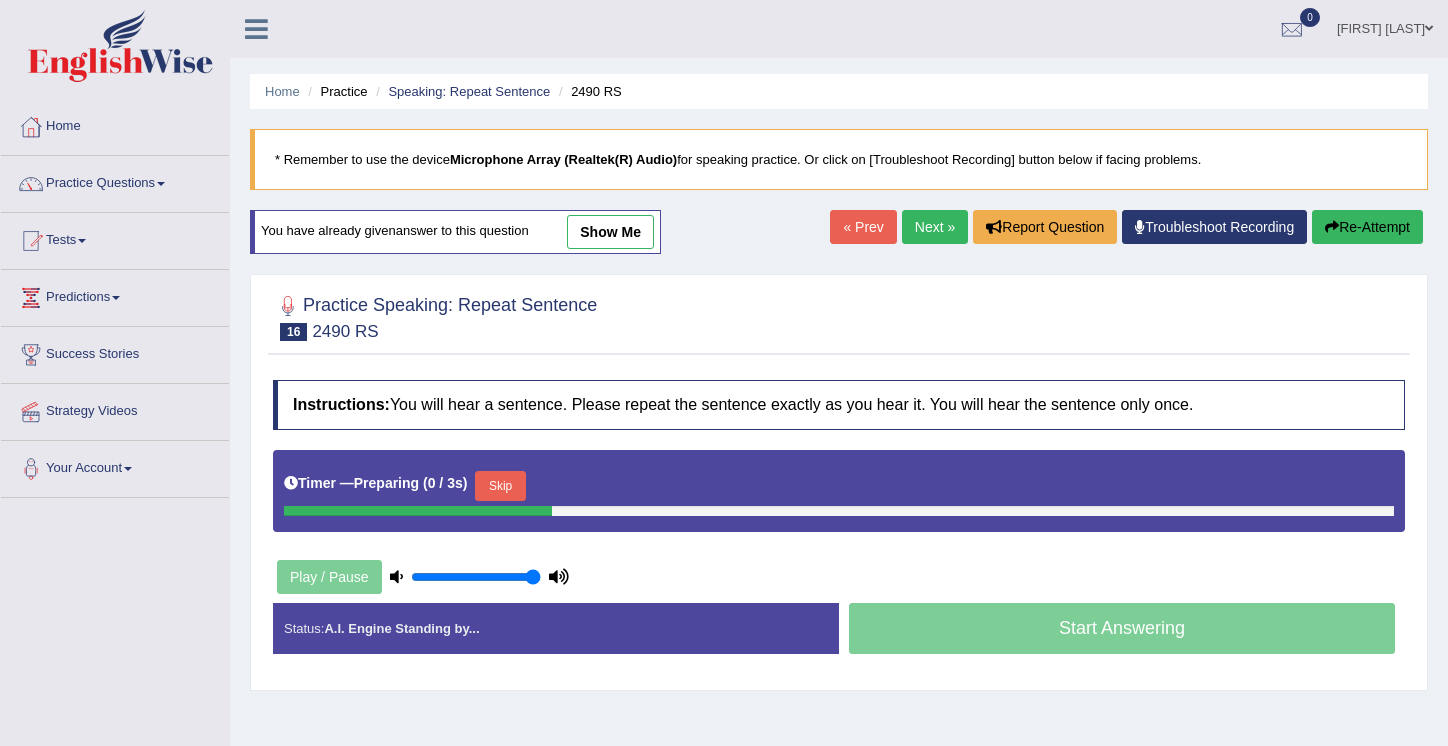 scroll, scrollTop: 0, scrollLeft: 0, axis: both 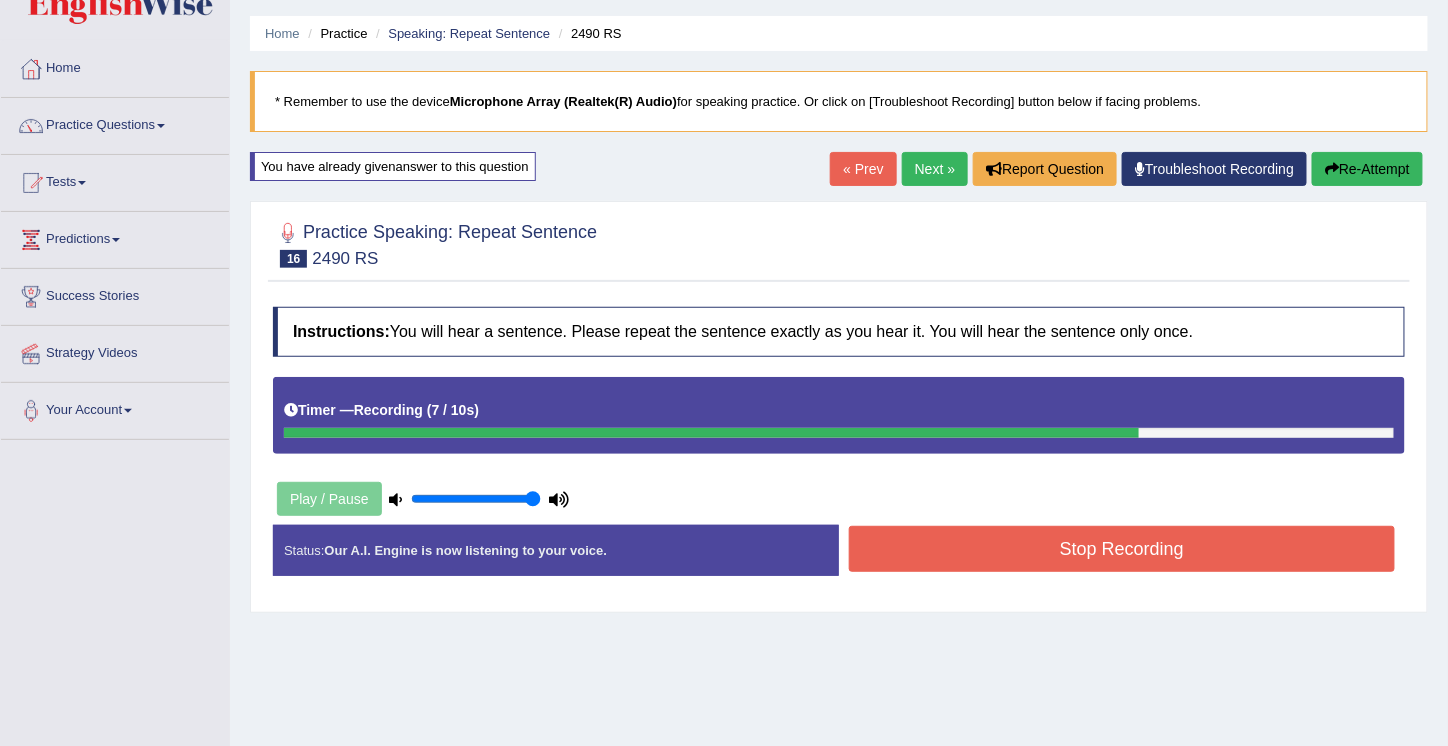click on "Stop Recording" at bounding box center [1122, 549] 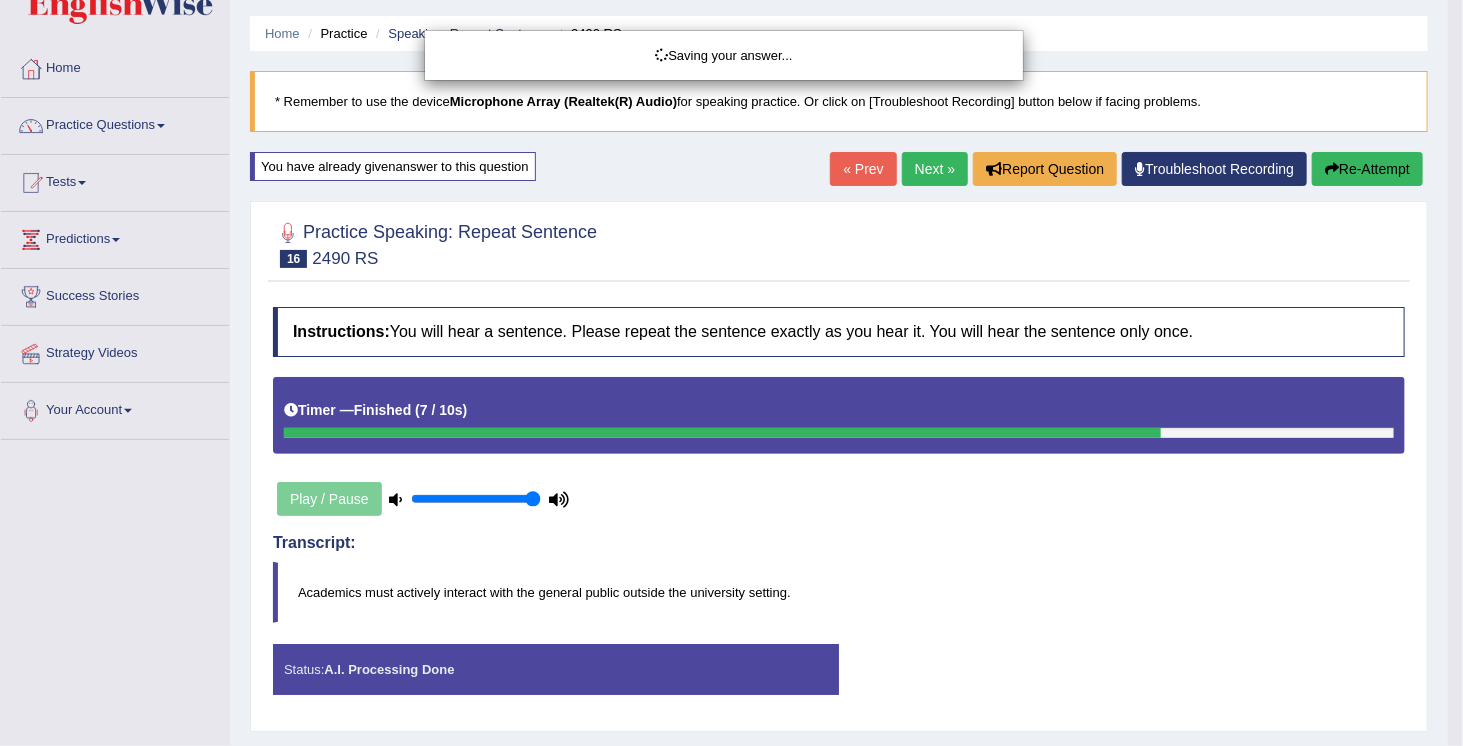 click on "Saving your answer..." at bounding box center [731, 373] 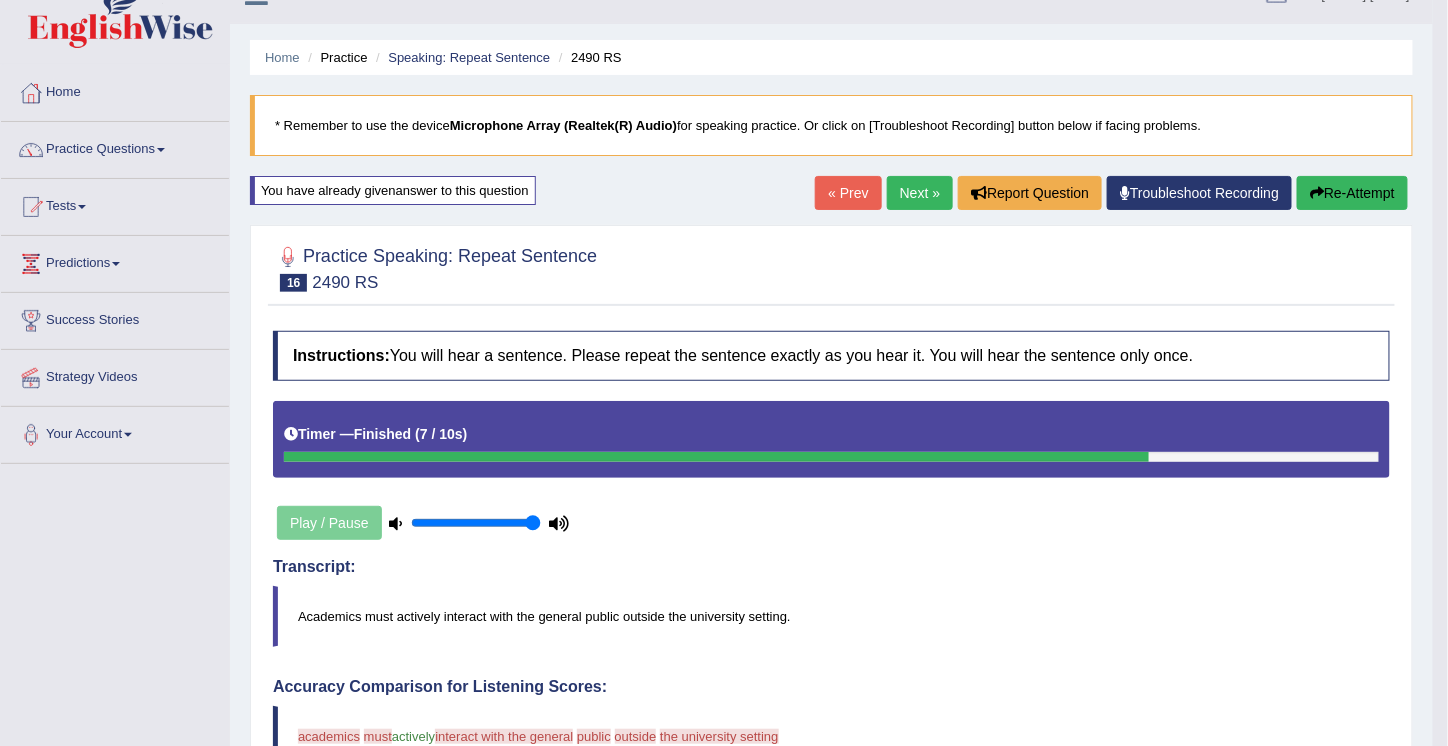 scroll, scrollTop: 0, scrollLeft: 0, axis: both 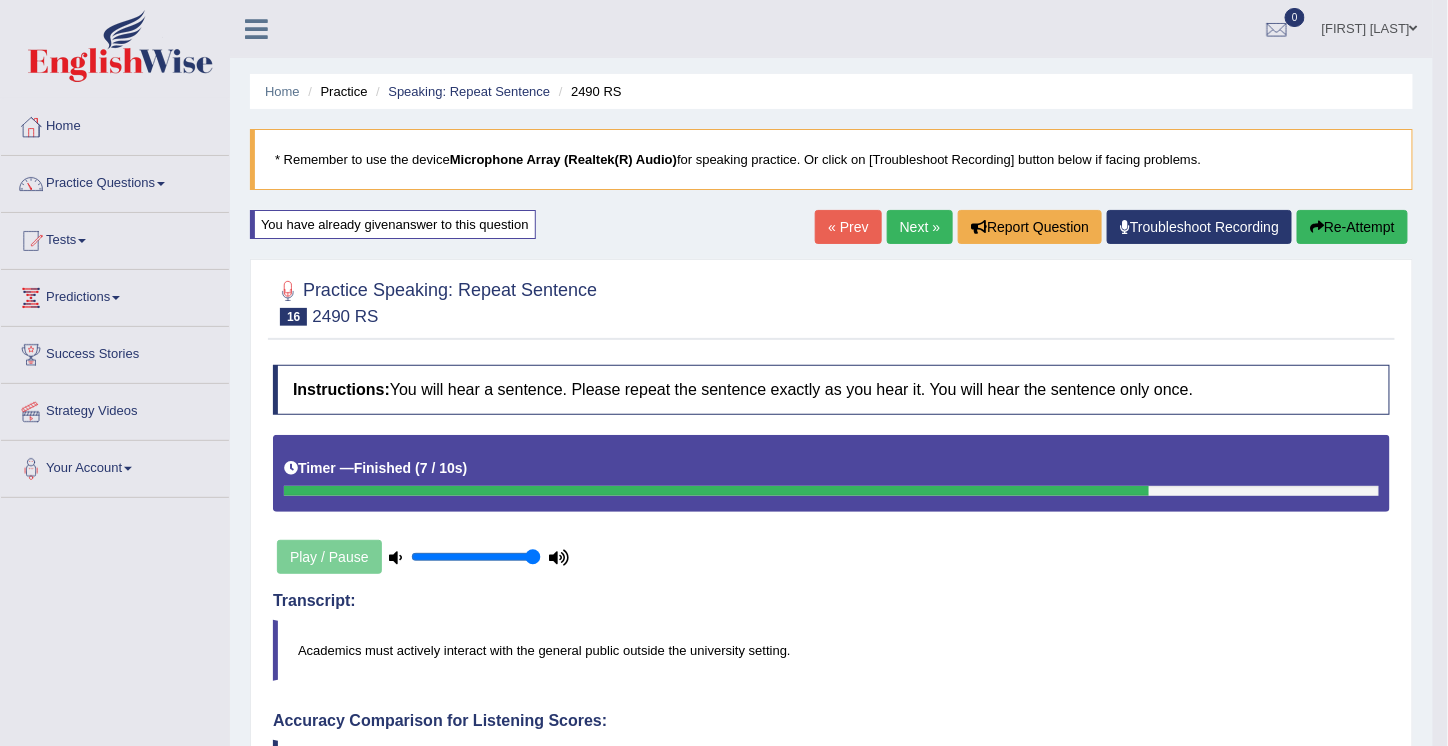 click on "Next »" at bounding box center [920, 227] 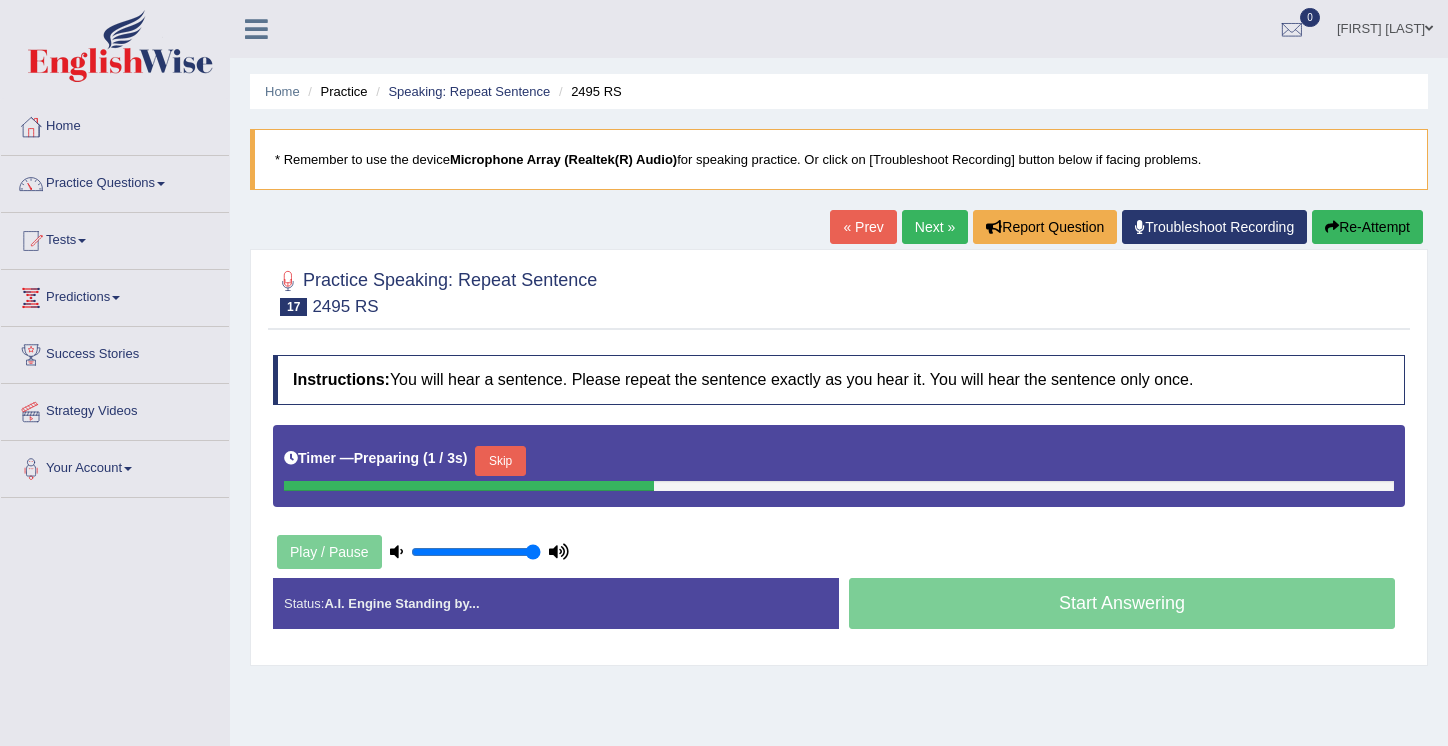 scroll, scrollTop: 0, scrollLeft: 0, axis: both 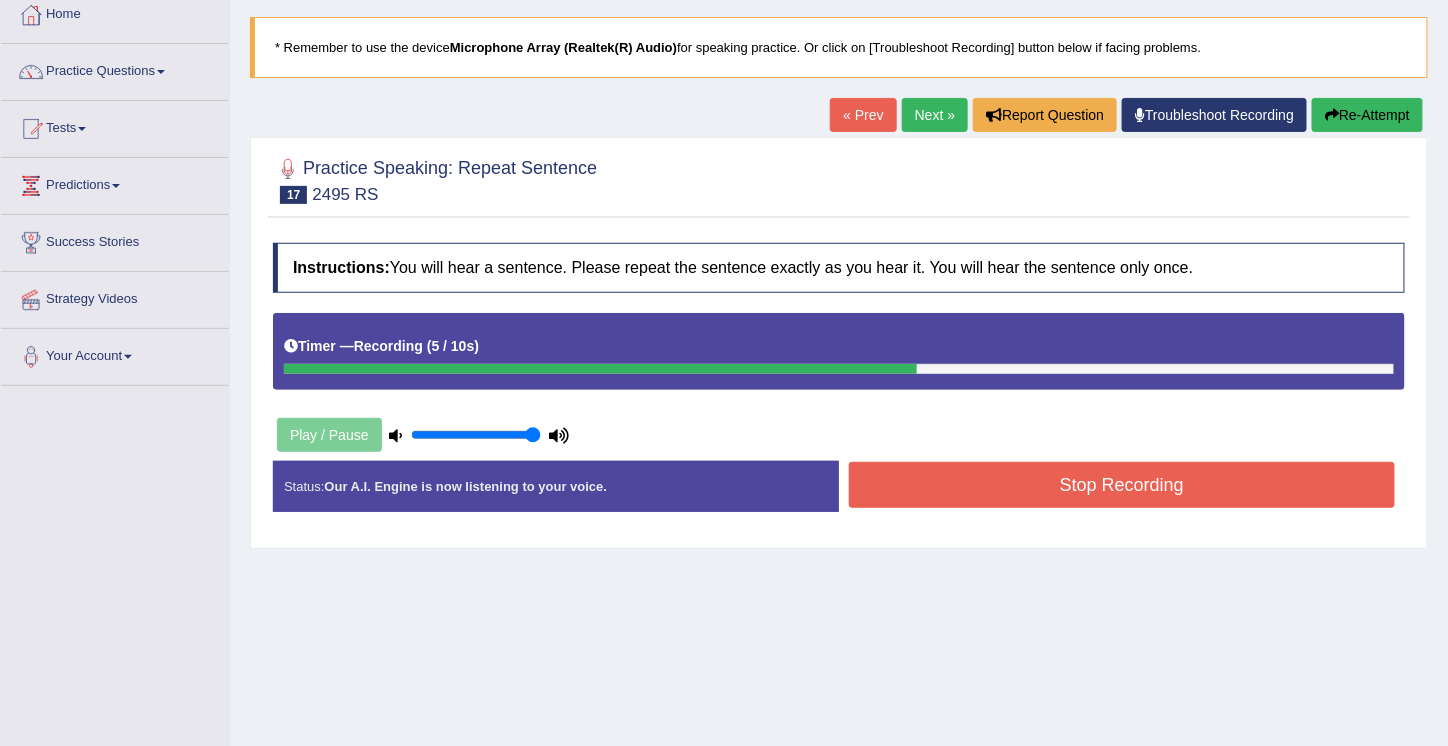 click on "Stop Recording" at bounding box center [1122, 485] 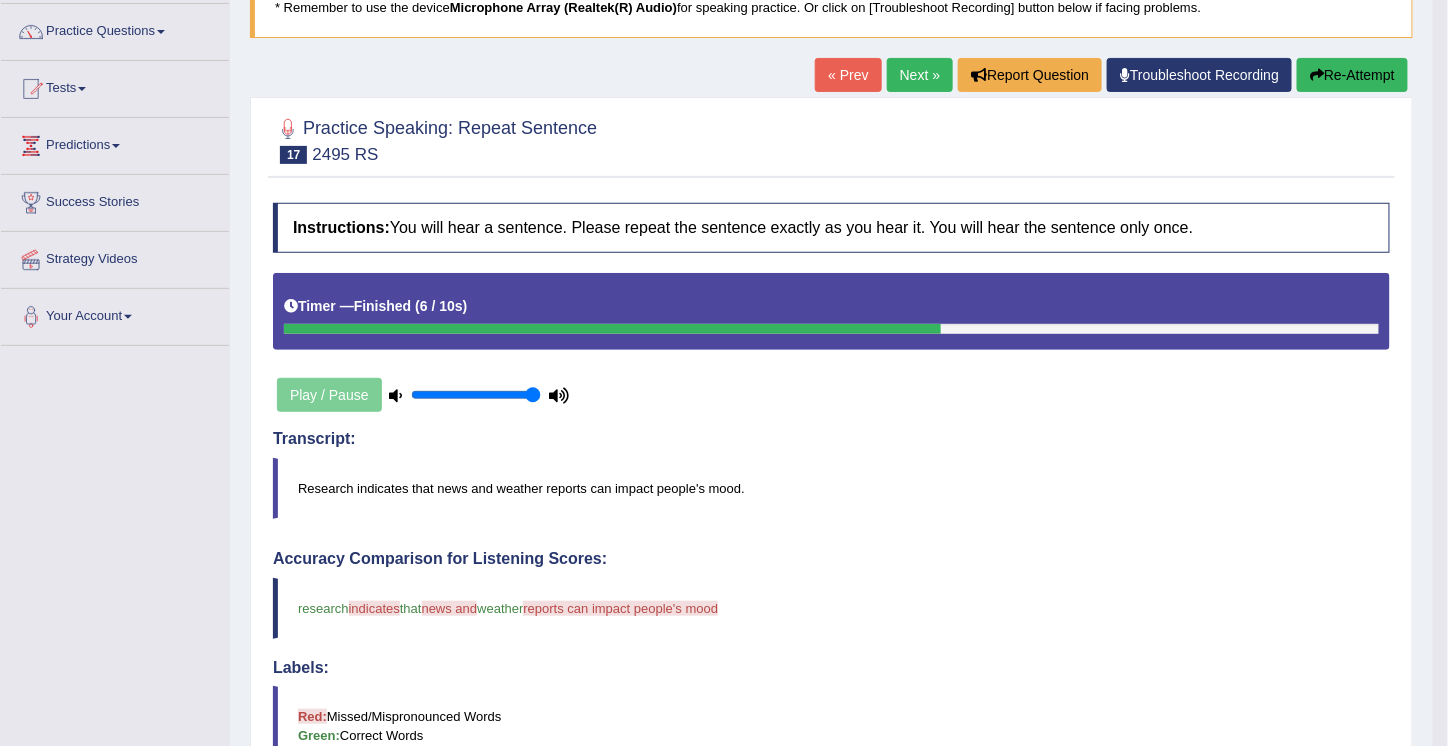 scroll, scrollTop: 0, scrollLeft: 0, axis: both 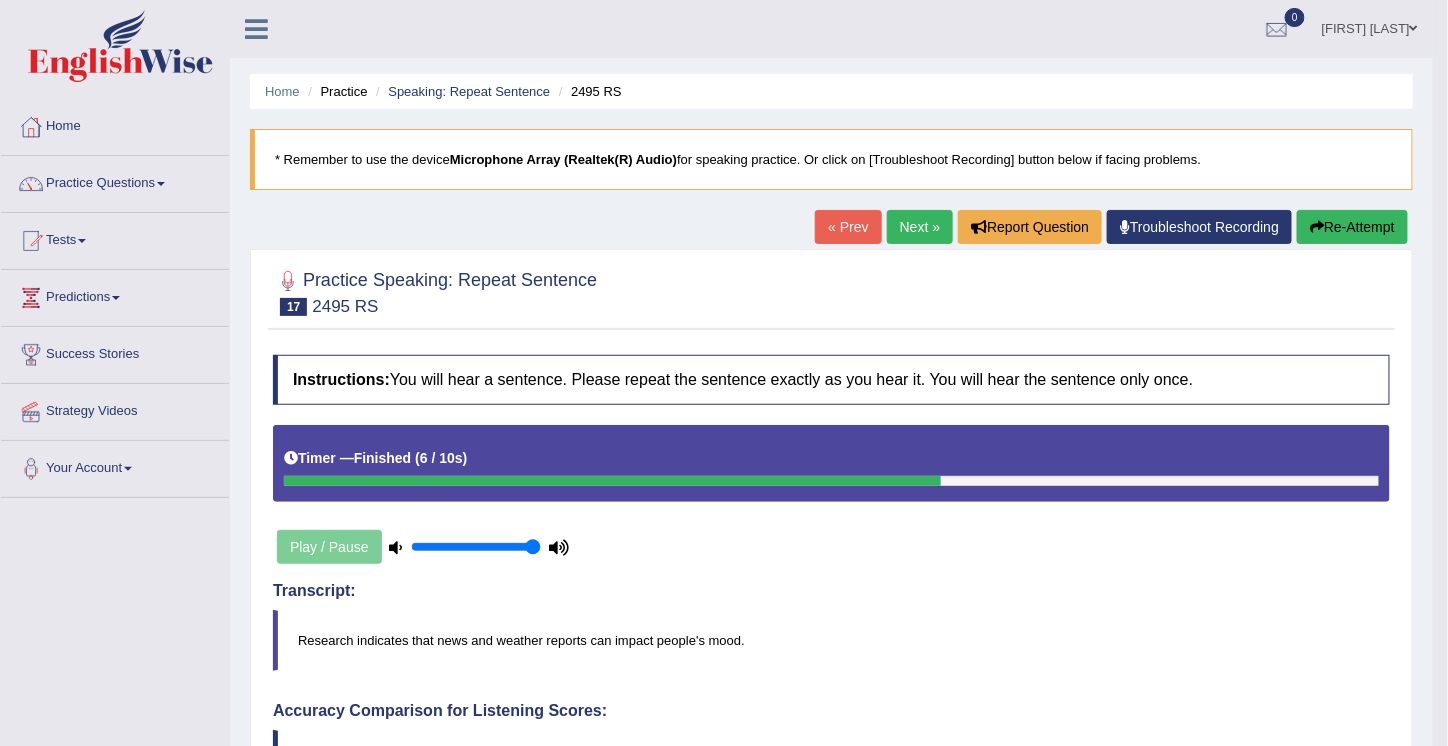 click on "Re-Attempt" at bounding box center [1352, 227] 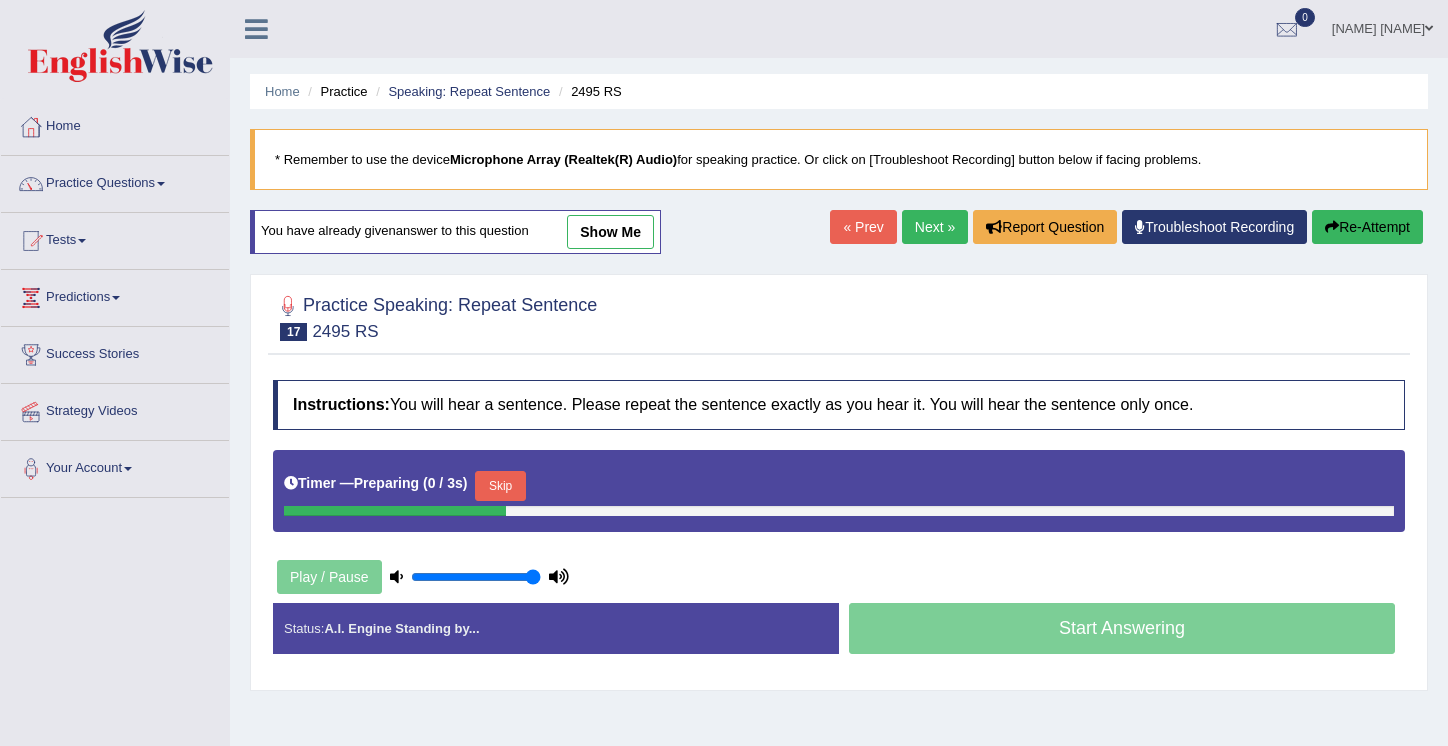 scroll, scrollTop: 0, scrollLeft: 0, axis: both 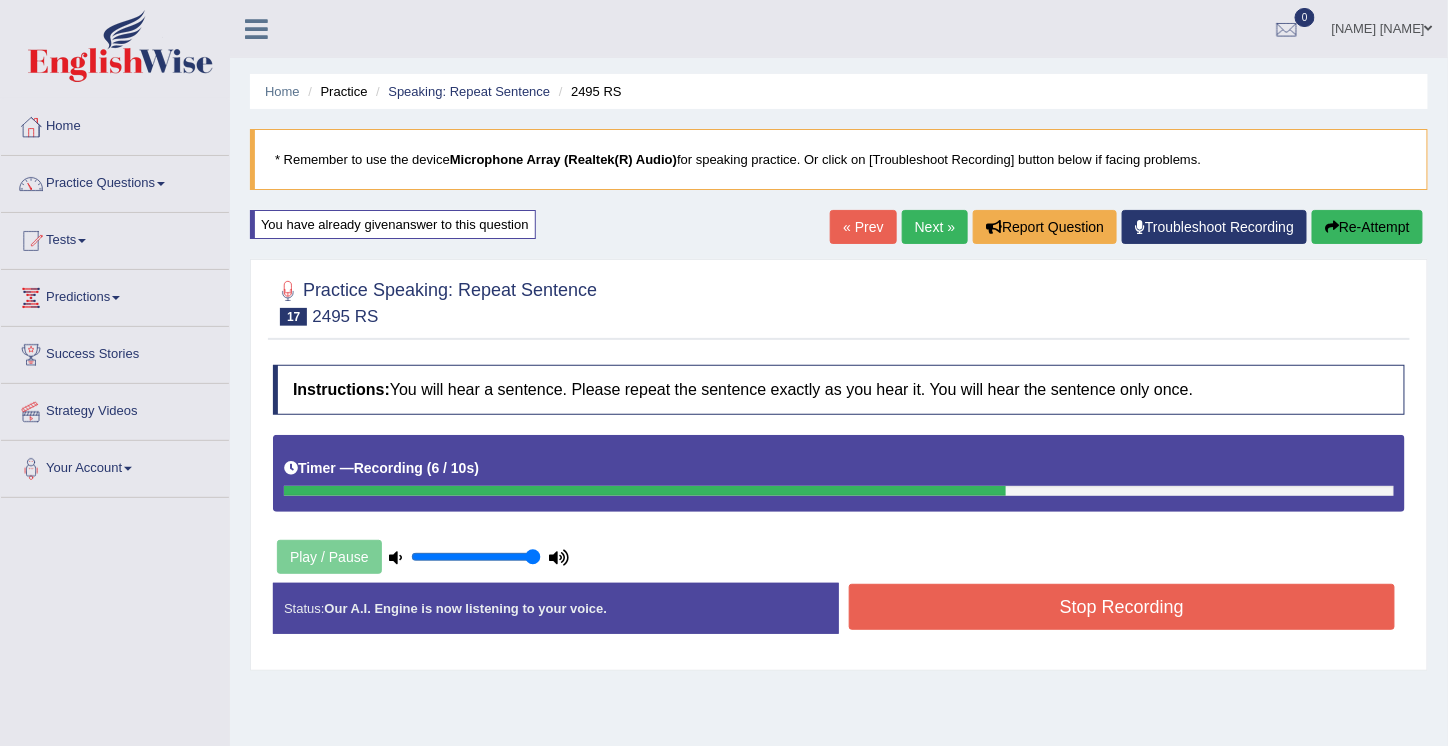 click on "Stop Recording" at bounding box center (1122, 607) 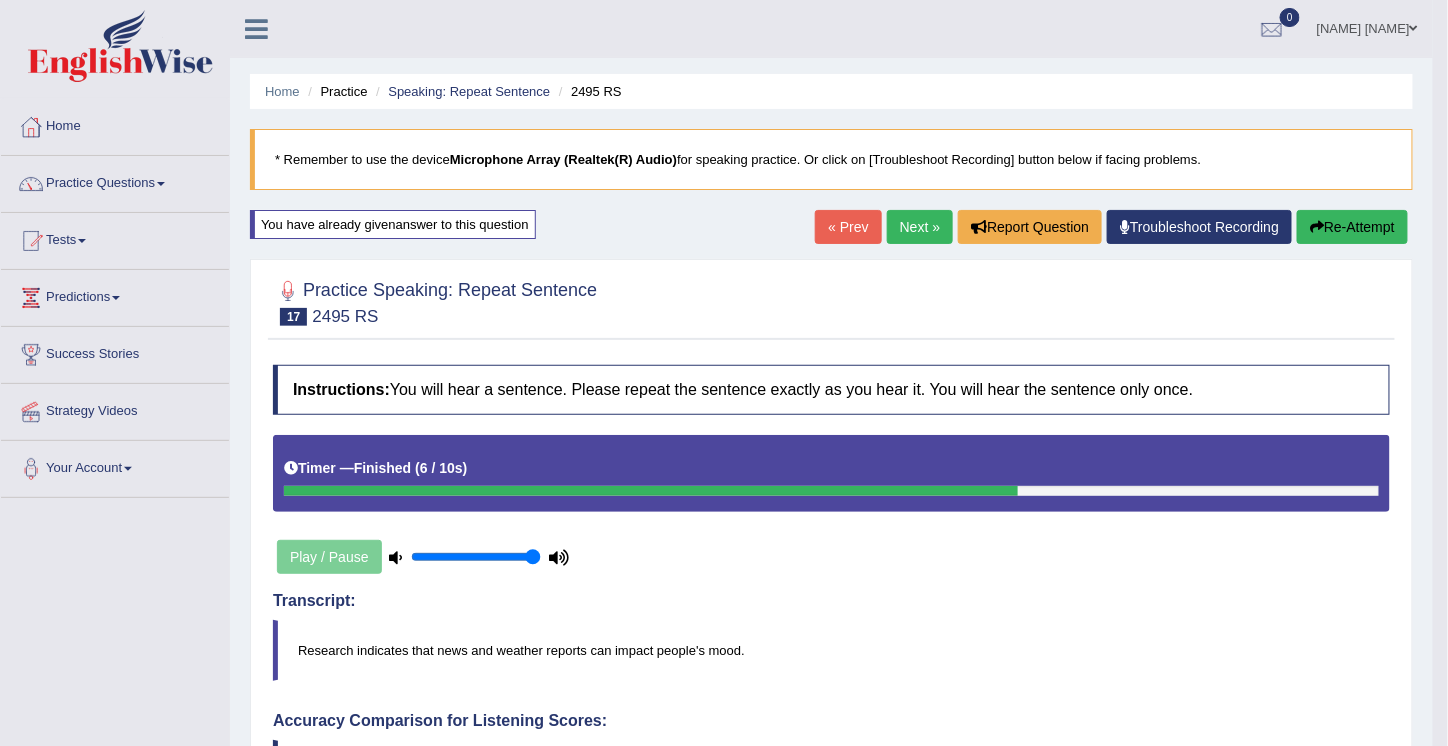 click on "Practice Questions" at bounding box center [115, 181] 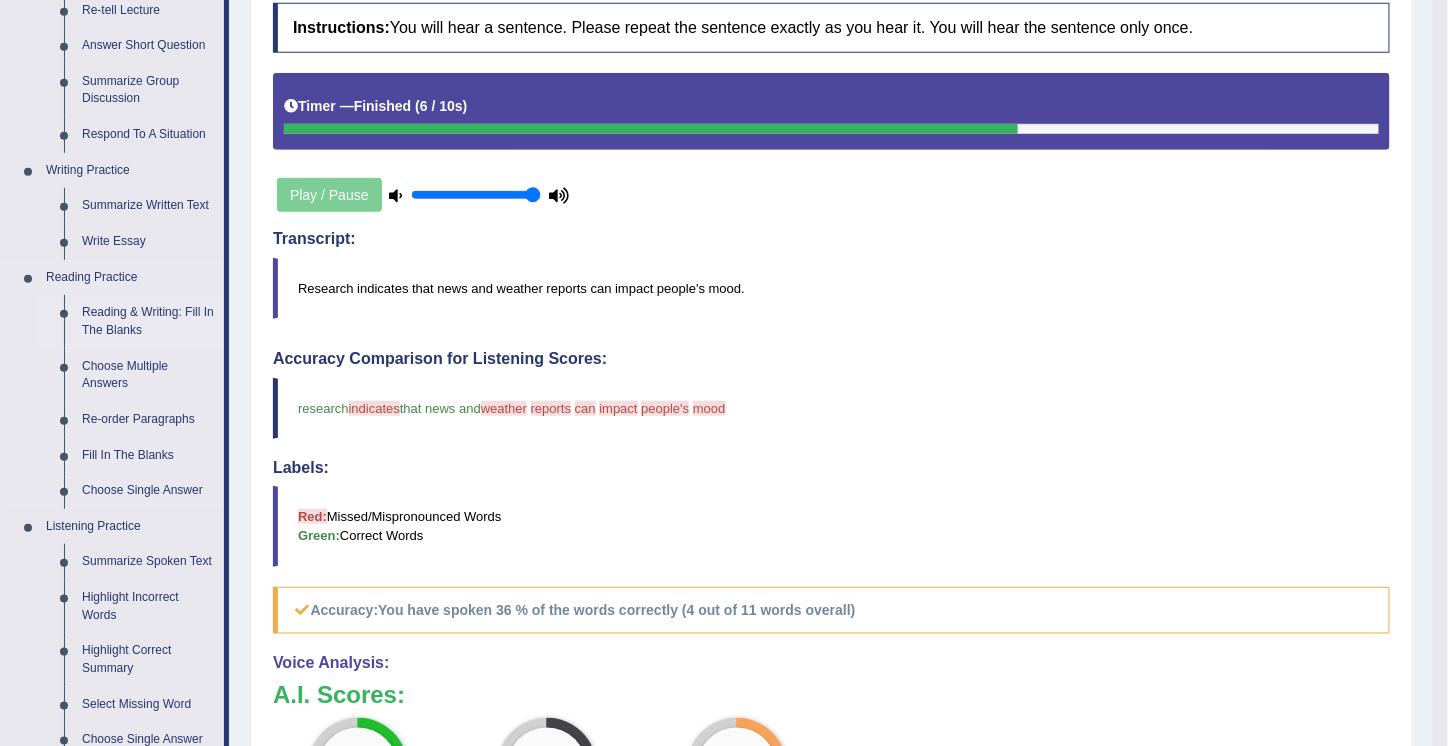 scroll, scrollTop: 400, scrollLeft: 0, axis: vertical 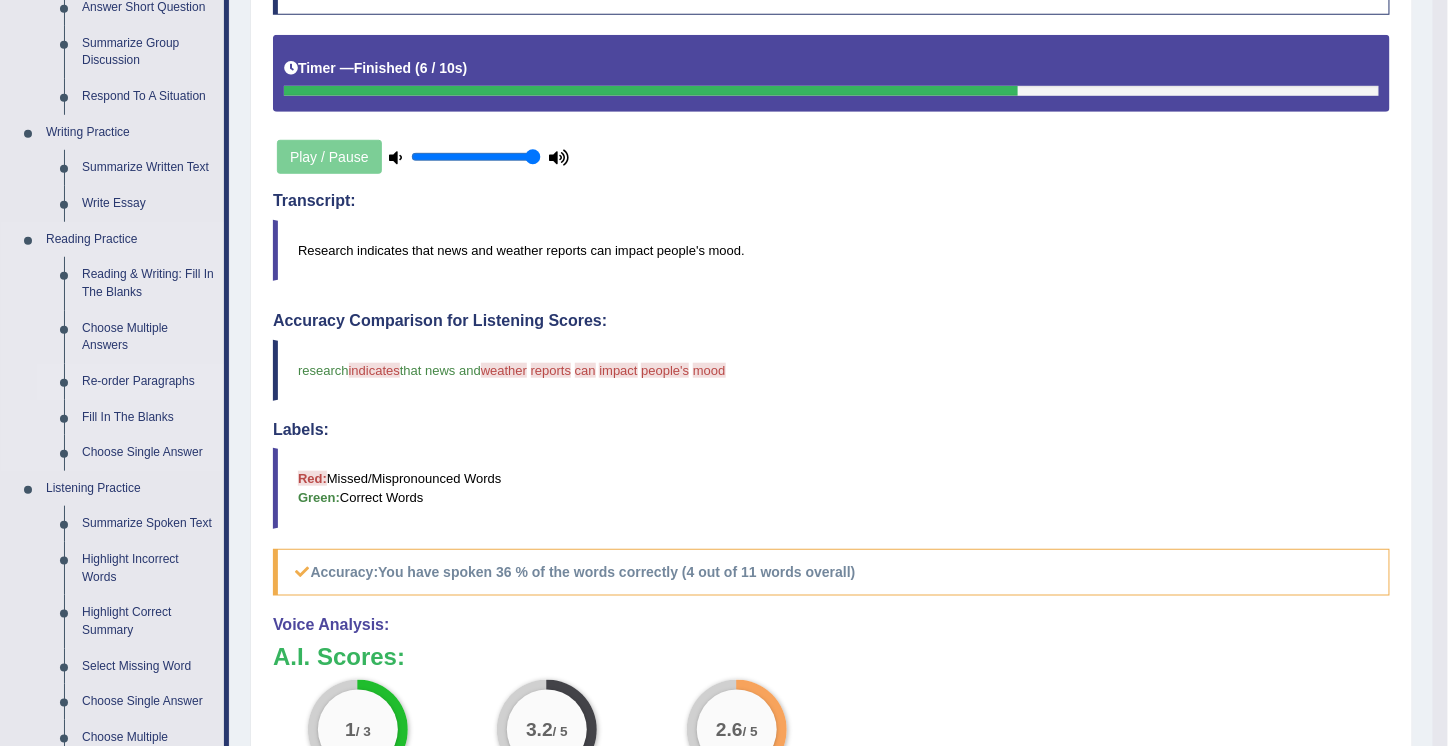 click on "Re-order Paragraphs" at bounding box center [148, 382] 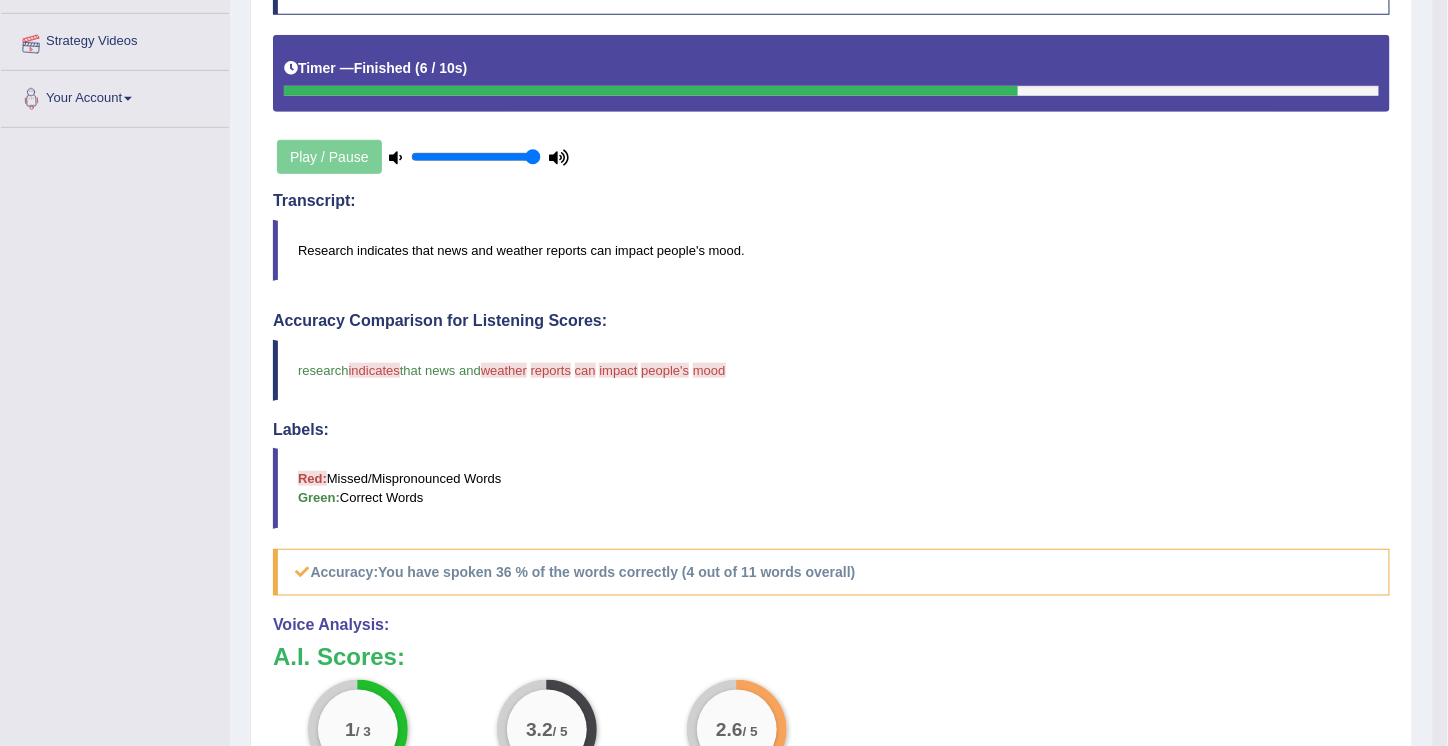 scroll, scrollTop: 399, scrollLeft: 0, axis: vertical 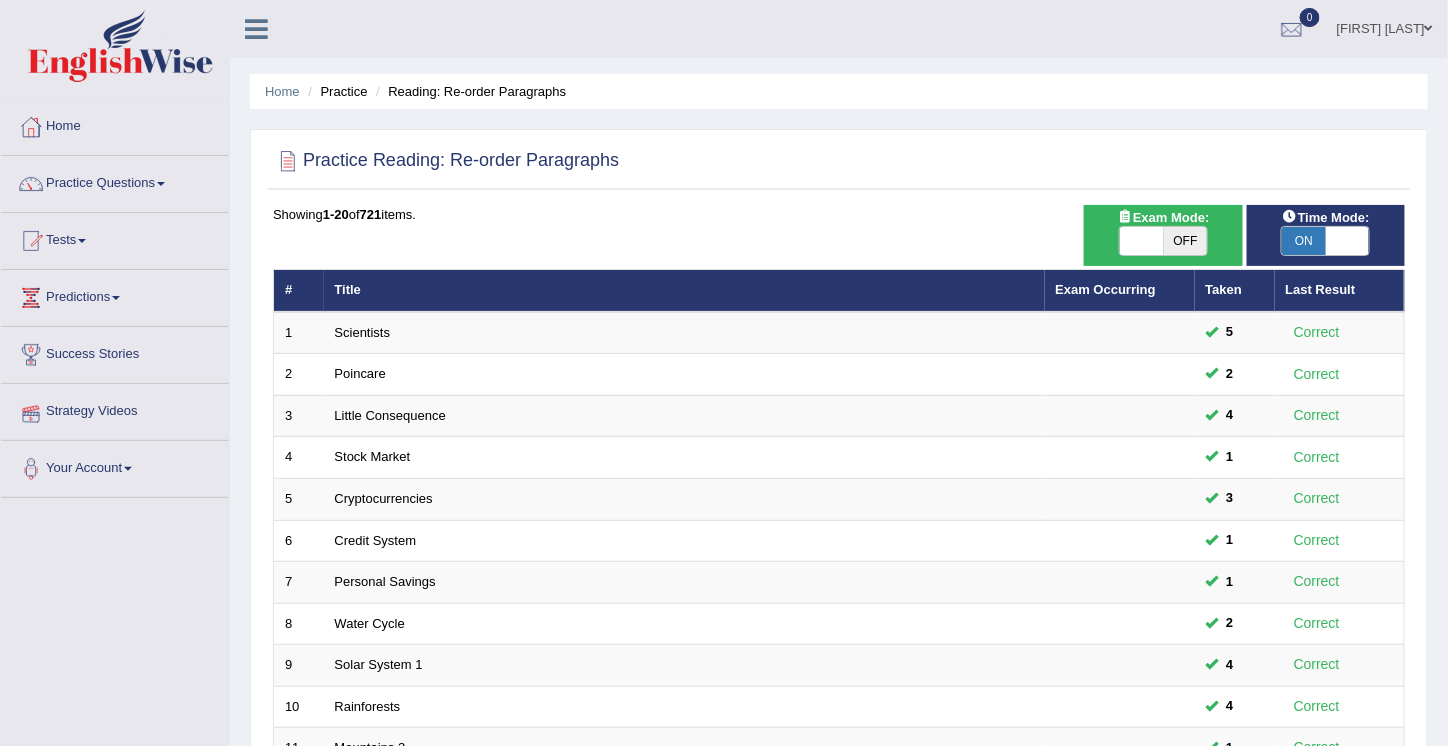 click on "Time Mode:" at bounding box center [1326, 217] 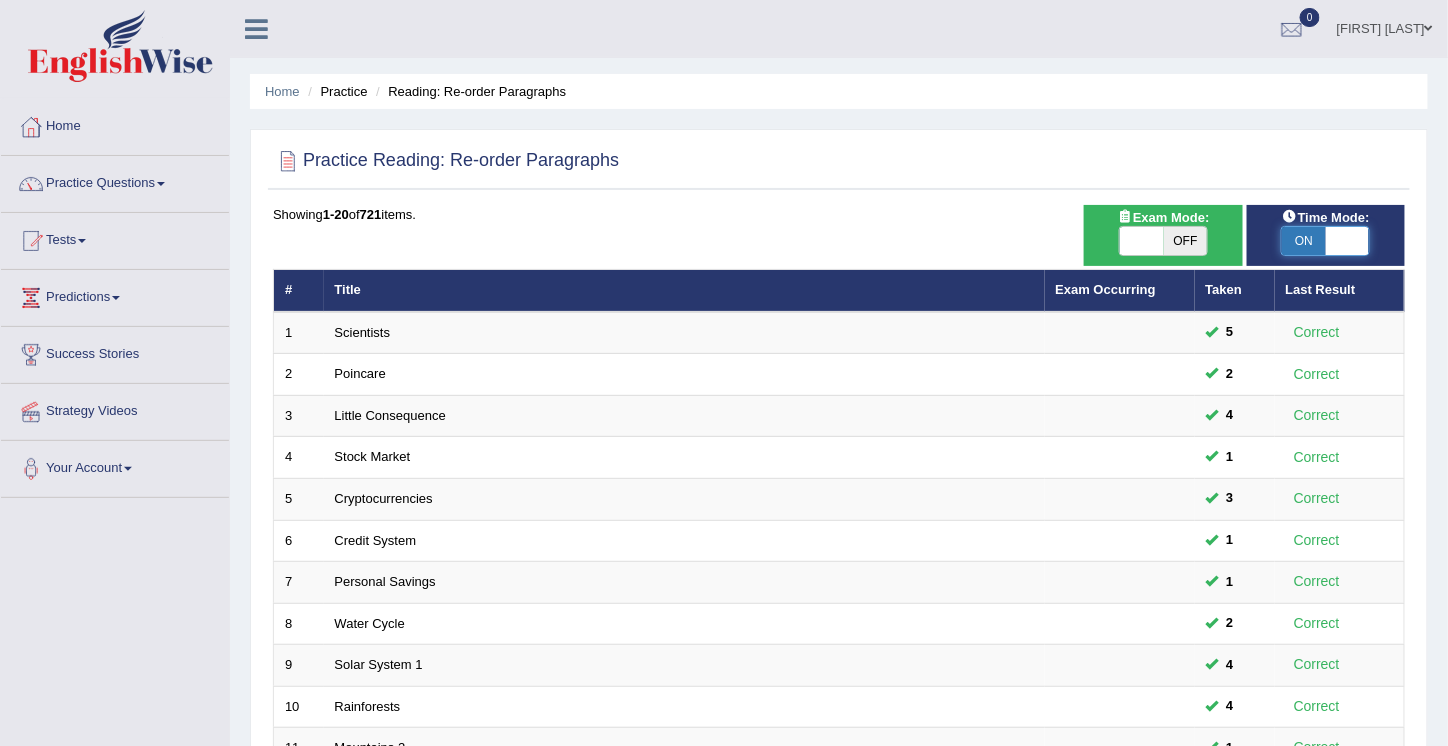 drag, startPoint x: 1332, startPoint y: 241, endPoint x: 1297, endPoint y: 241, distance: 35 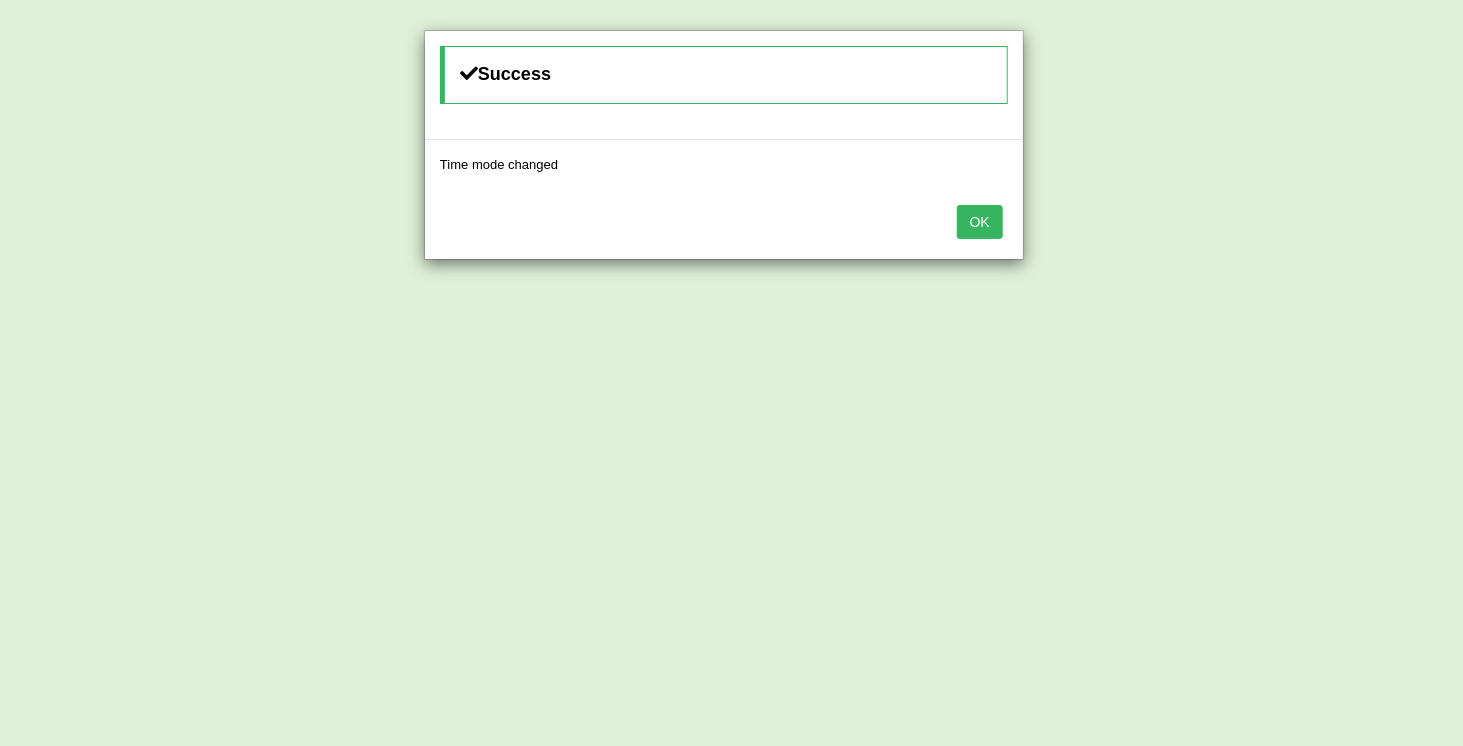 drag, startPoint x: 989, startPoint y: 205, endPoint x: 1004, endPoint y: 217, distance: 19.209373 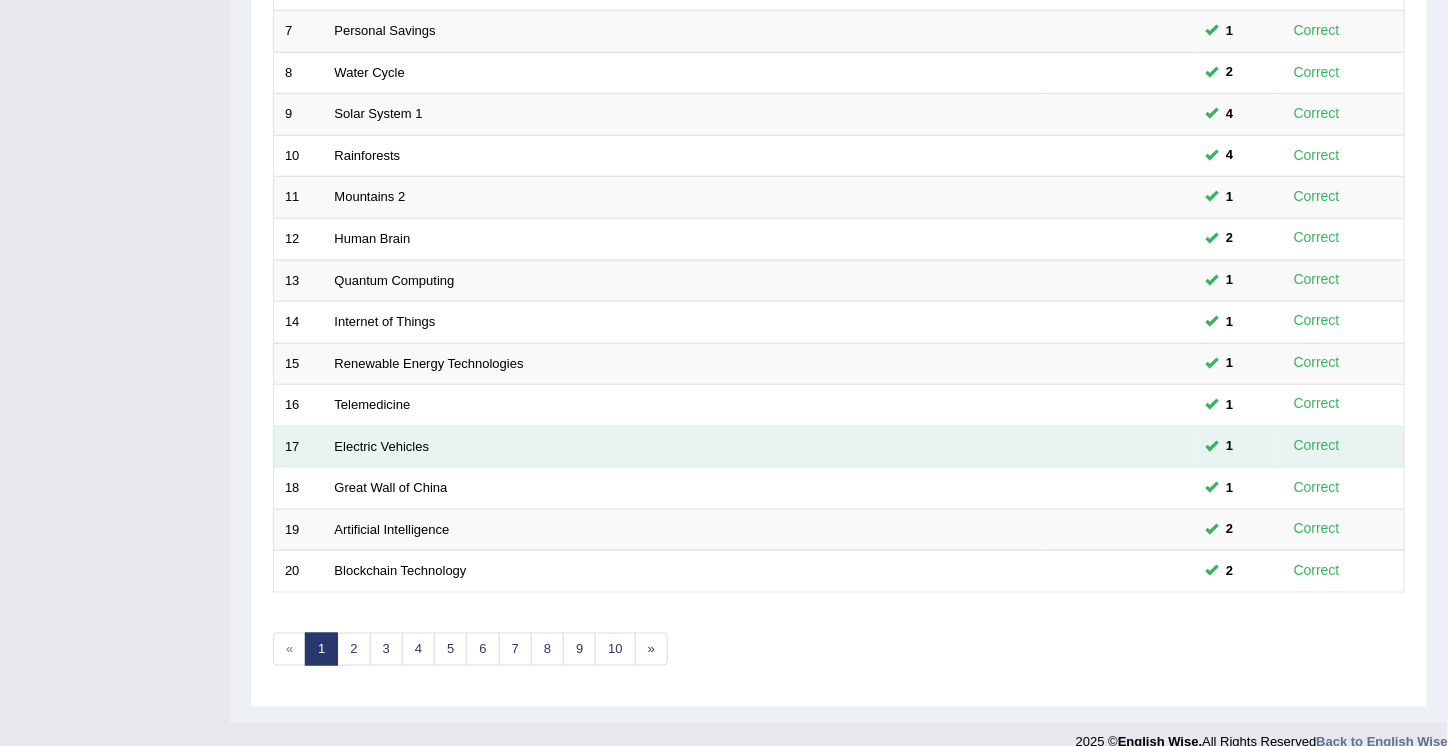 scroll, scrollTop: 566, scrollLeft: 0, axis: vertical 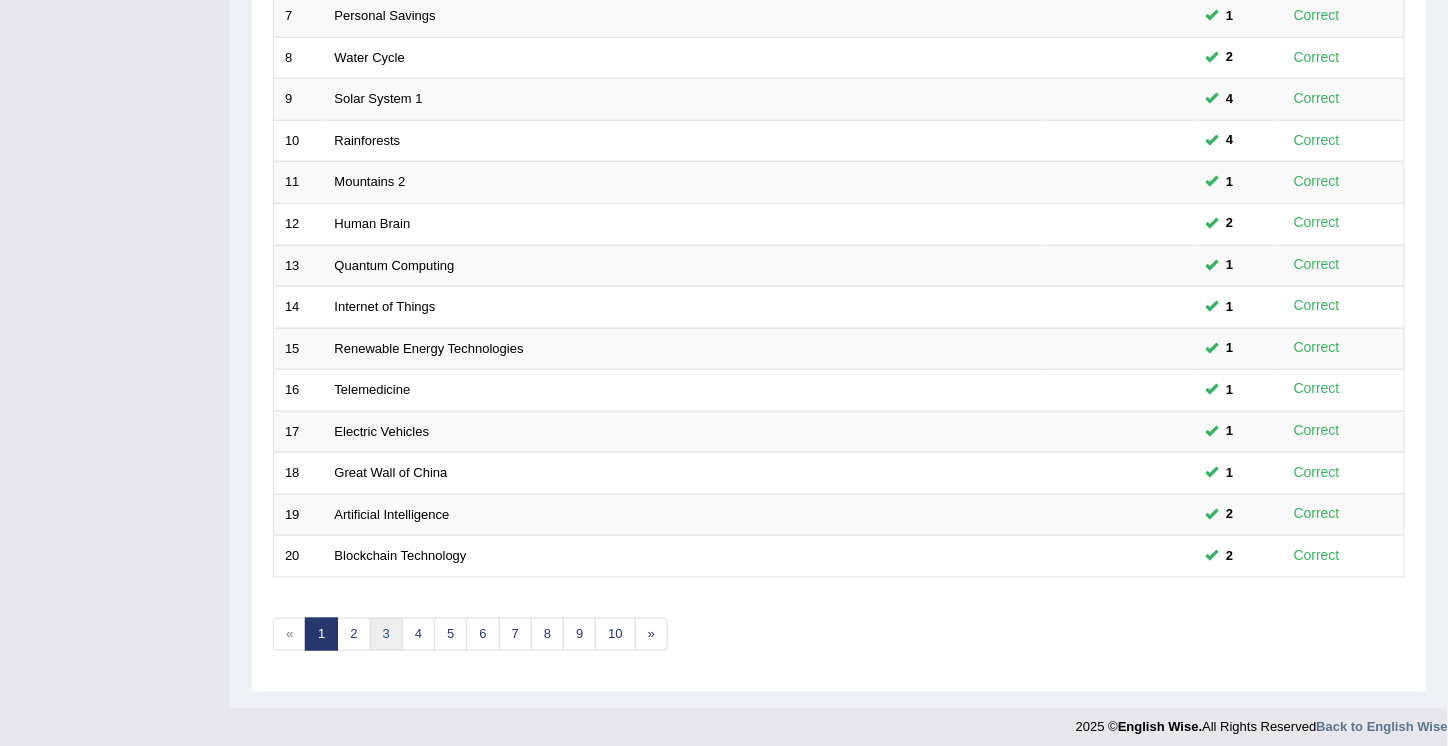 click on "3" at bounding box center [386, 634] 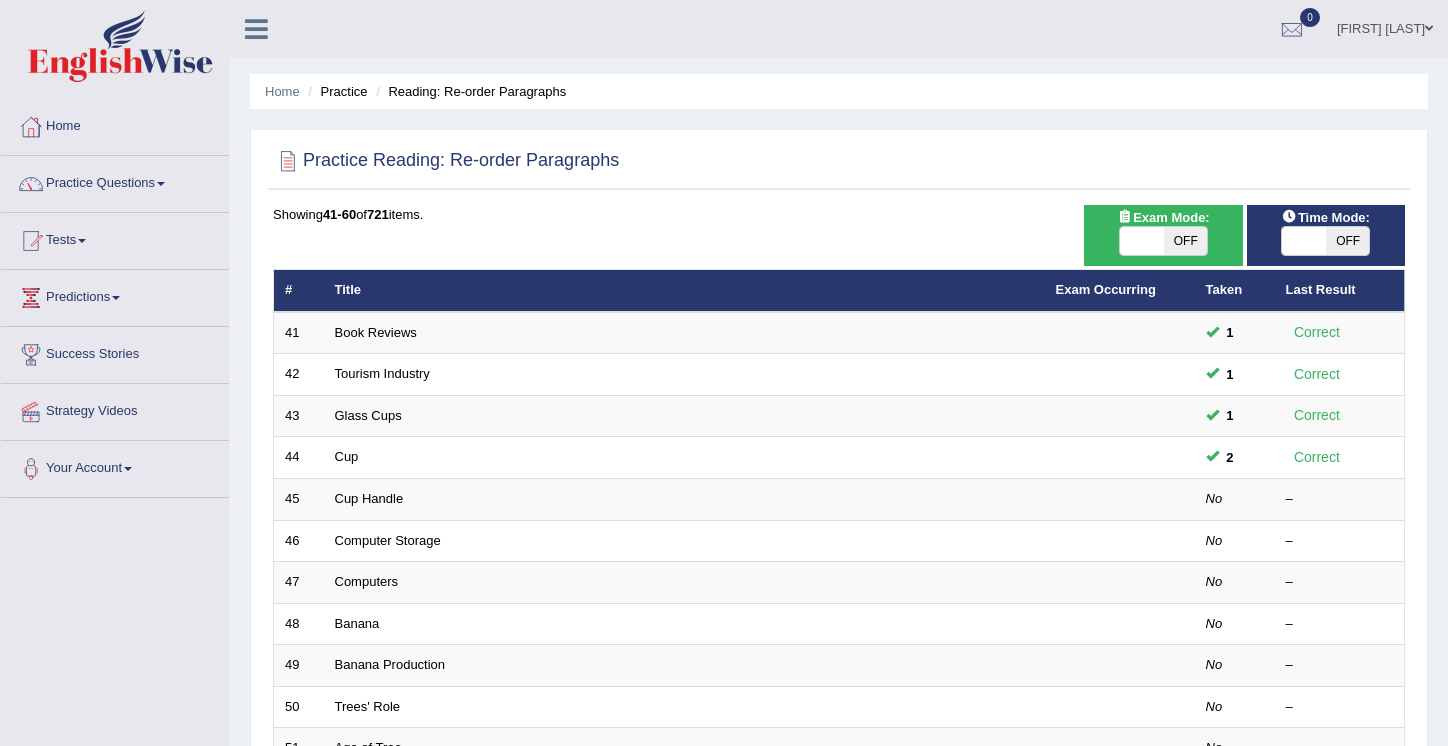 scroll, scrollTop: 0, scrollLeft: 0, axis: both 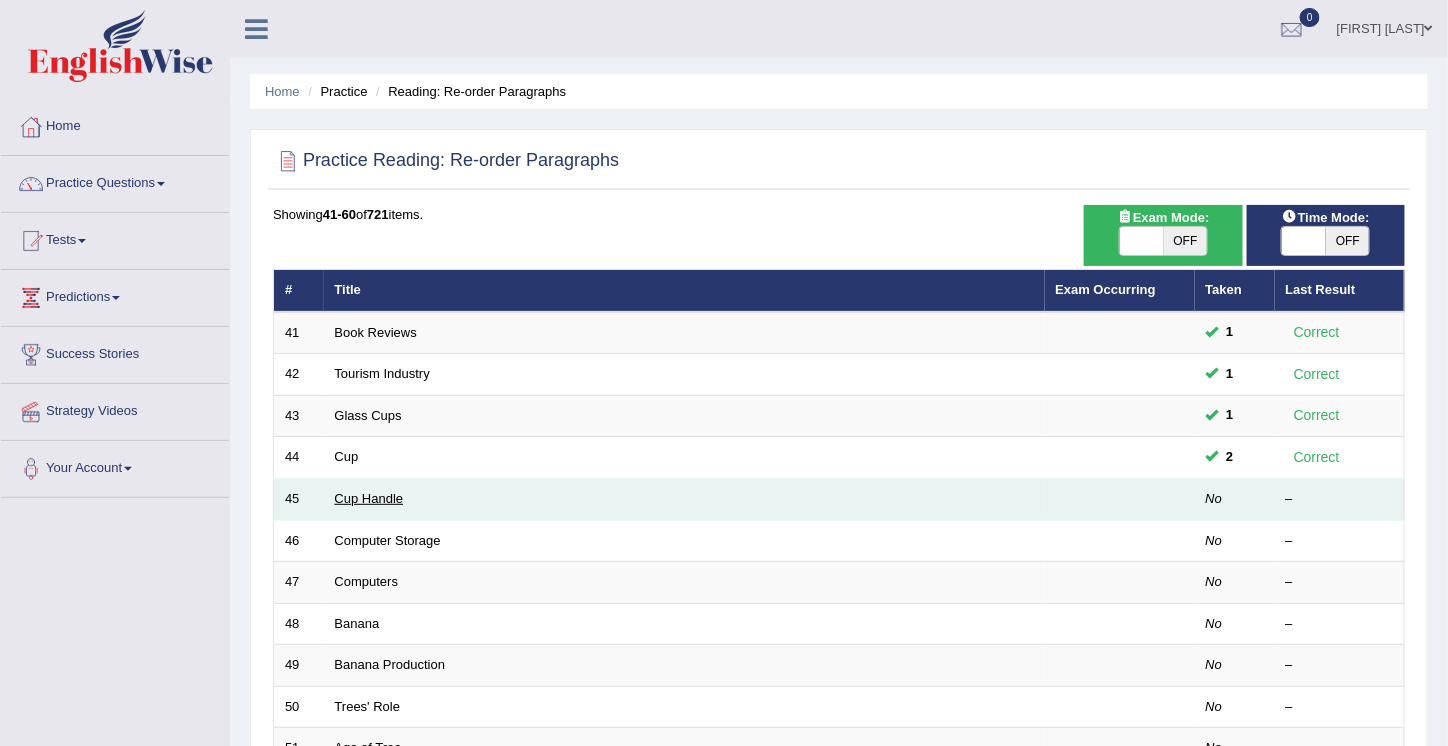 click on "Cup Handle" at bounding box center (369, 498) 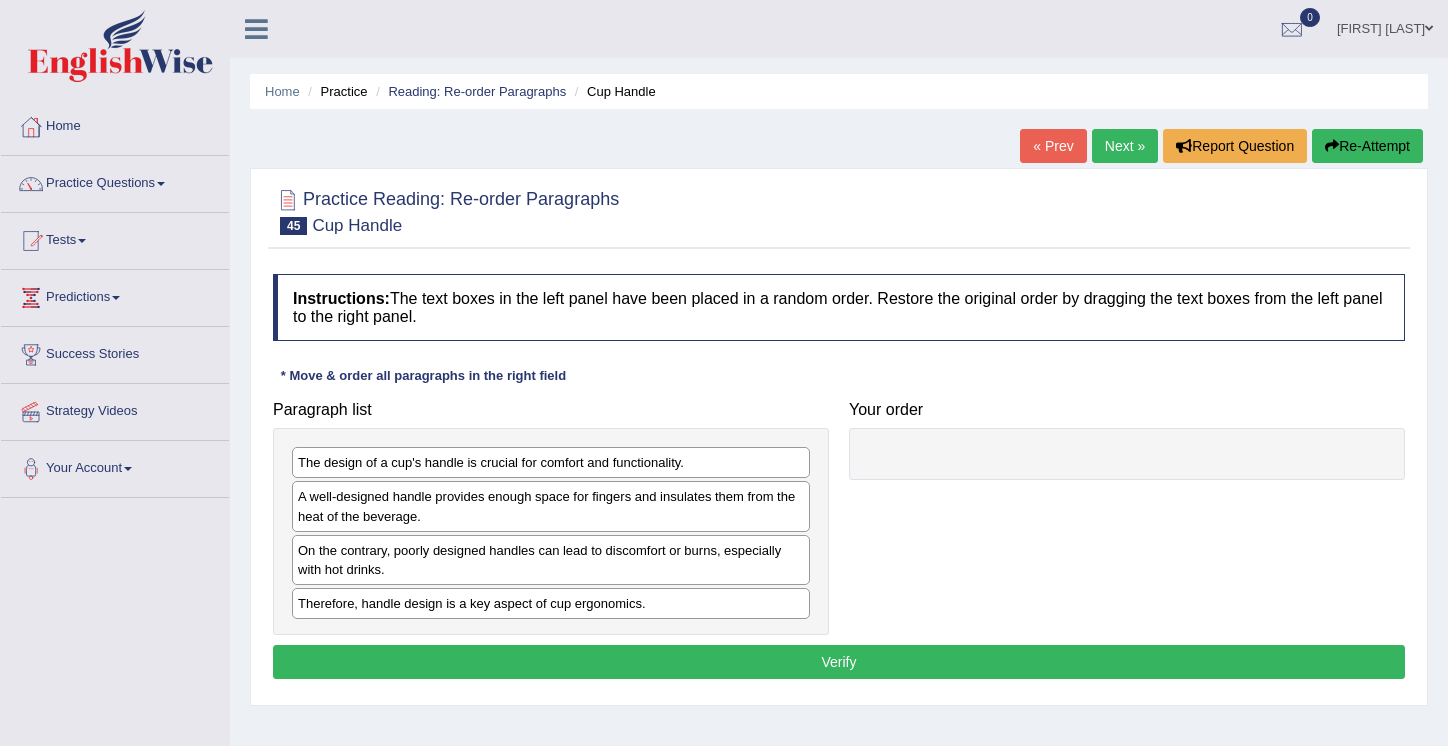 scroll, scrollTop: 0, scrollLeft: 0, axis: both 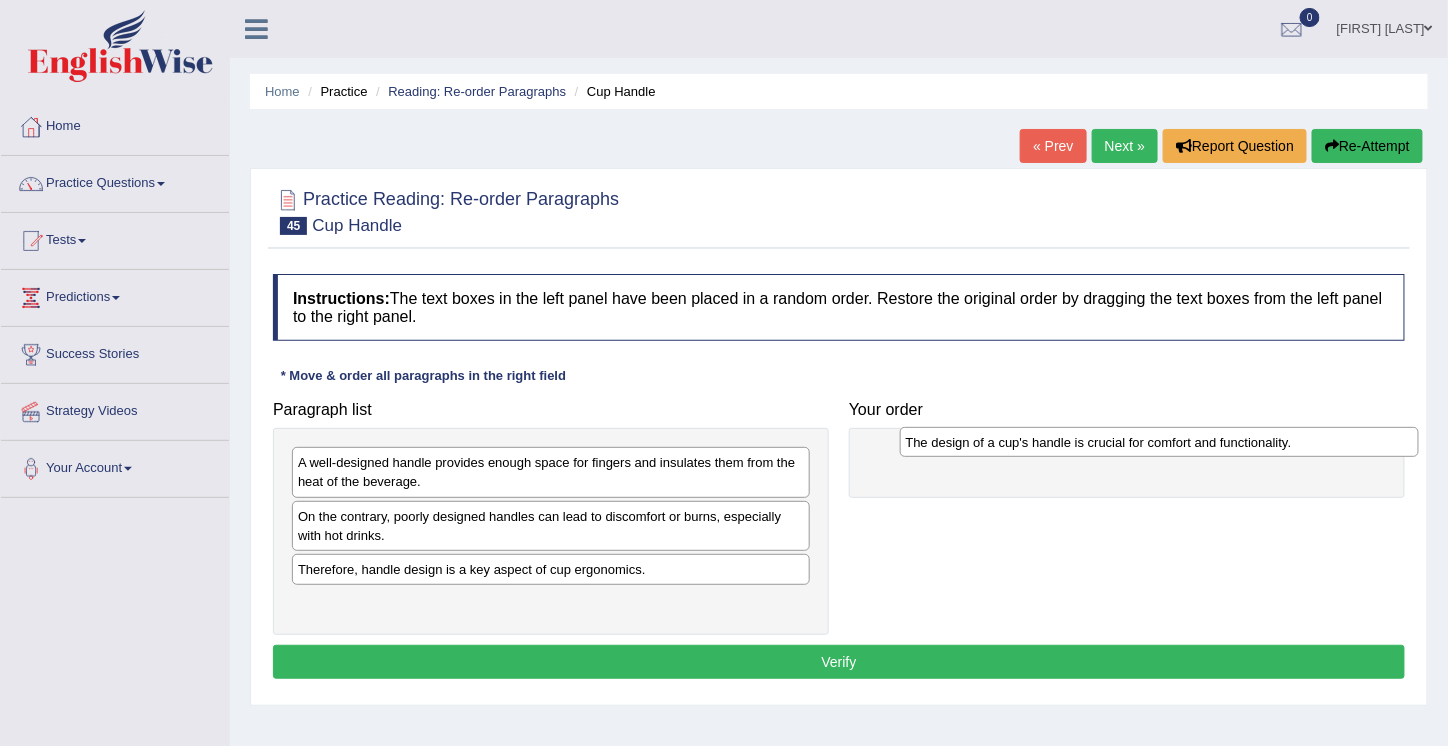 click on "The design of a cup's handle is crucial for comfort and functionality." at bounding box center [1160, 442] 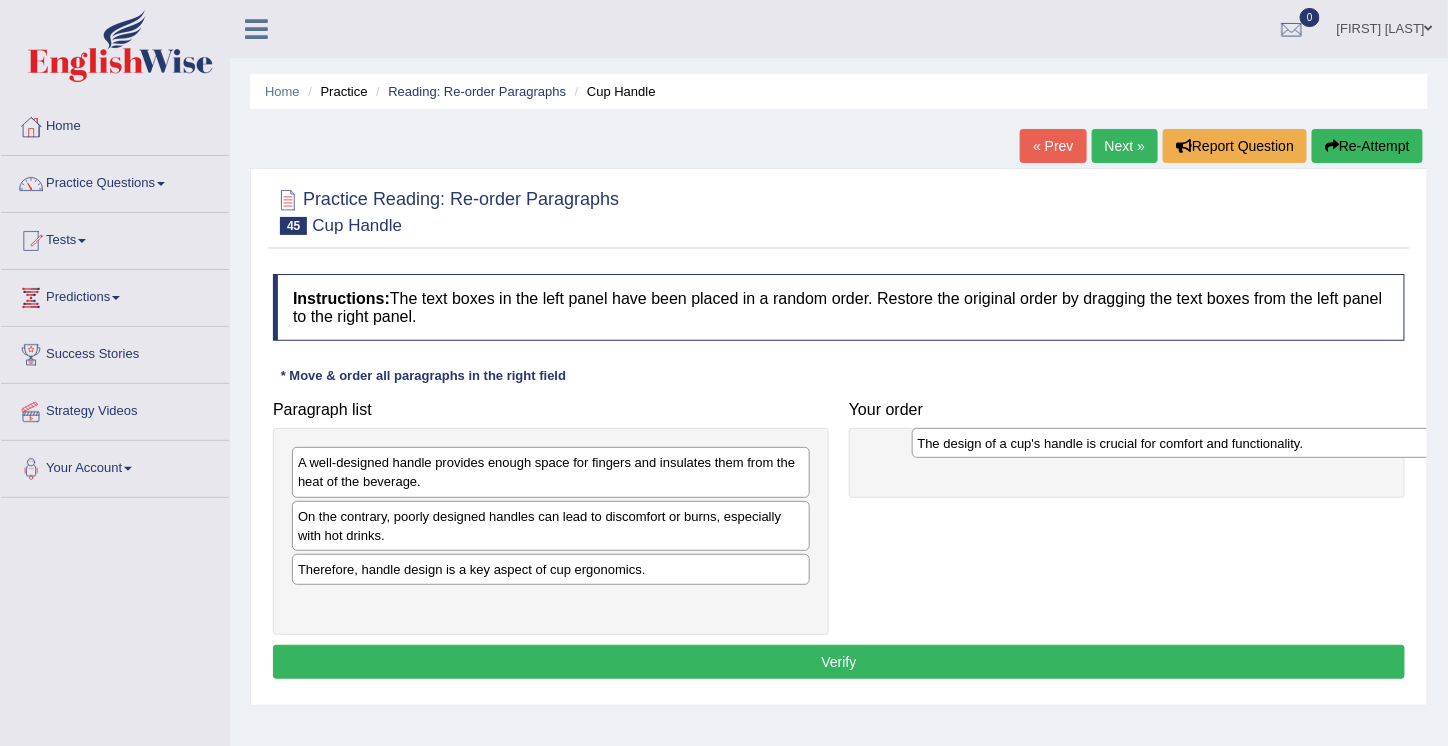 drag, startPoint x: 344, startPoint y: 459, endPoint x: 964, endPoint y: 440, distance: 620.2911 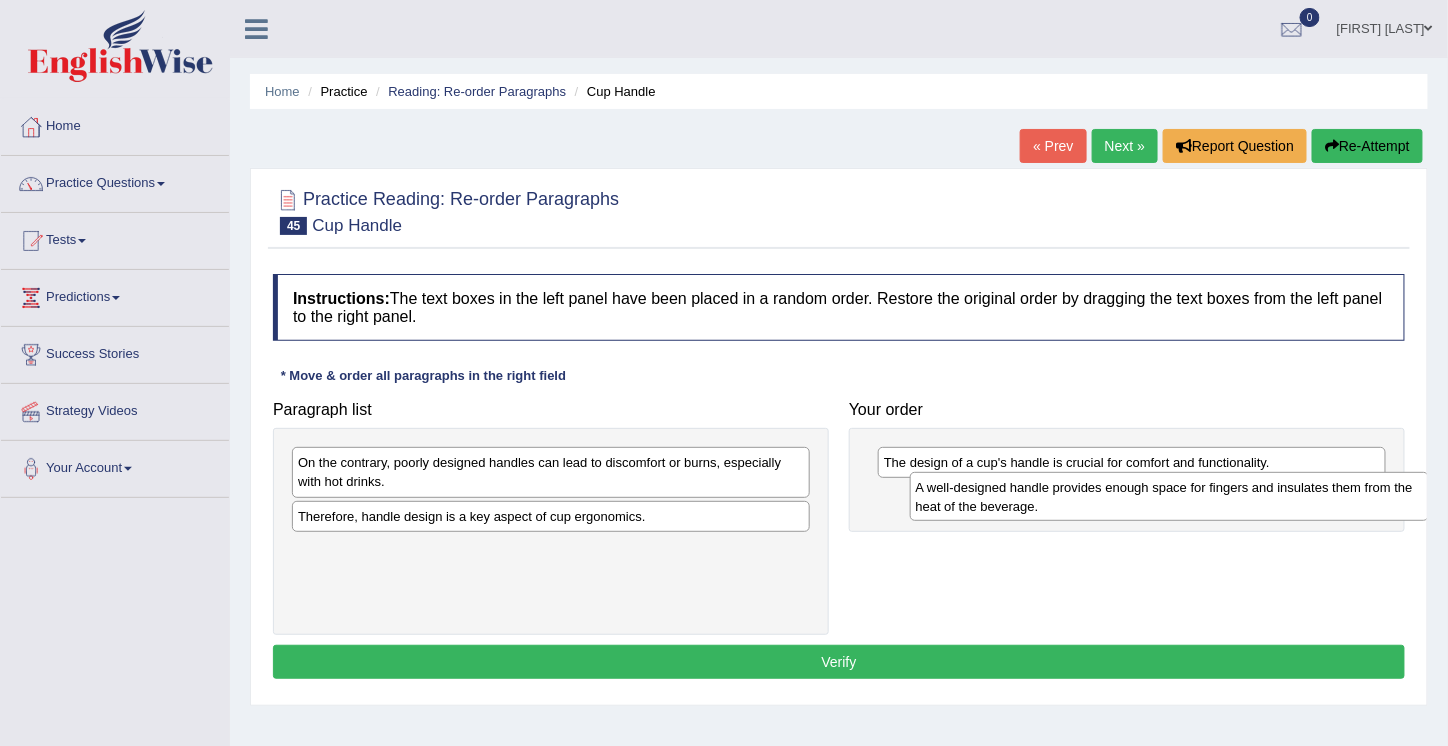 drag, startPoint x: 436, startPoint y: 458, endPoint x: 1051, endPoint y: 482, distance: 615.46814 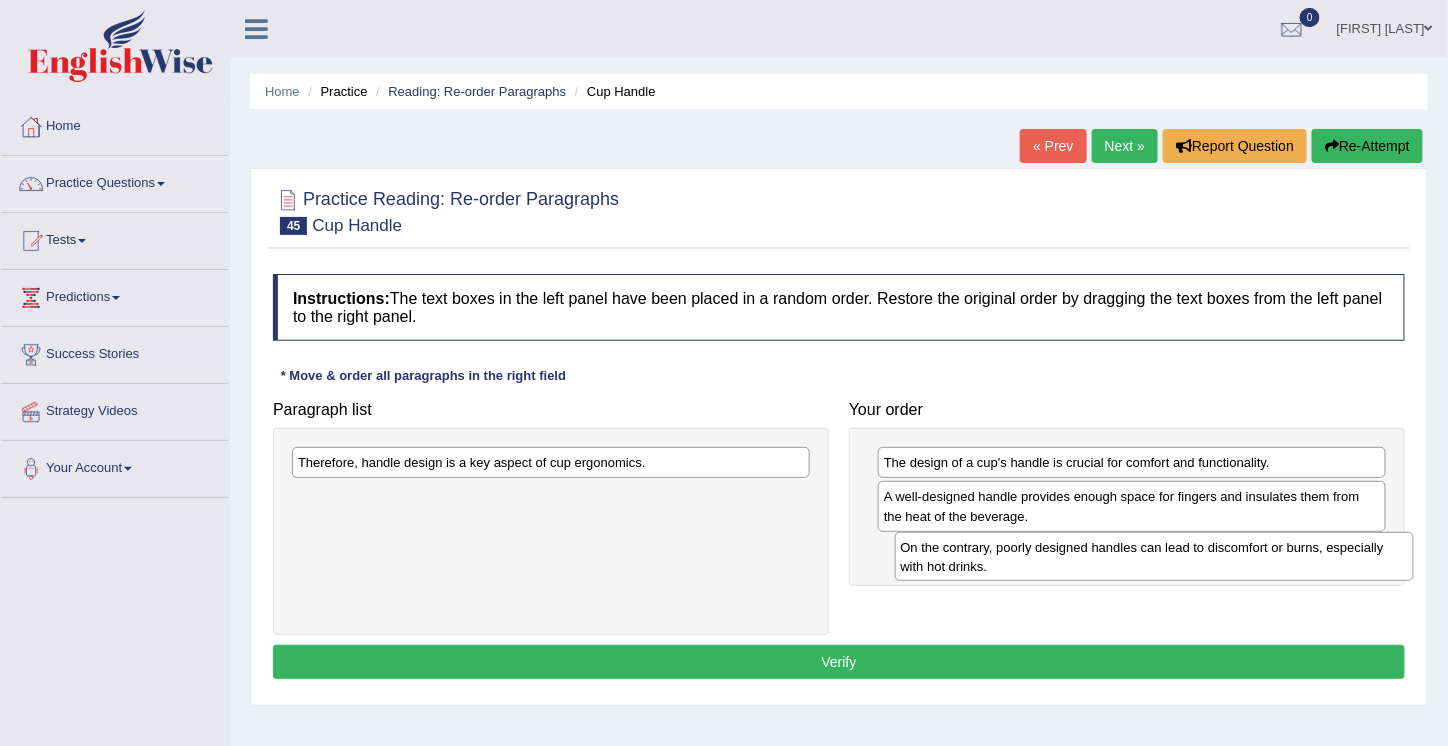 drag, startPoint x: 340, startPoint y: 460, endPoint x: 943, endPoint y: 545, distance: 608.9614 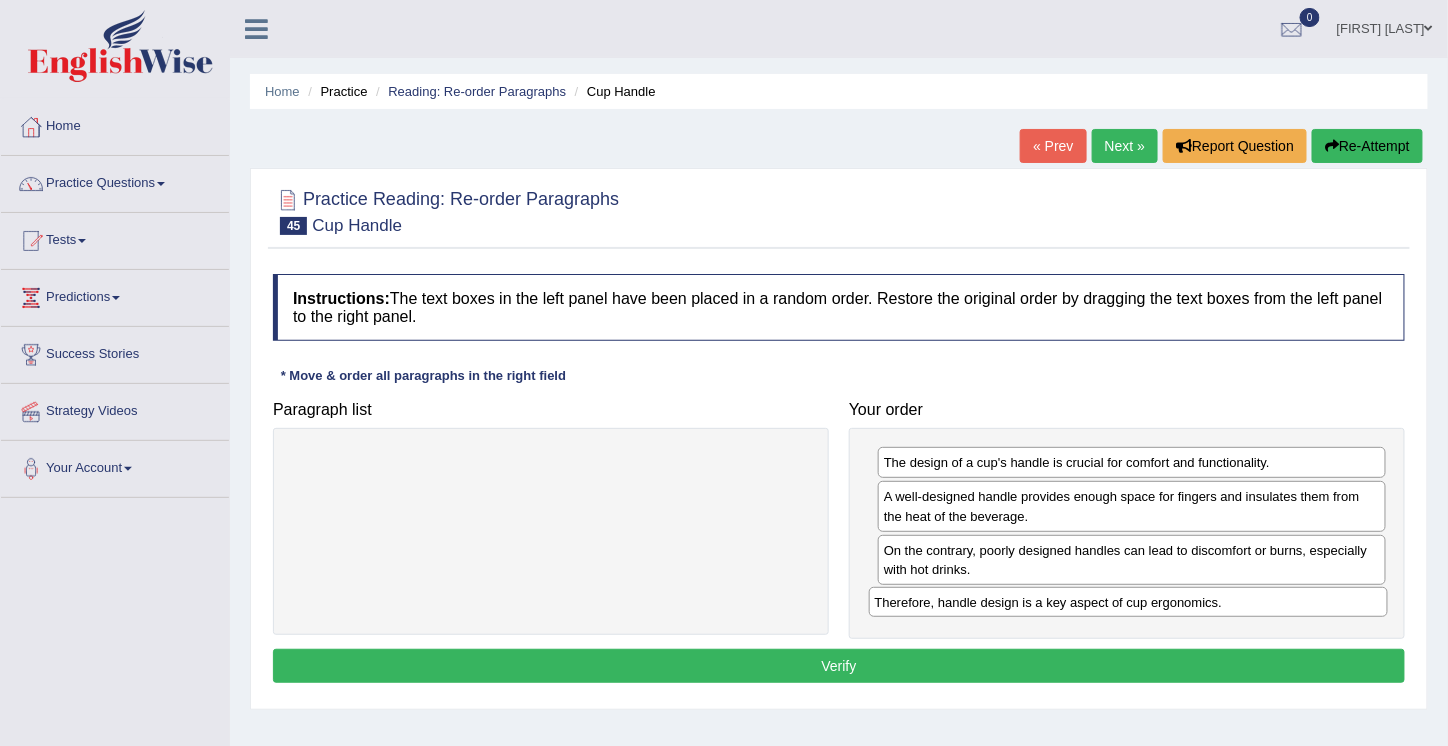 drag, startPoint x: 417, startPoint y: 471, endPoint x: 1008, endPoint y: 604, distance: 605.7805 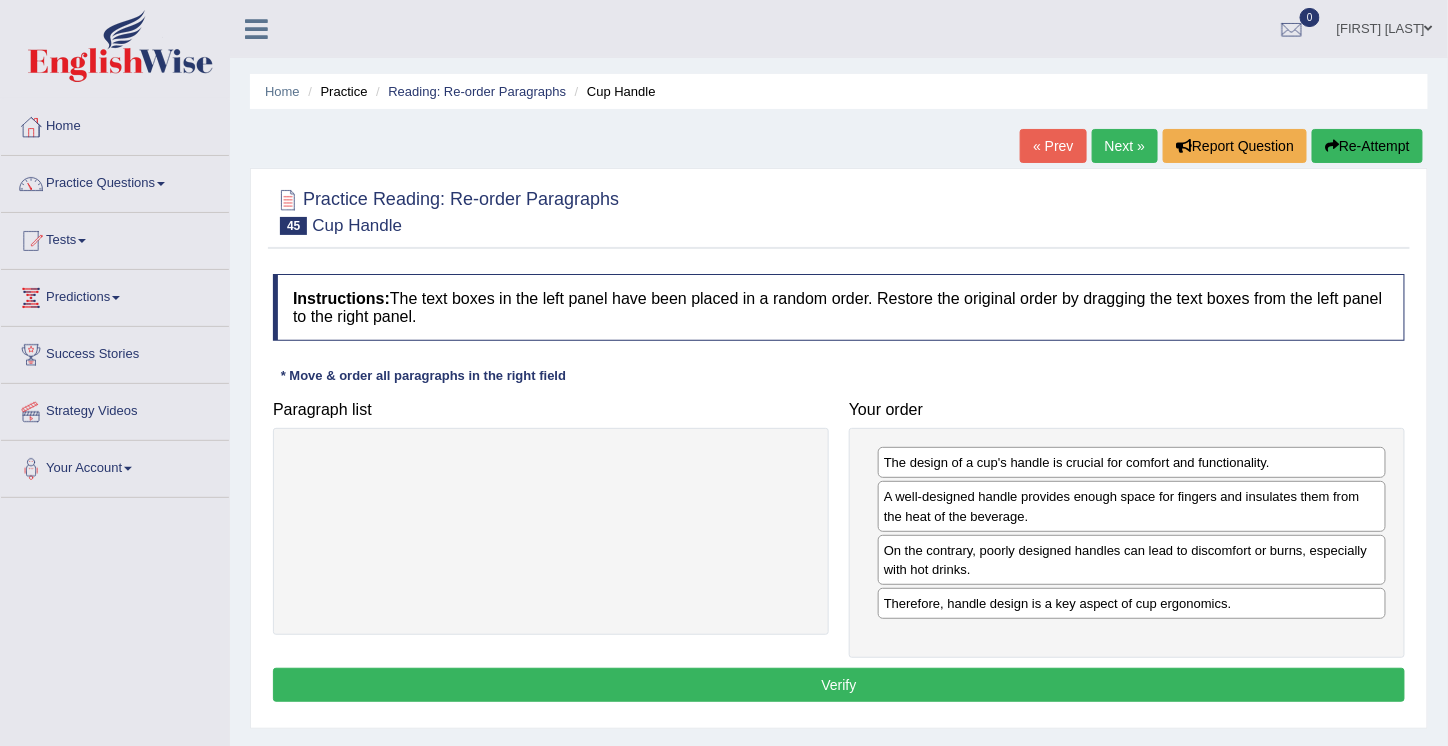 click on "Verify" at bounding box center (839, 685) 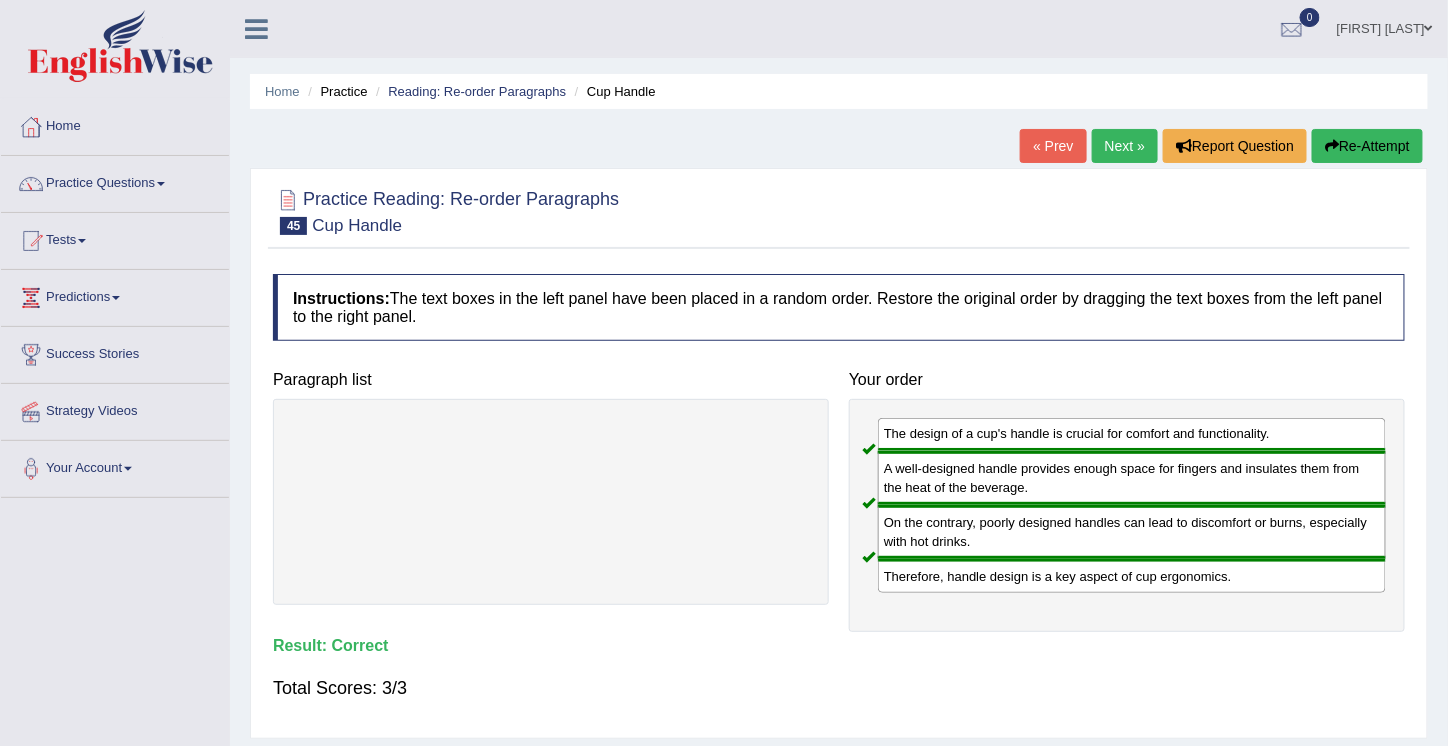 click on "Next »" at bounding box center [1125, 146] 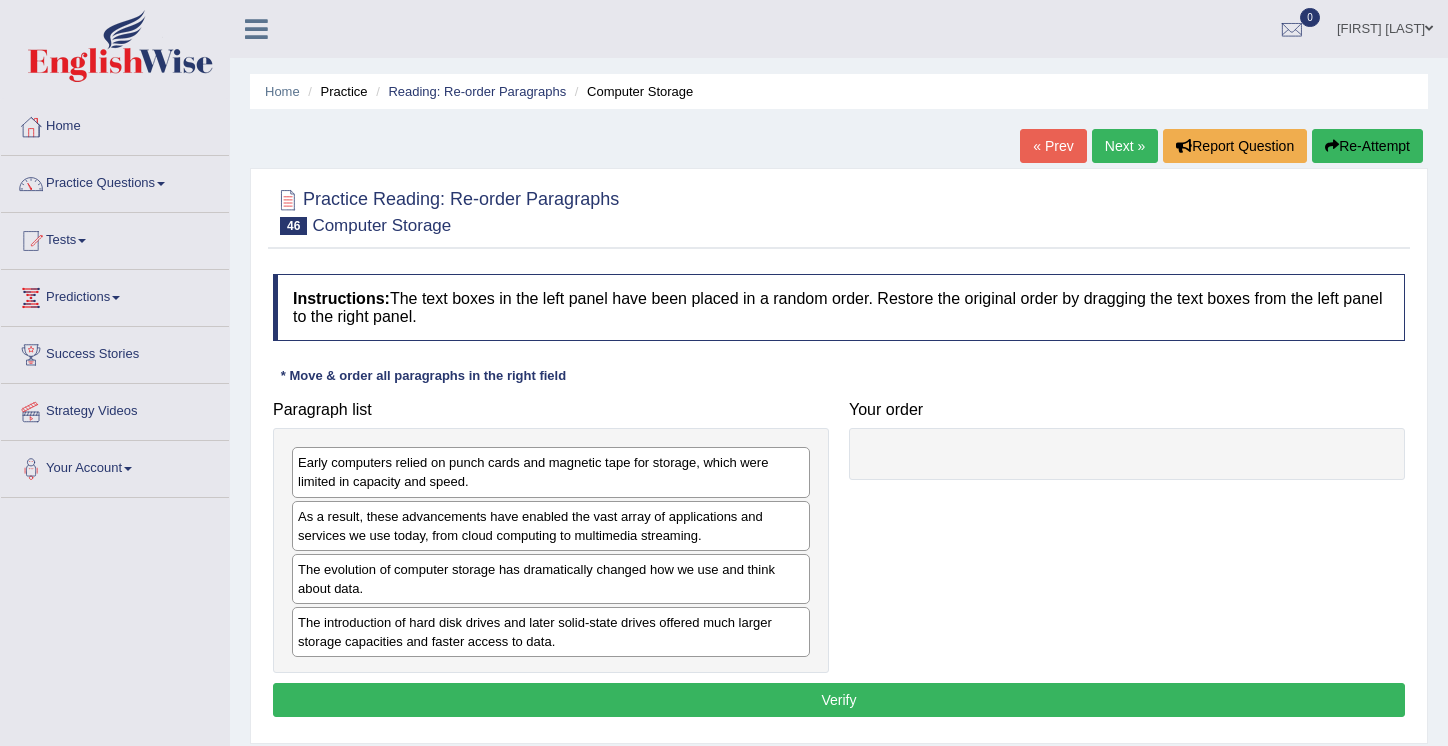 scroll, scrollTop: 0, scrollLeft: 0, axis: both 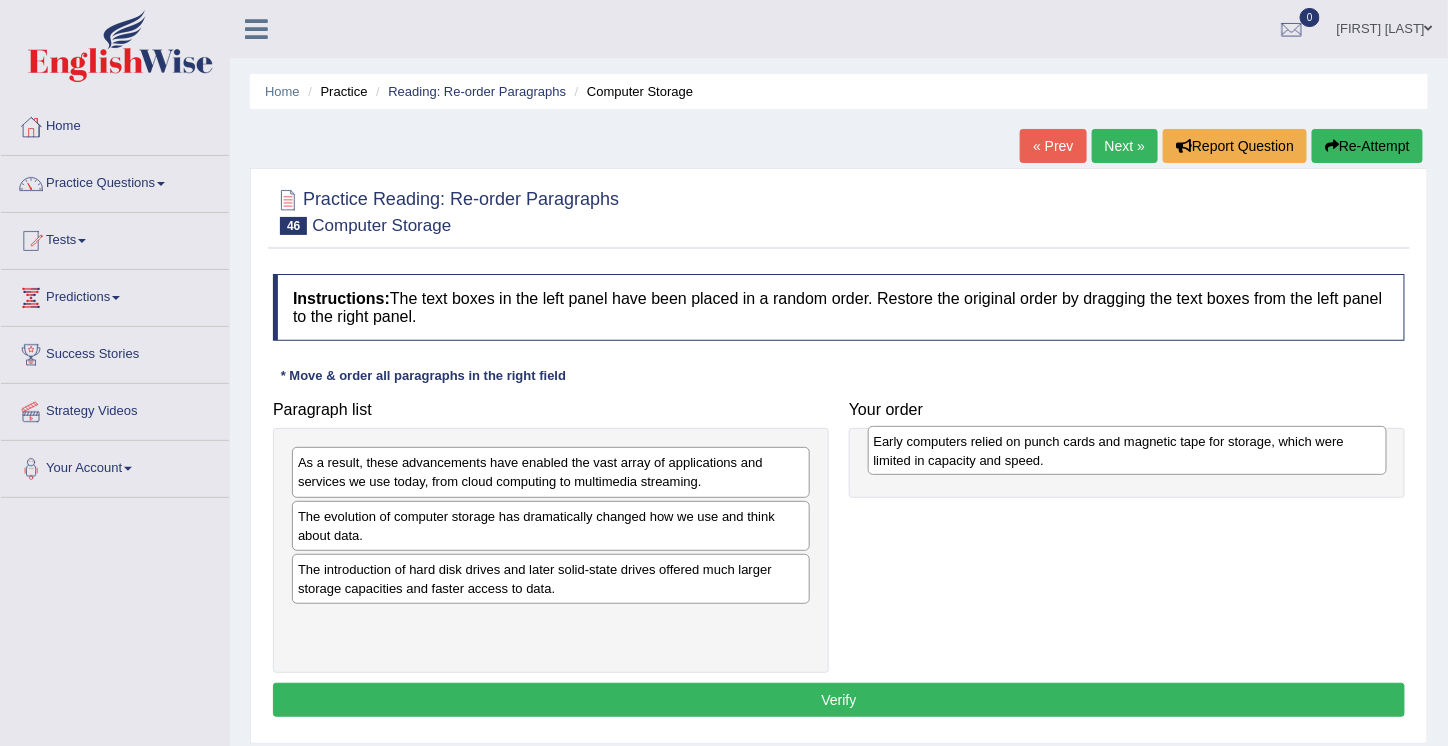 drag, startPoint x: 401, startPoint y: 463, endPoint x: 977, endPoint y: 442, distance: 576.3827 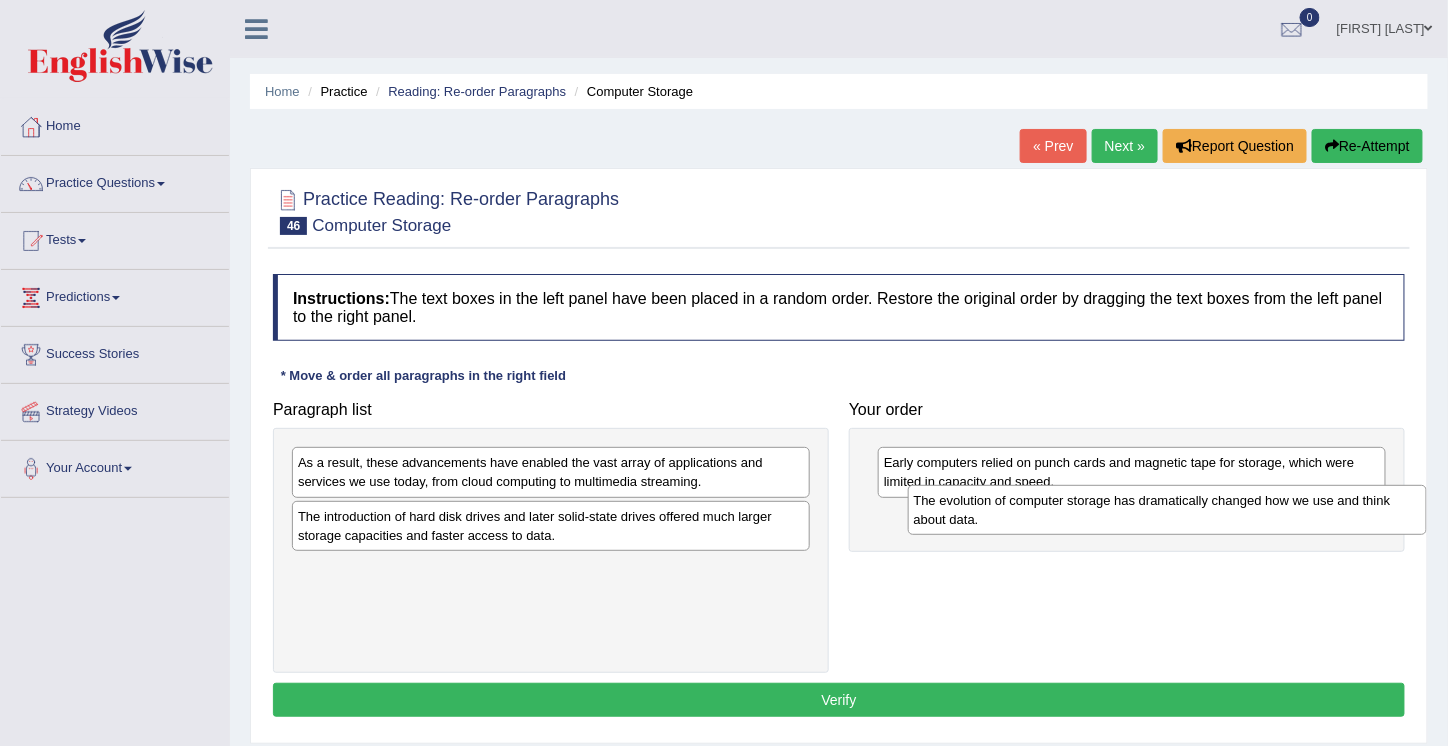 drag, startPoint x: 437, startPoint y: 514, endPoint x: 1053, endPoint y: 500, distance: 616.15906 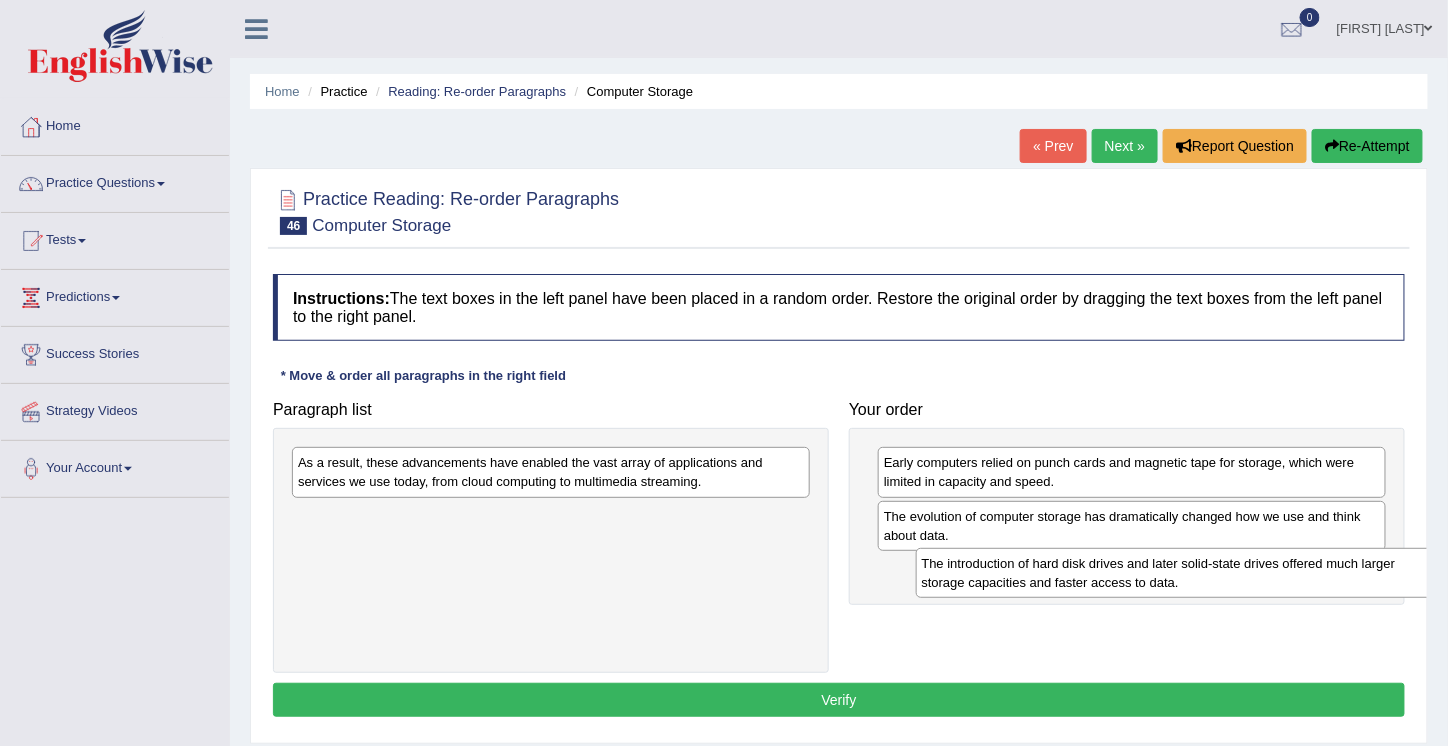 drag, startPoint x: 366, startPoint y: 525, endPoint x: 985, endPoint y: 569, distance: 620.5618 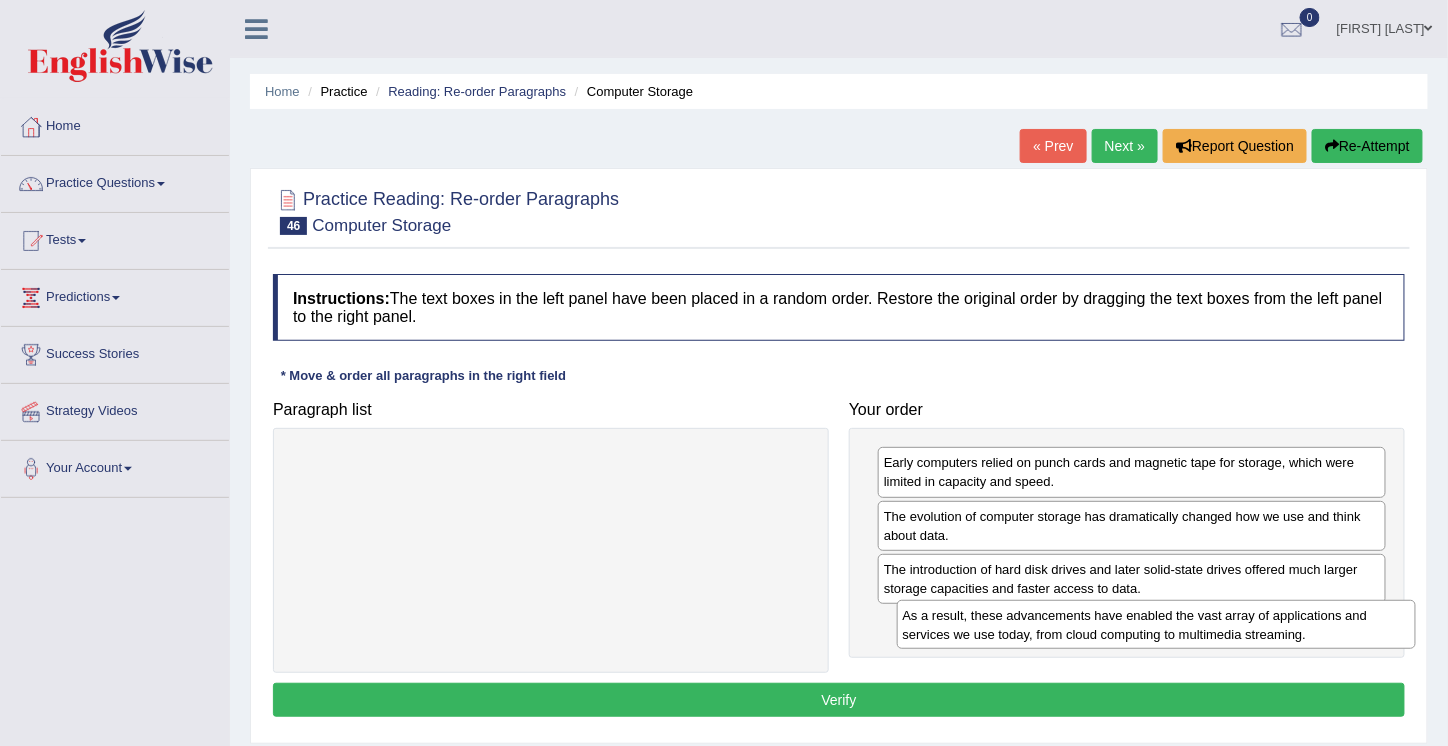drag, startPoint x: 396, startPoint y: 471, endPoint x: 1001, endPoint y: 624, distance: 624.04645 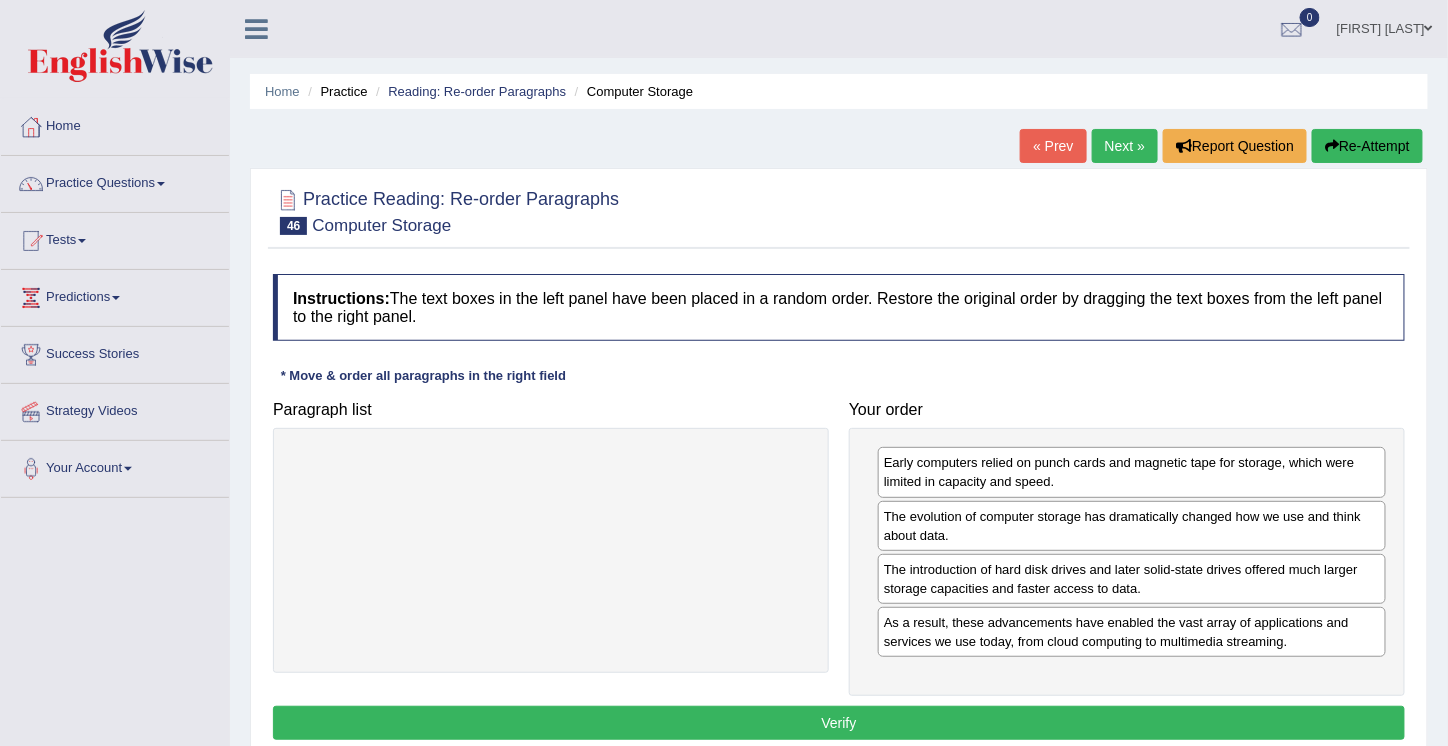 click on "Verify" at bounding box center [839, 723] 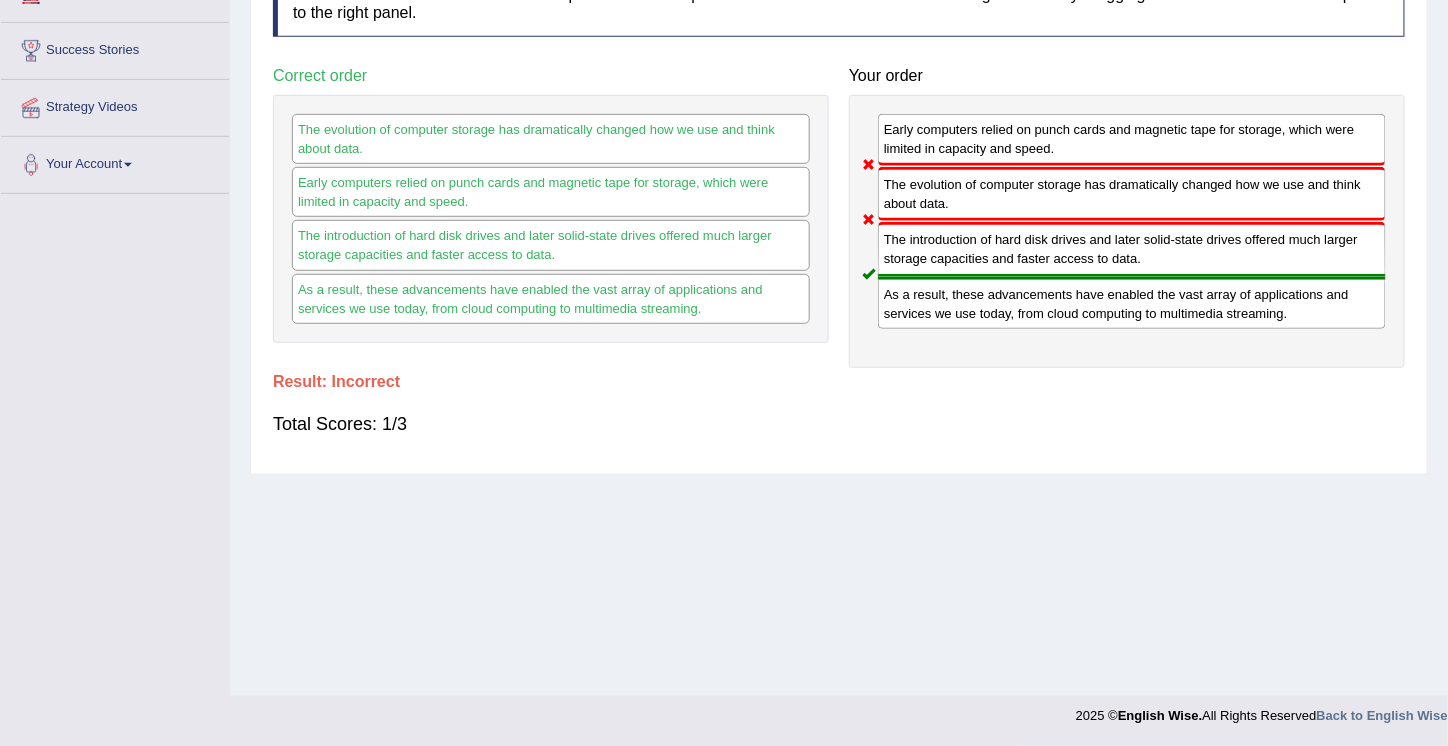scroll, scrollTop: 0, scrollLeft: 0, axis: both 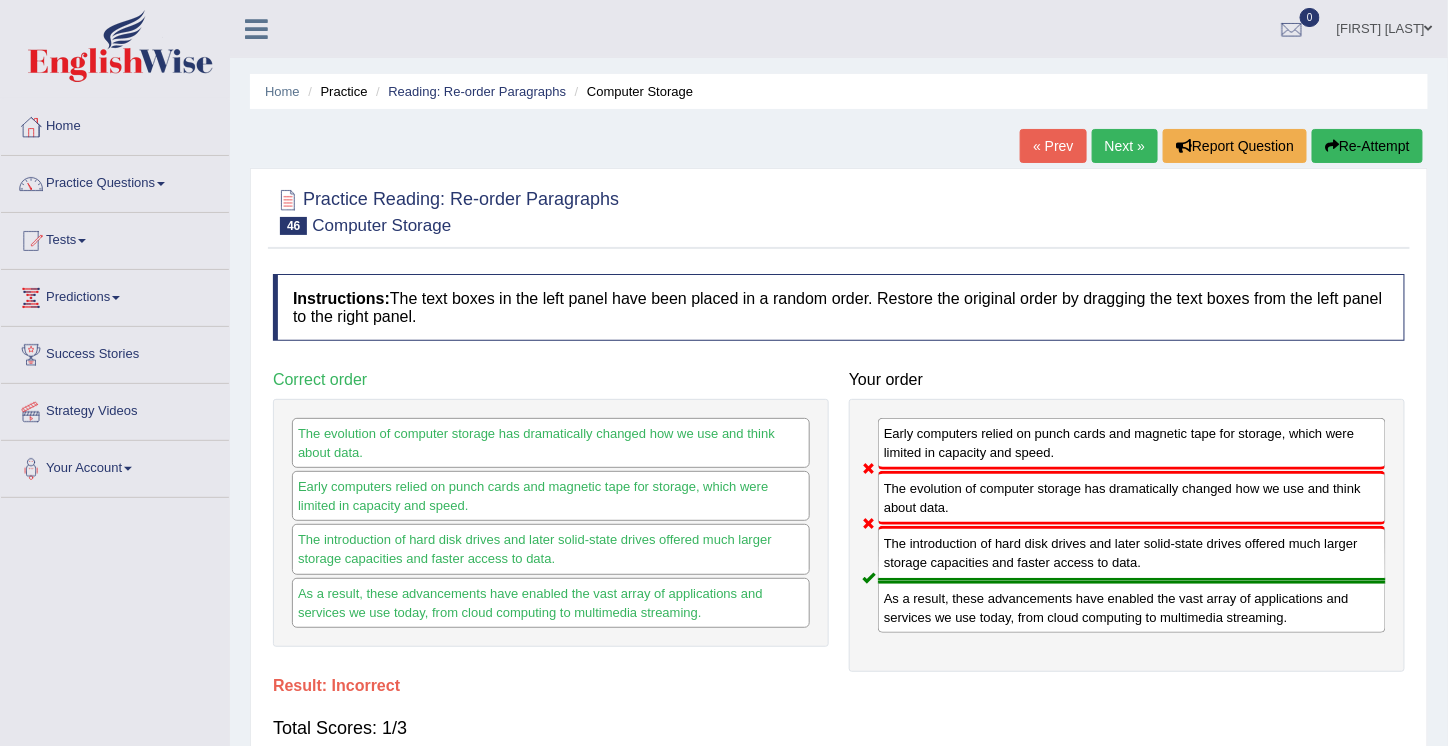click on "Next »" at bounding box center [1125, 146] 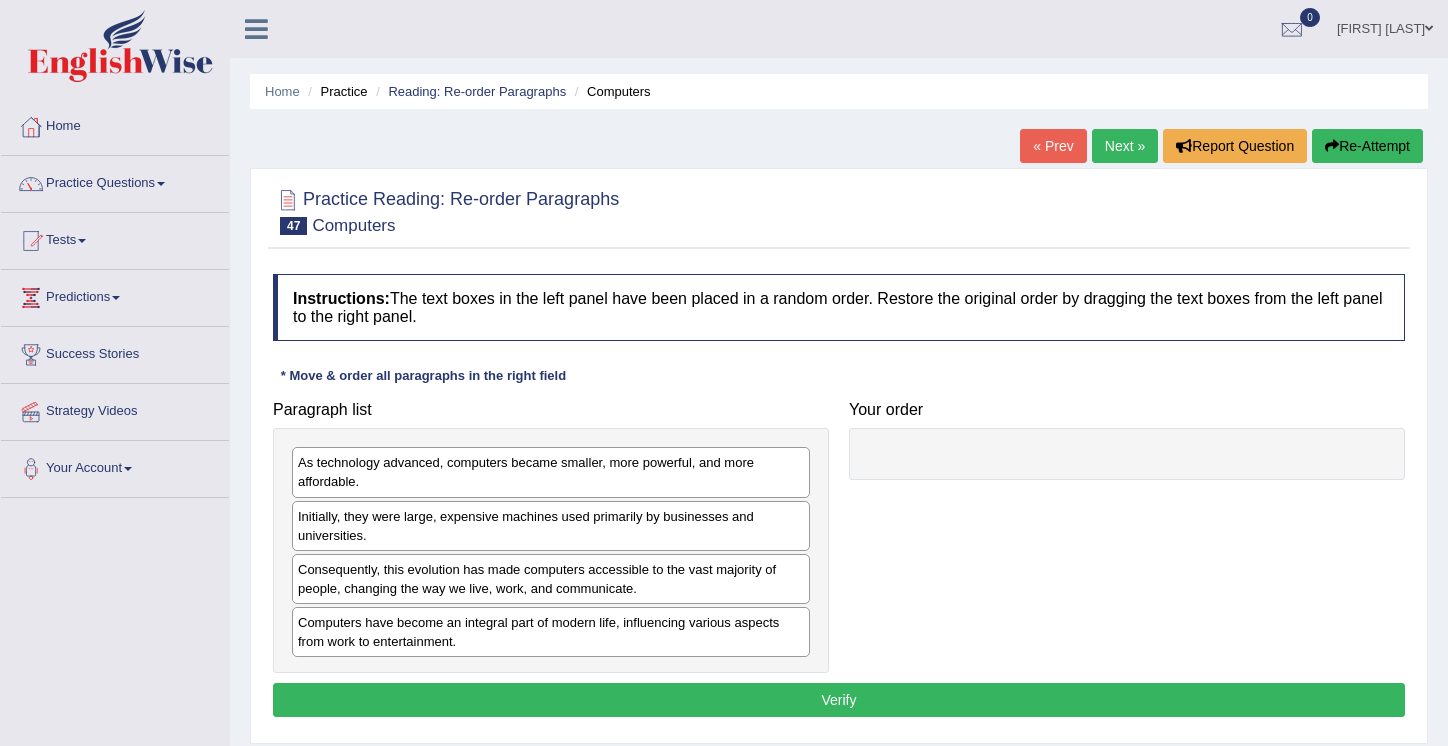 scroll, scrollTop: 0, scrollLeft: 0, axis: both 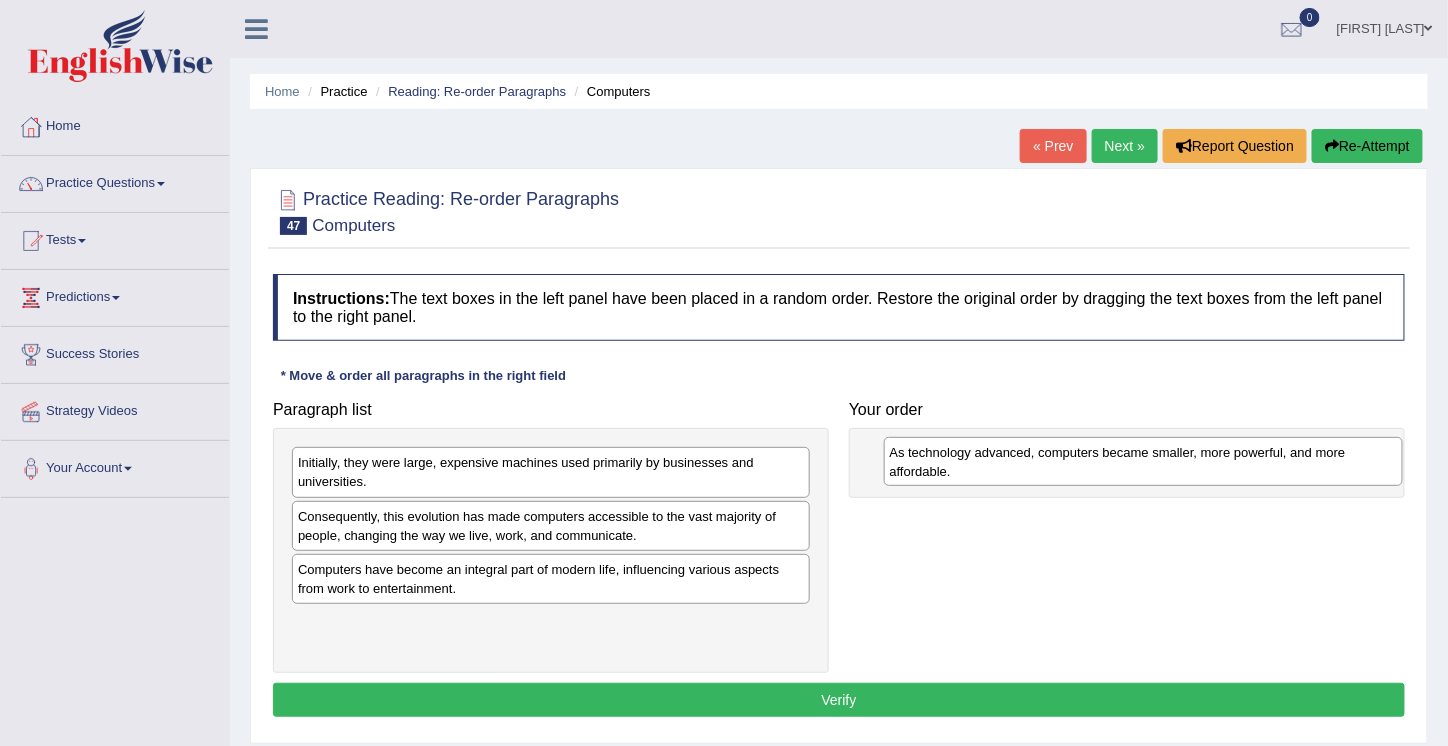 drag, startPoint x: 412, startPoint y: 469, endPoint x: 1004, endPoint y: 459, distance: 592.0845 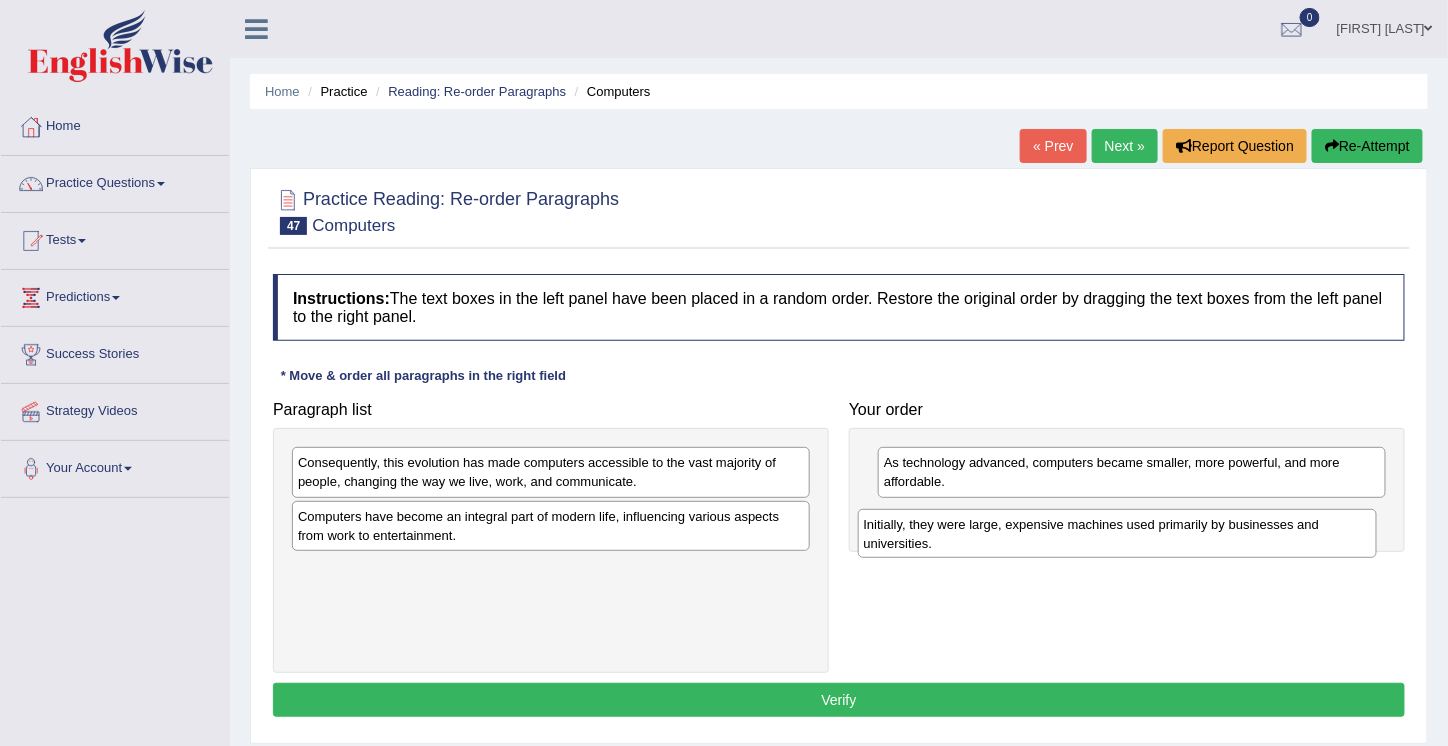 drag, startPoint x: 316, startPoint y: 472, endPoint x: 882, endPoint y: 534, distance: 569.3856 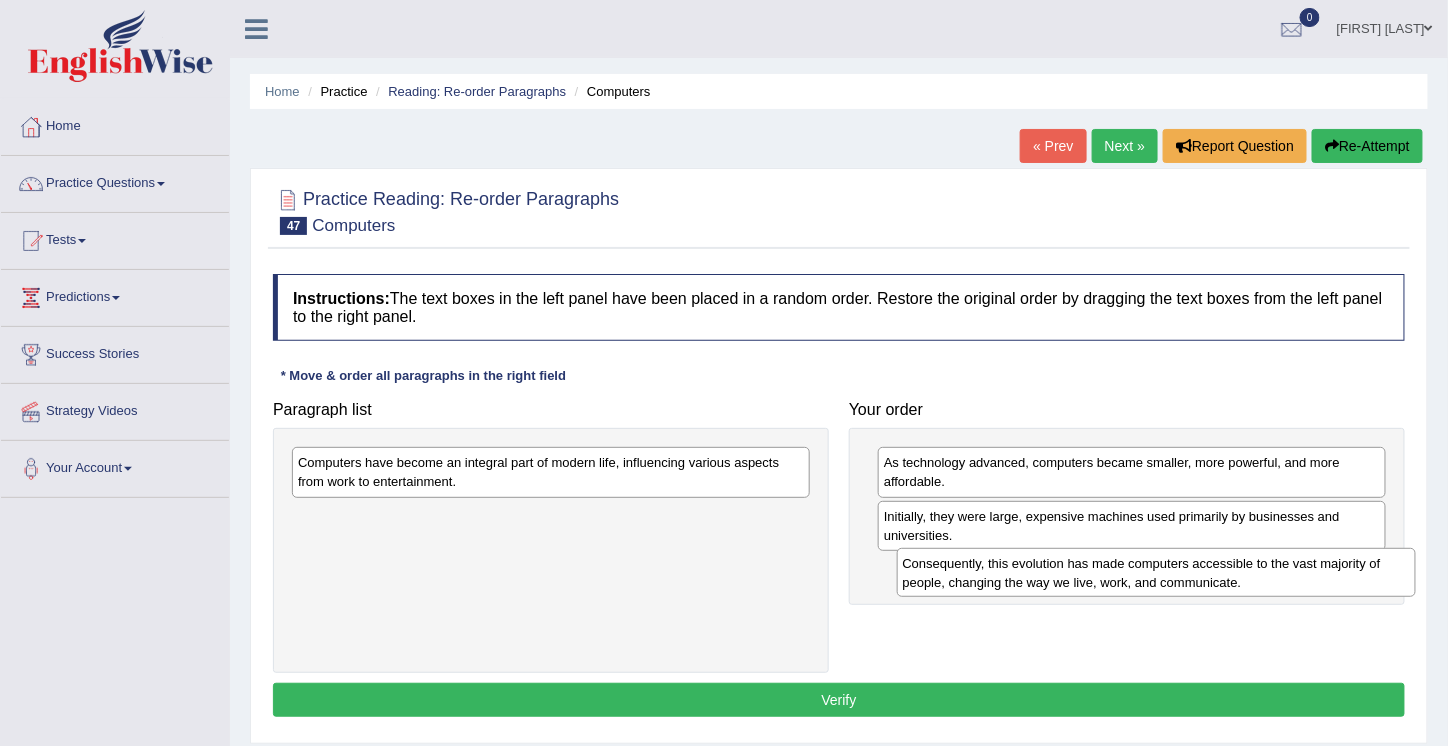 drag, startPoint x: 410, startPoint y: 470, endPoint x: 1015, endPoint y: 570, distance: 613.2088 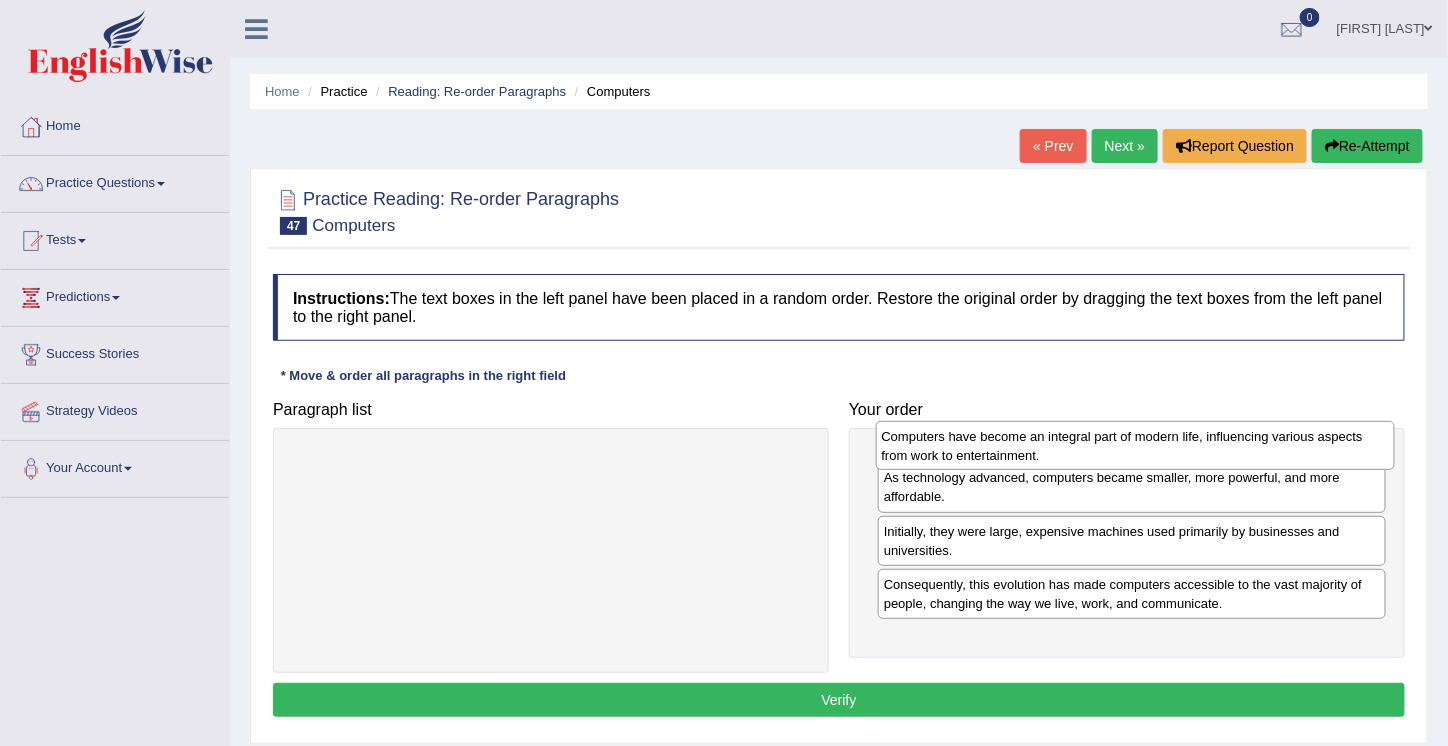 drag, startPoint x: 406, startPoint y: 470, endPoint x: 990, endPoint y: 444, distance: 584.5785 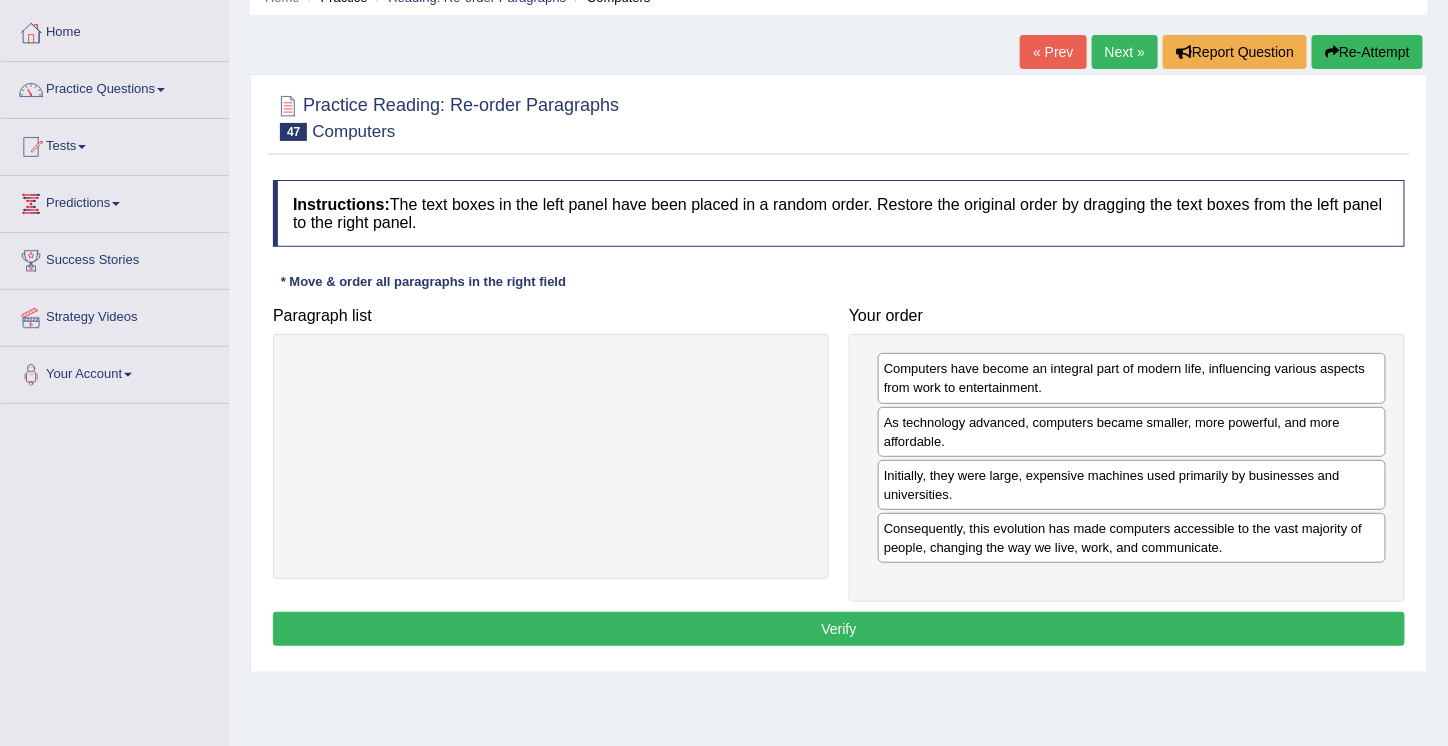 scroll, scrollTop: 118, scrollLeft: 0, axis: vertical 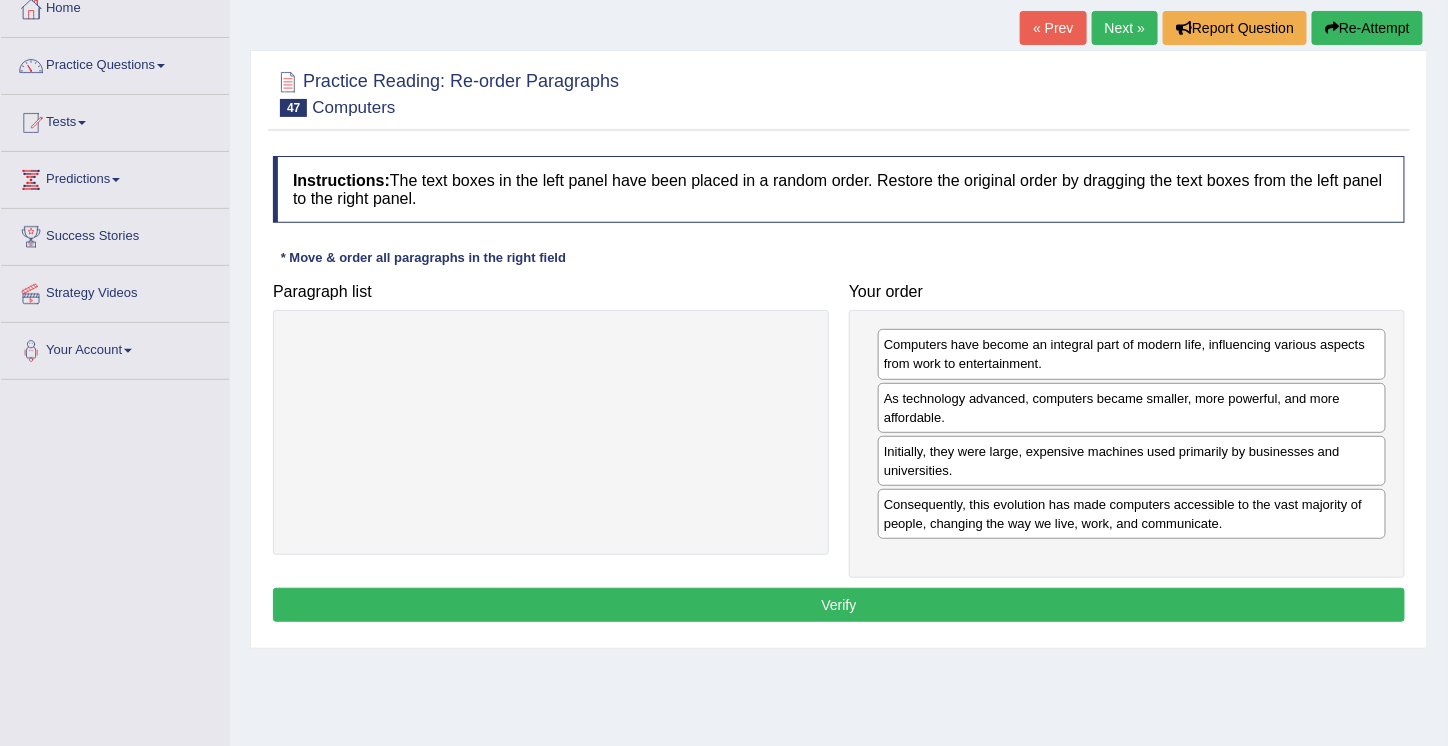 click on "Verify" at bounding box center (839, 605) 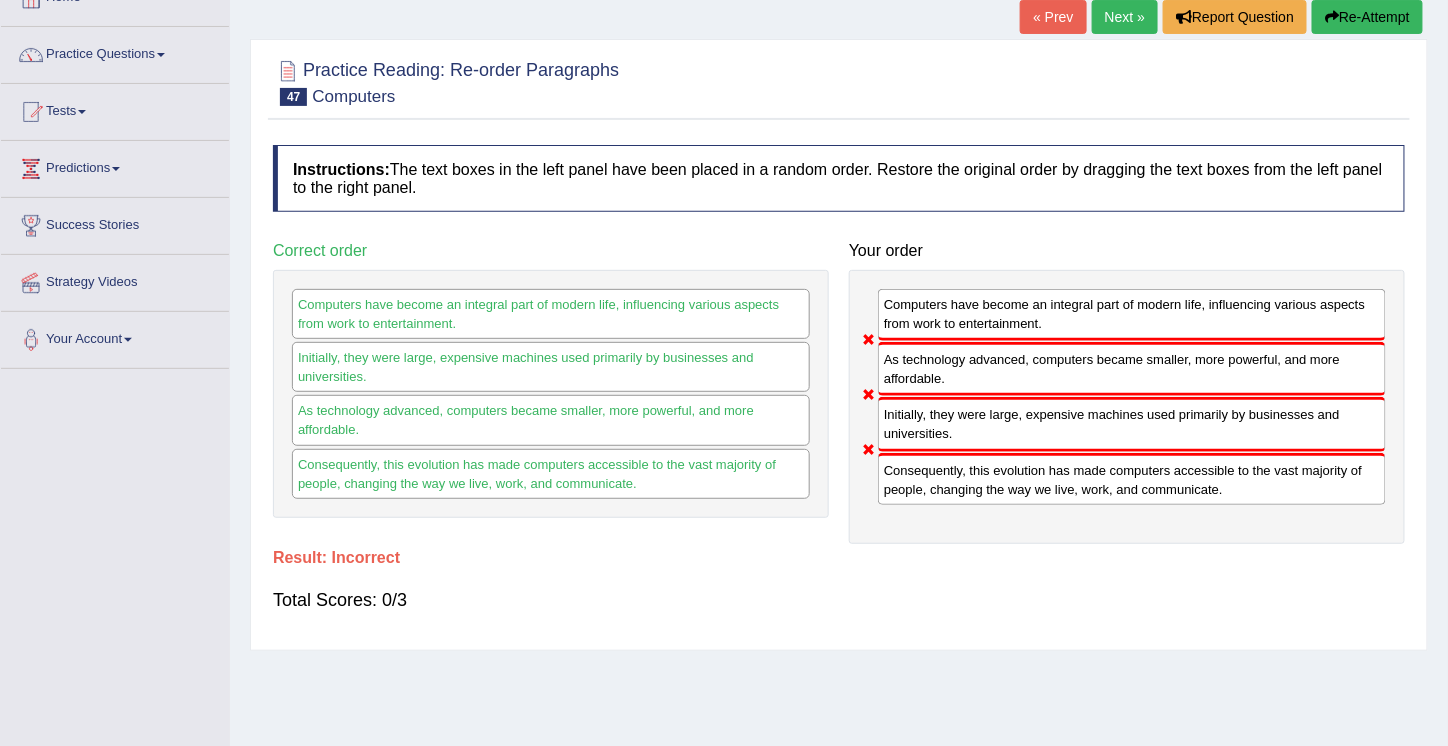 scroll, scrollTop: 126, scrollLeft: 0, axis: vertical 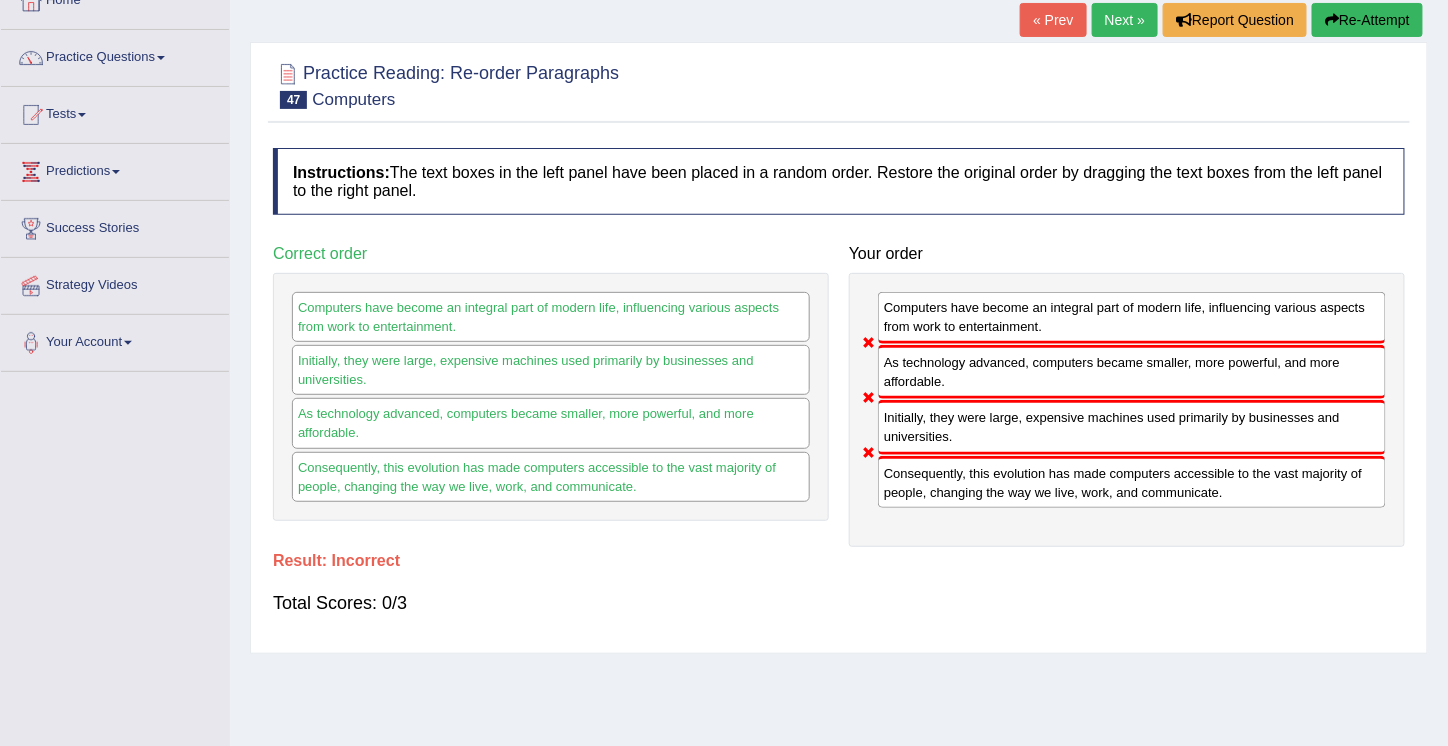 click on "As technology advanced, computers became smaller, more powerful, and more affordable." at bounding box center (551, 423) 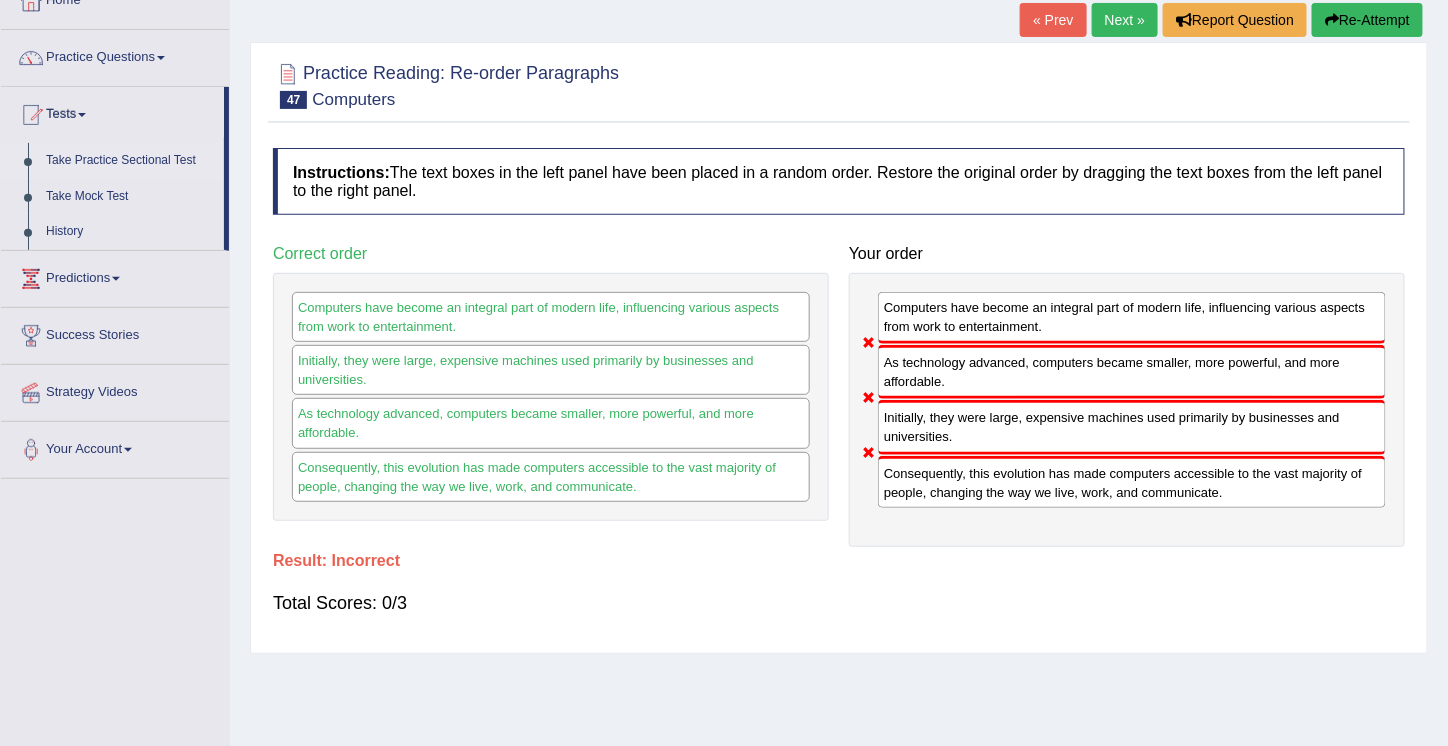 click on "Take Practice Sectional Test" at bounding box center [130, 161] 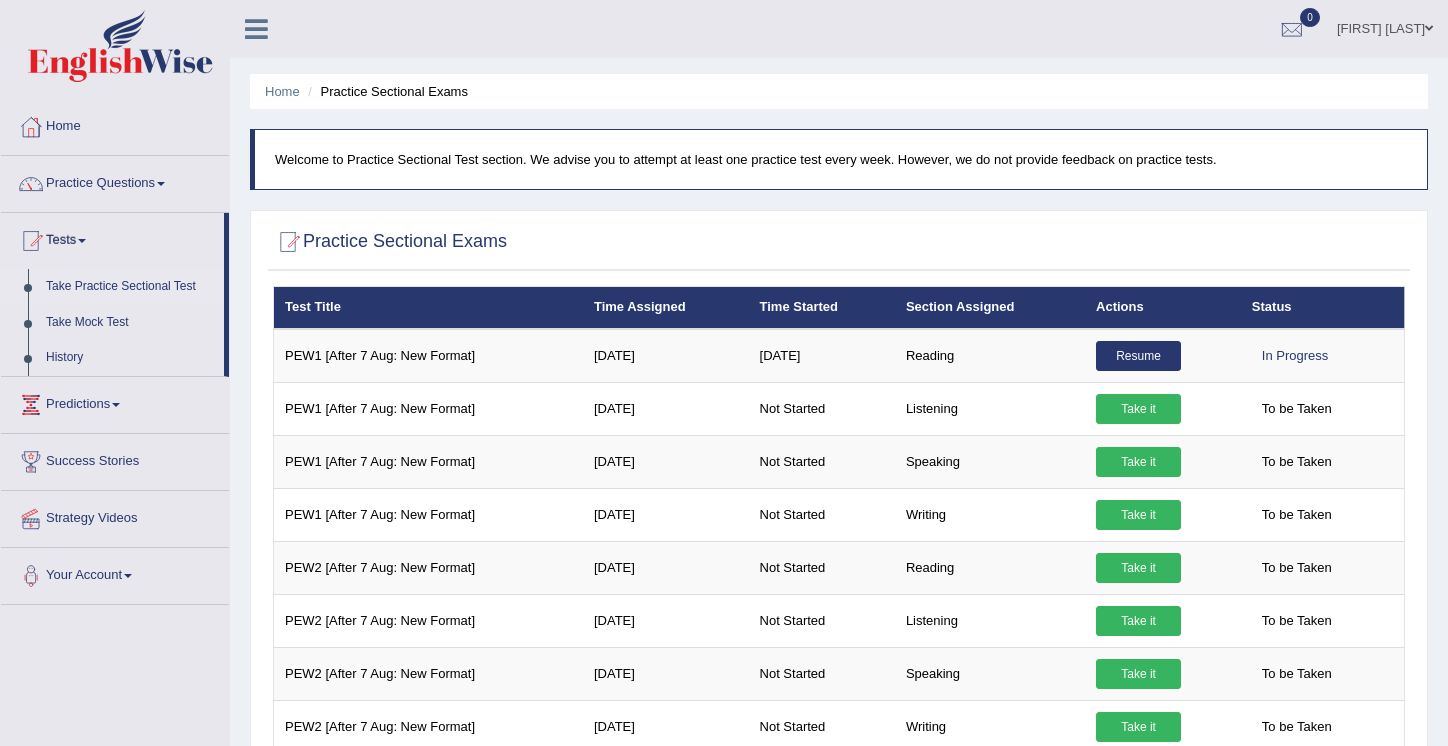 scroll, scrollTop: 0, scrollLeft: 0, axis: both 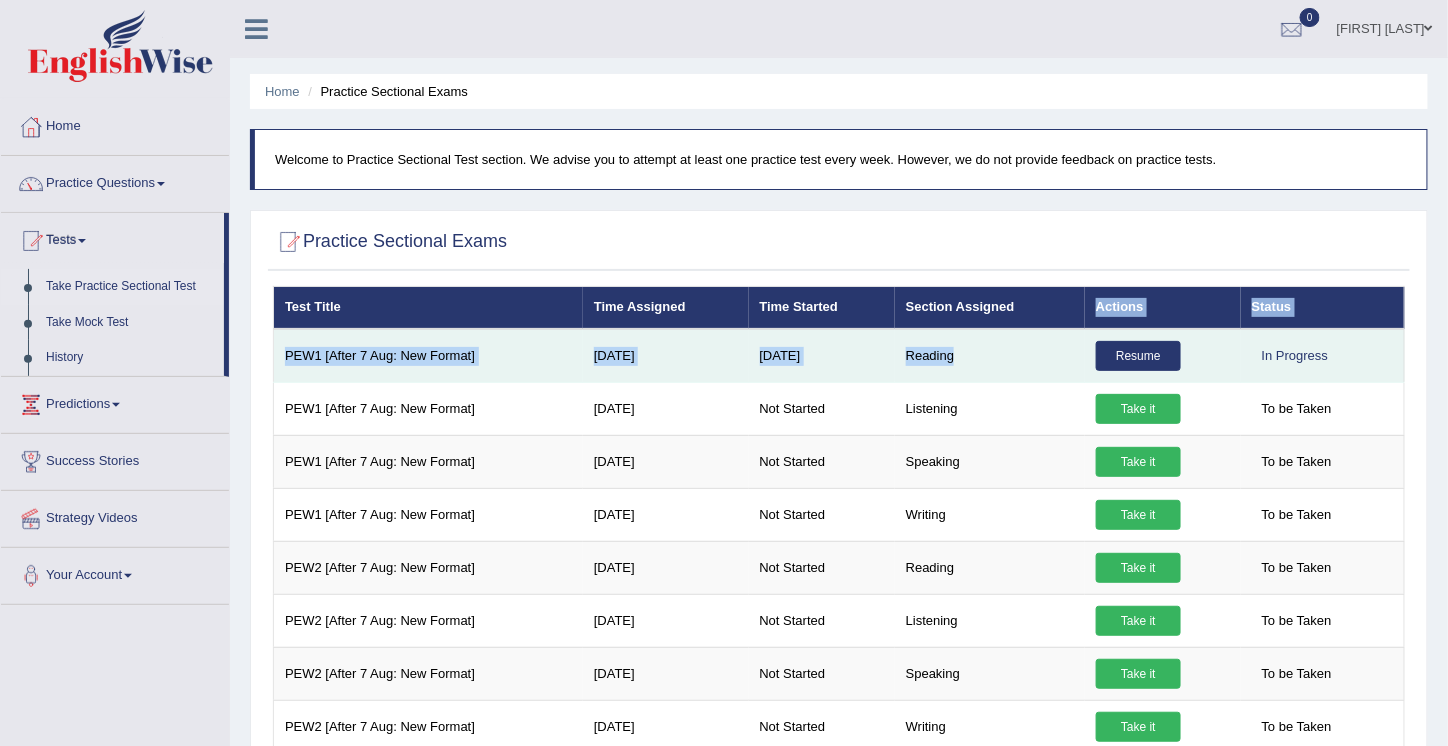drag, startPoint x: 1054, startPoint y: 308, endPoint x: 1086, endPoint y: 359, distance: 60.207973 